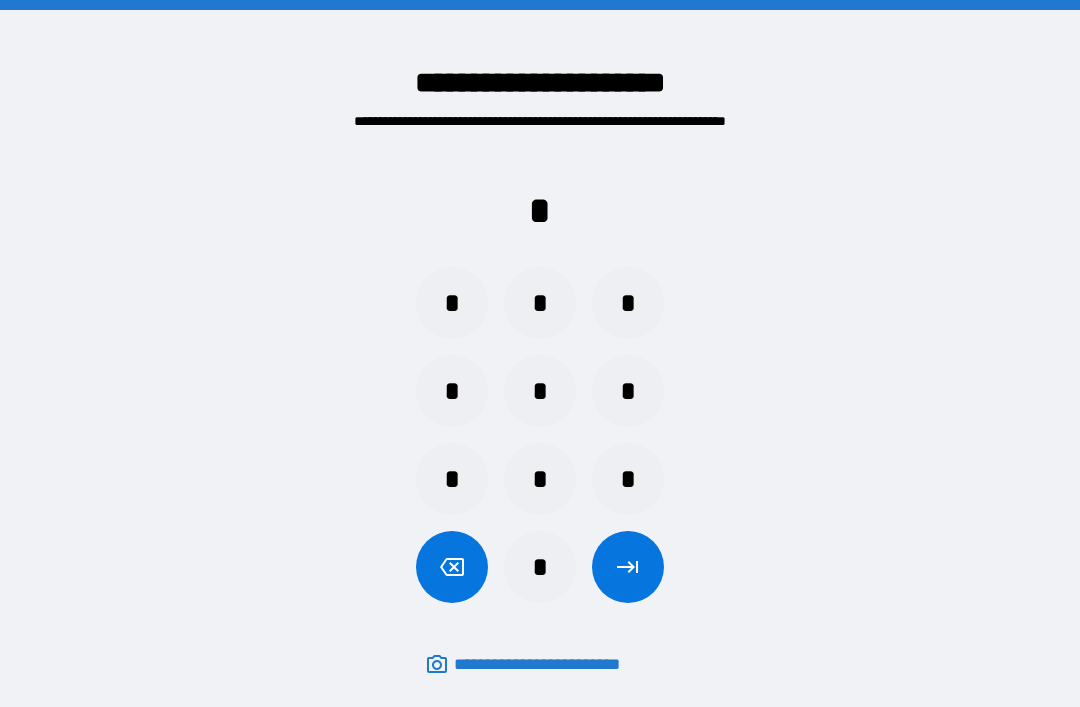 scroll, scrollTop: 64, scrollLeft: 0, axis: vertical 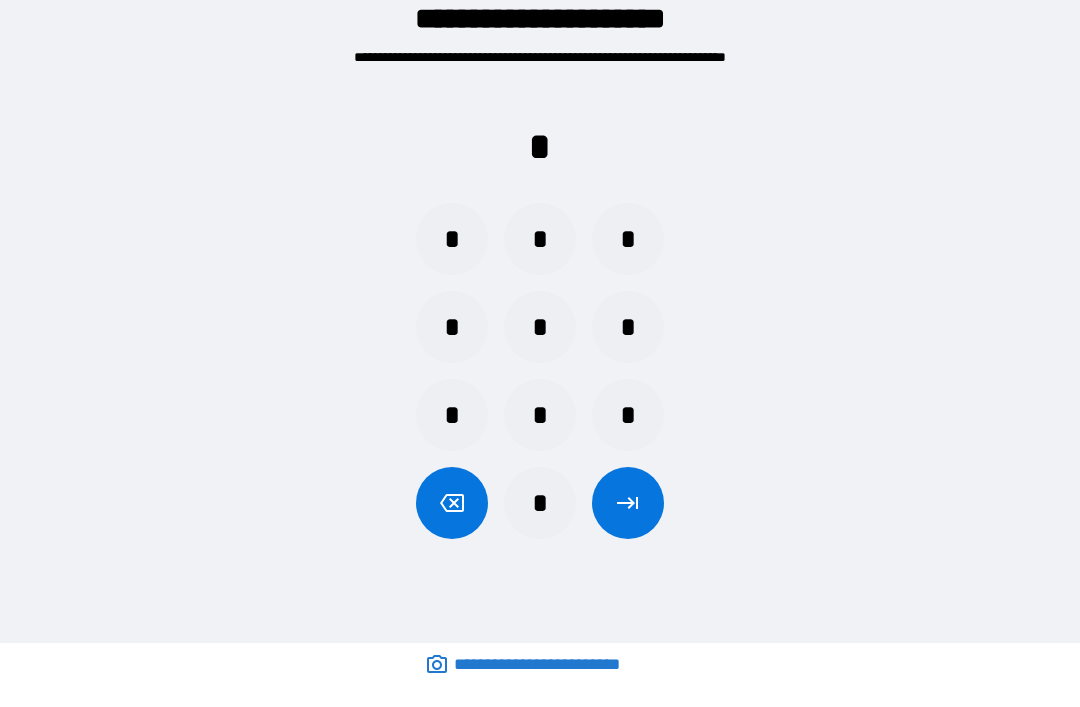 click on "*" at bounding box center (540, 503) 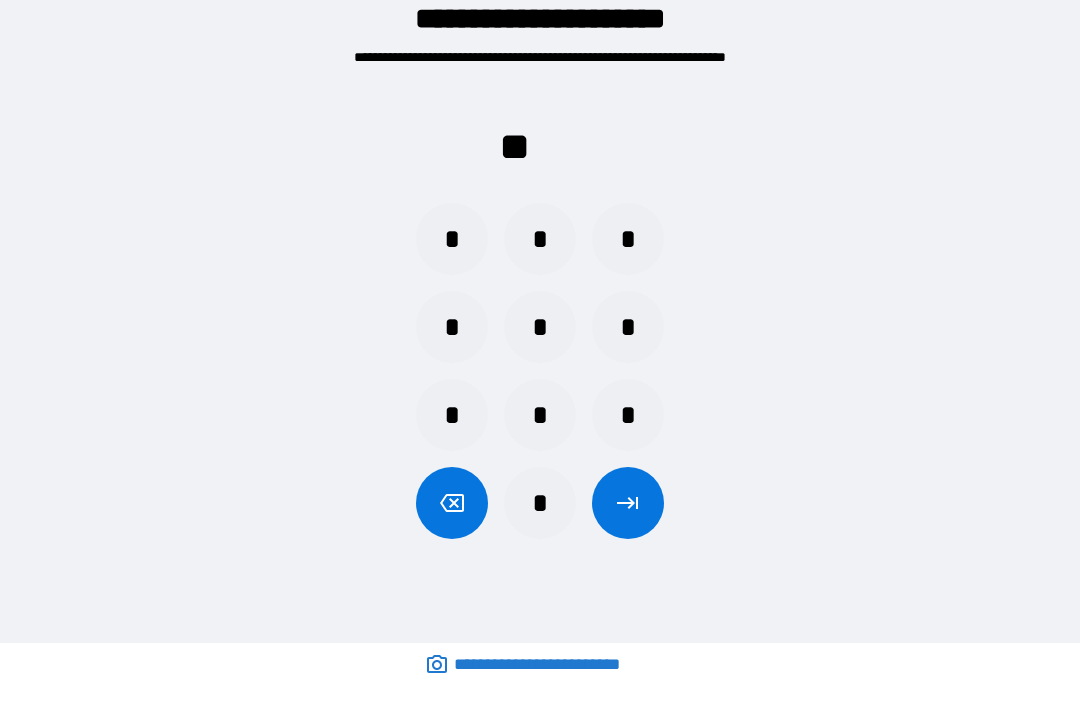 click on "*" at bounding box center (628, 239) 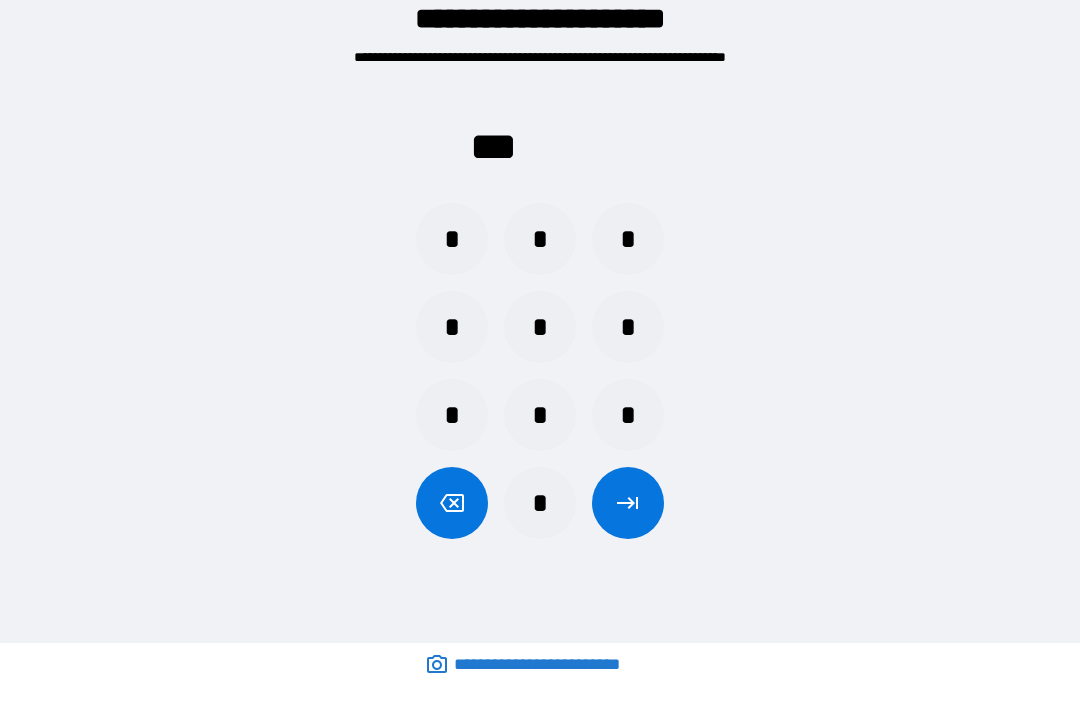 click on "*" at bounding box center [540, 503] 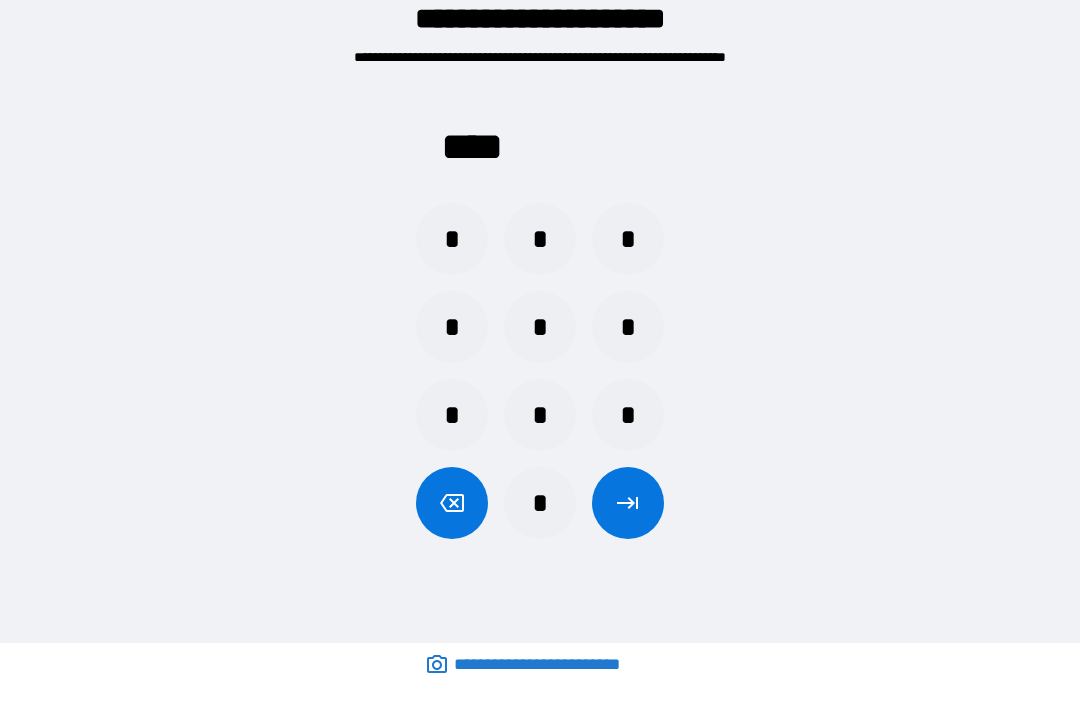 click at bounding box center (628, 503) 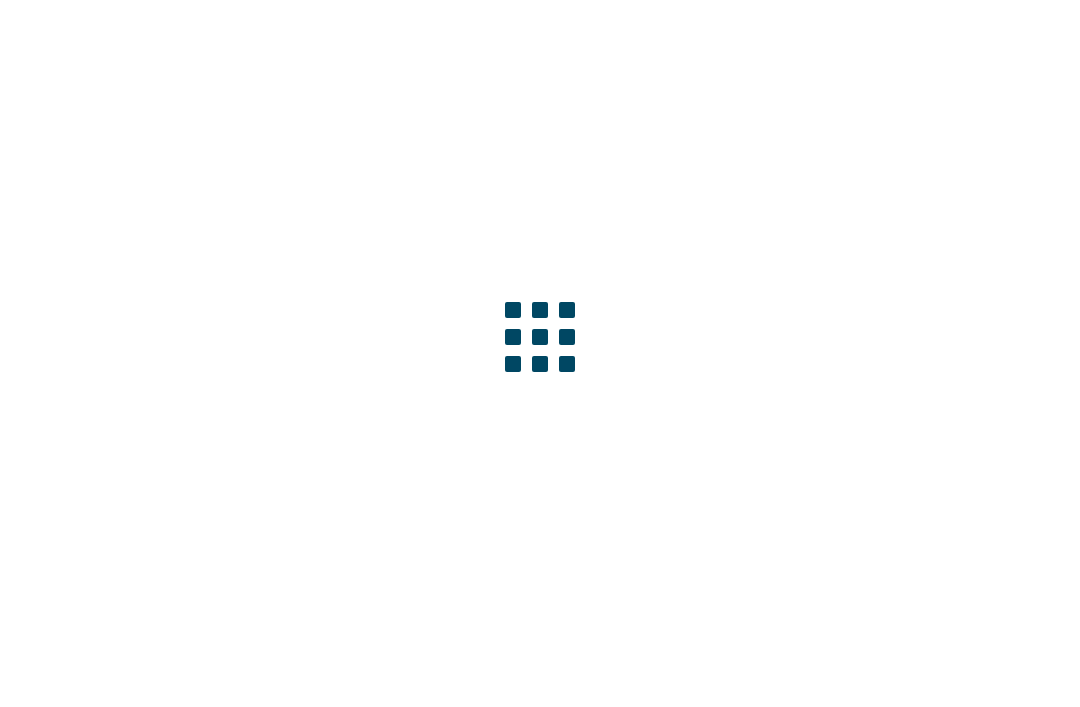 scroll, scrollTop: 0, scrollLeft: 0, axis: both 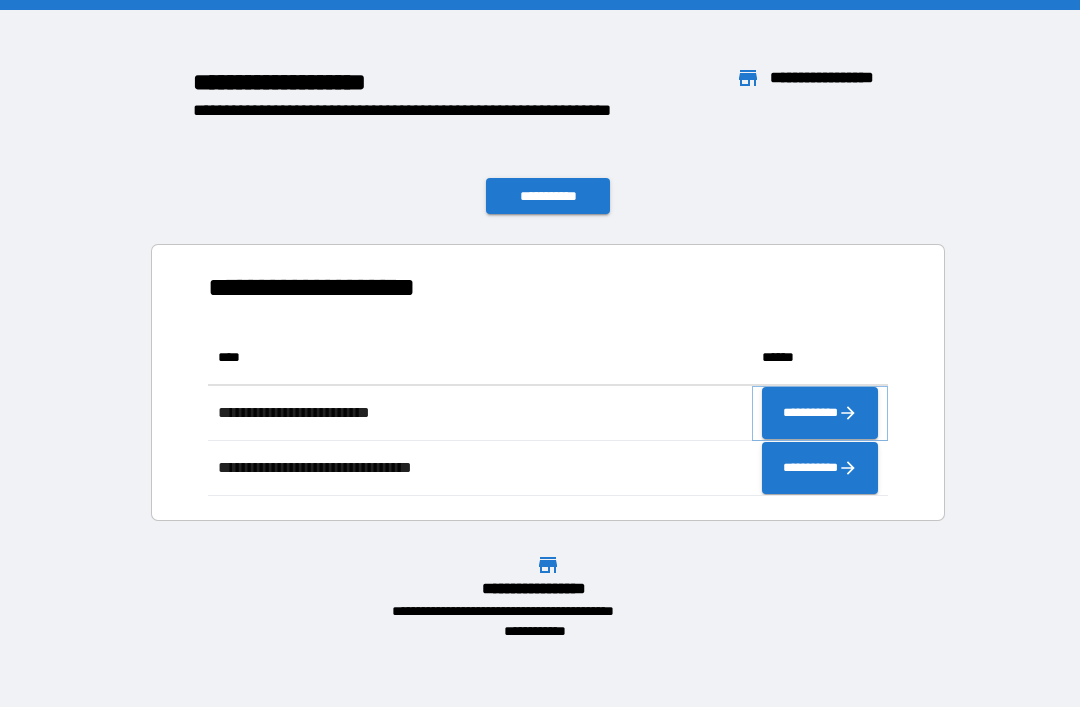 click on "**********" at bounding box center [820, 413] 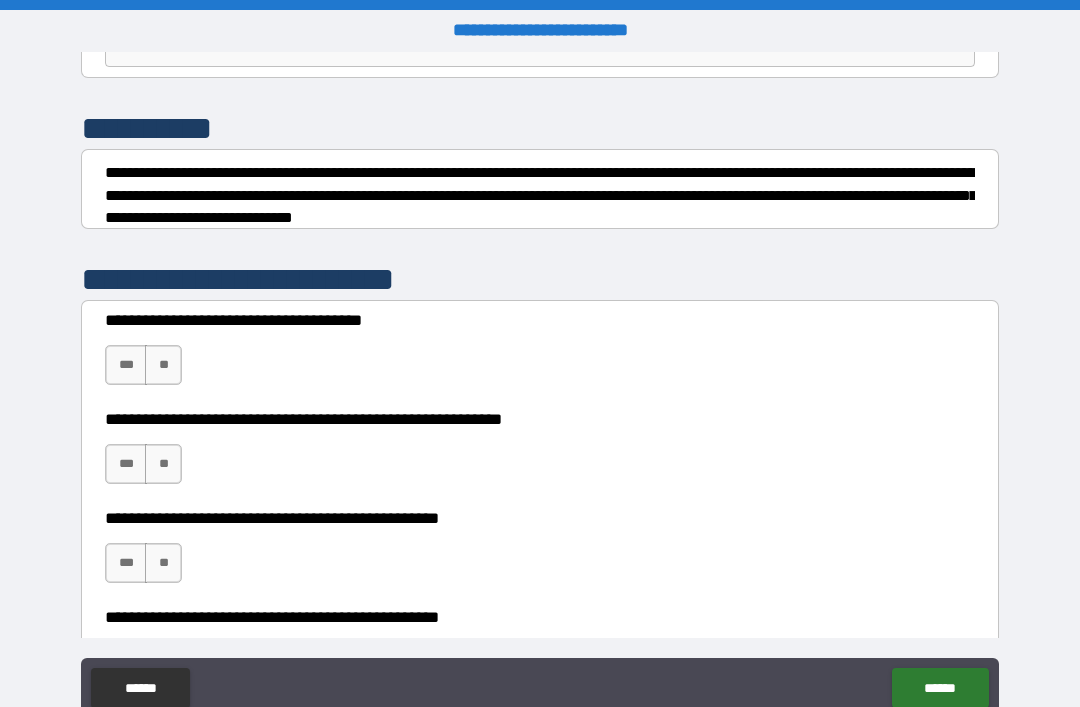 scroll, scrollTop: 225, scrollLeft: 0, axis: vertical 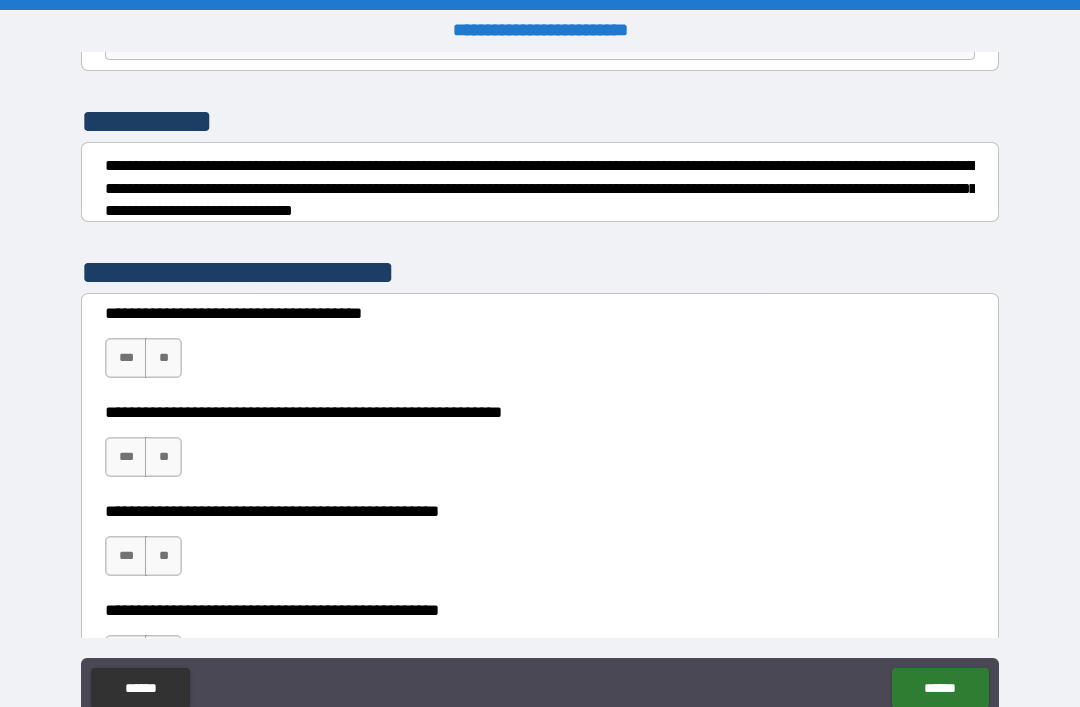click on "**" at bounding box center (163, 358) 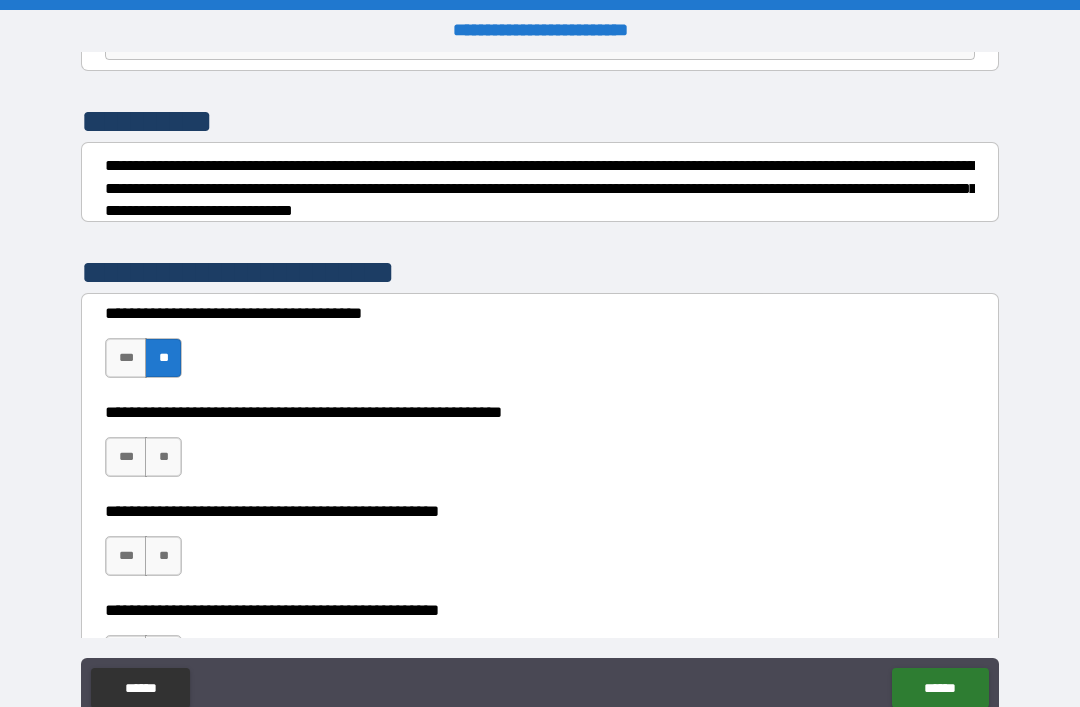 click on "***" at bounding box center [126, 358] 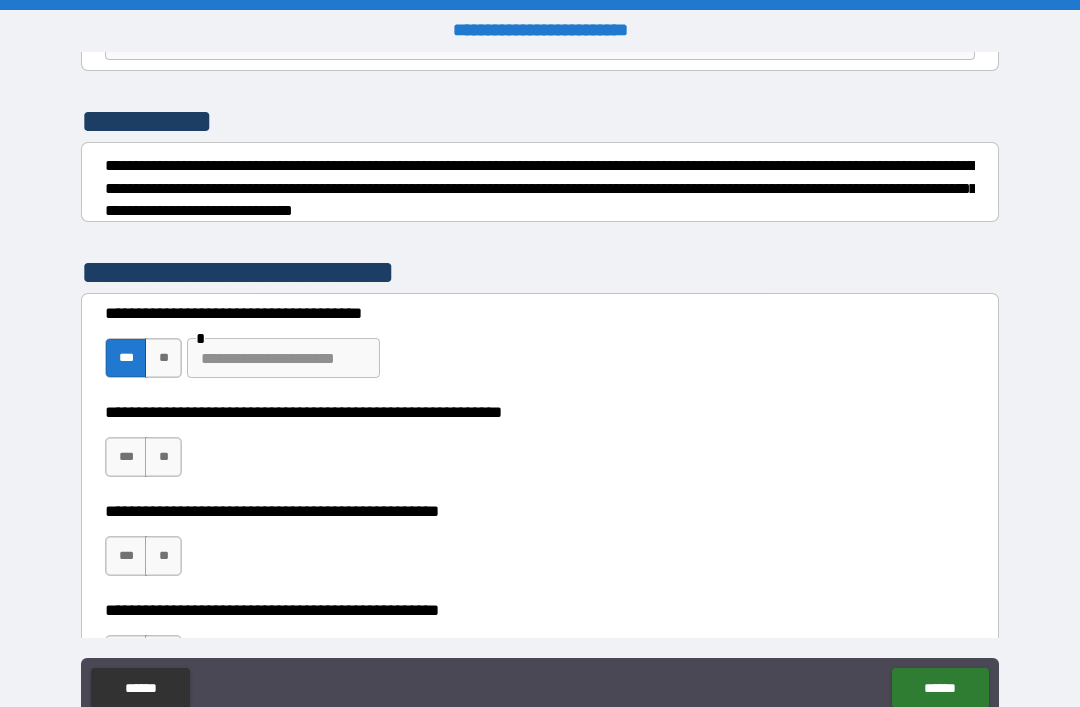 click on "**" at bounding box center (163, 457) 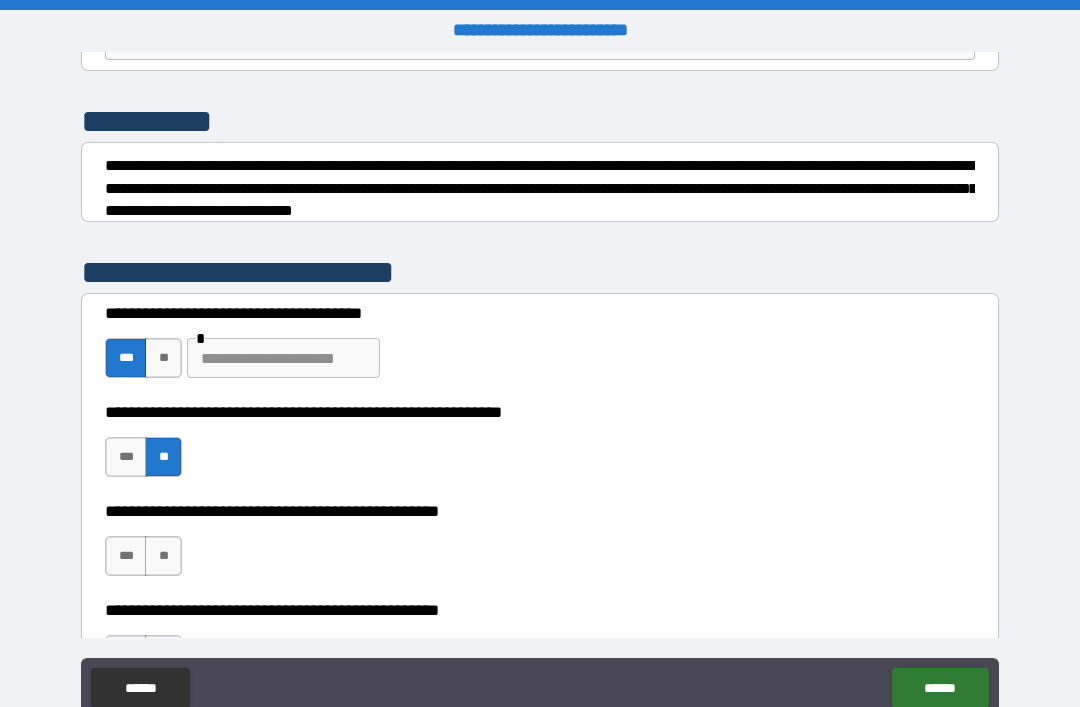 click on "**" at bounding box center (163, 556) 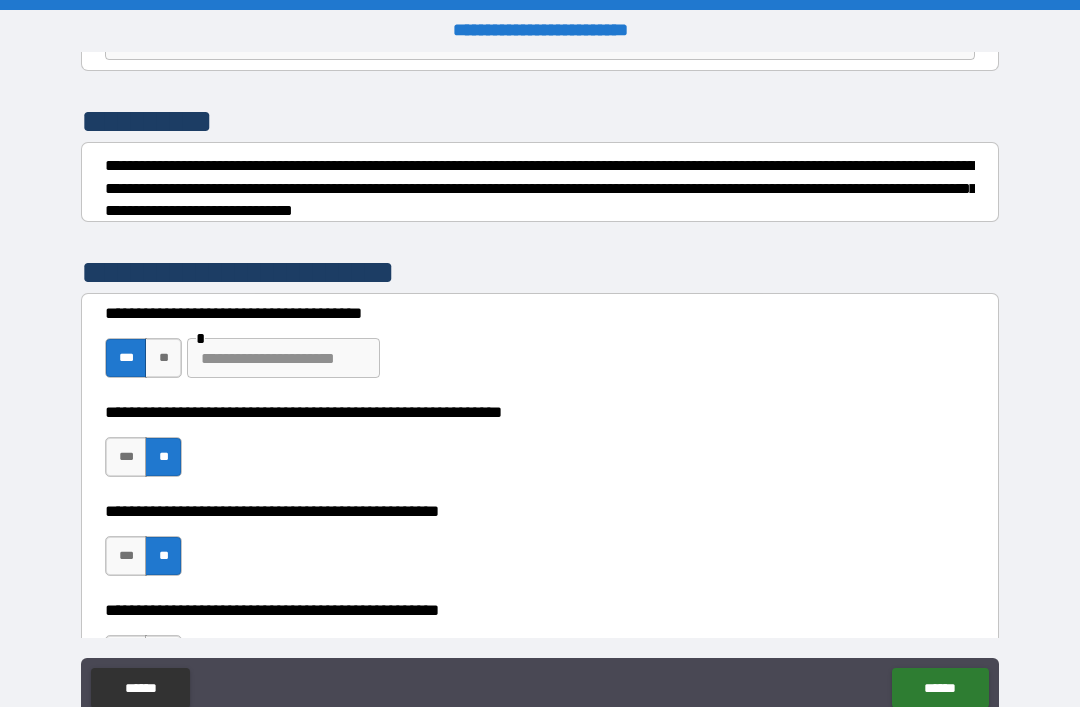click on "**********" at bounding box center (540, 348) 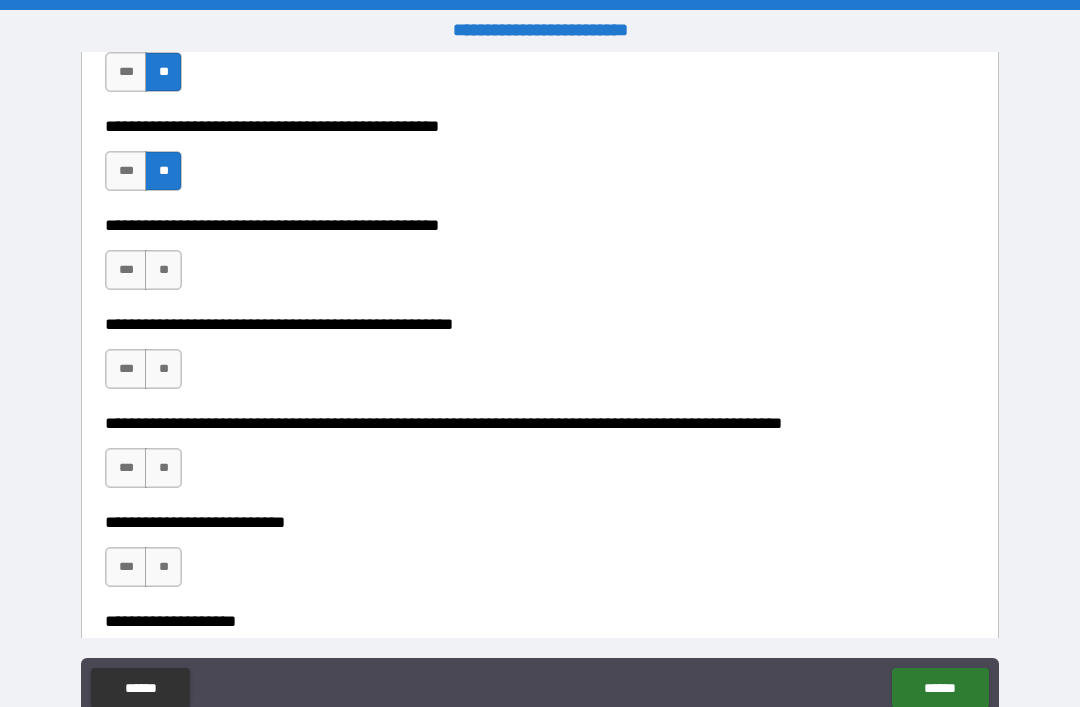 scroll, scrollTop: 611, scrollLeft: 0, axis: vertical 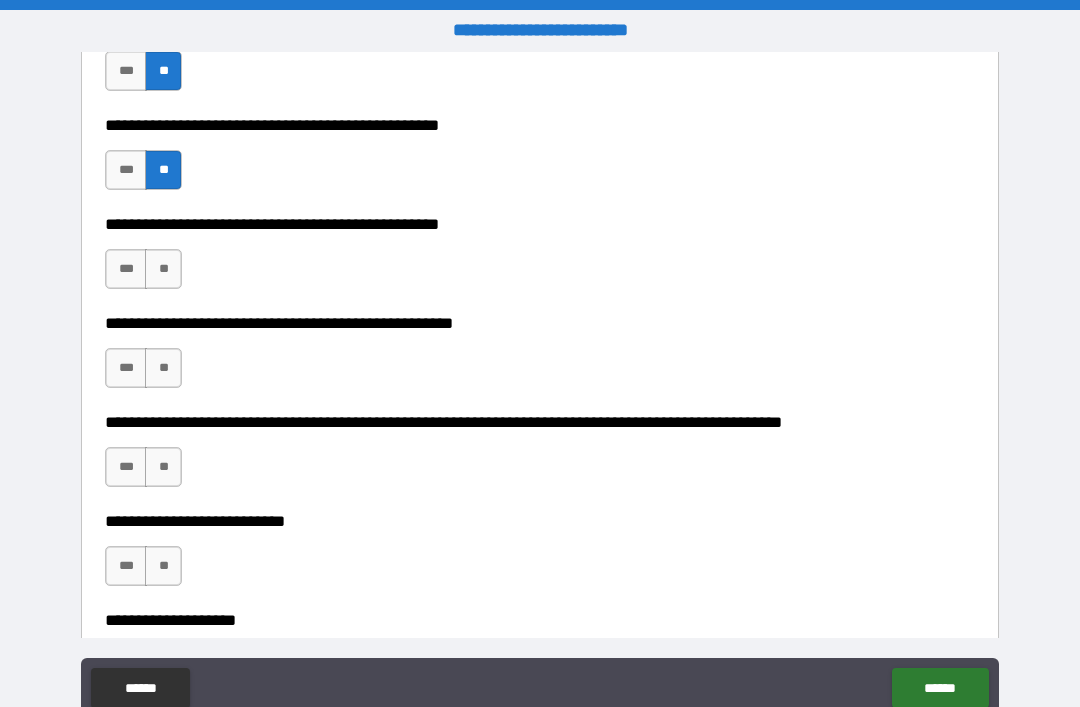 click on "**" at bounding box center (163, 269) 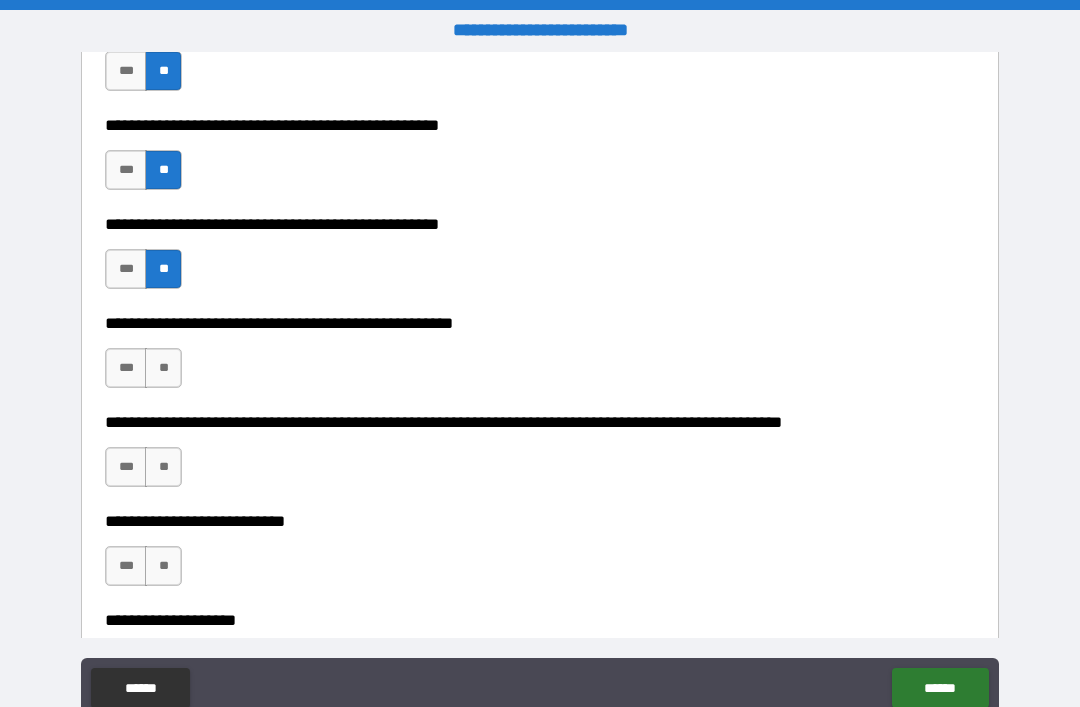 click on "**" at bounding box center [163, 368] 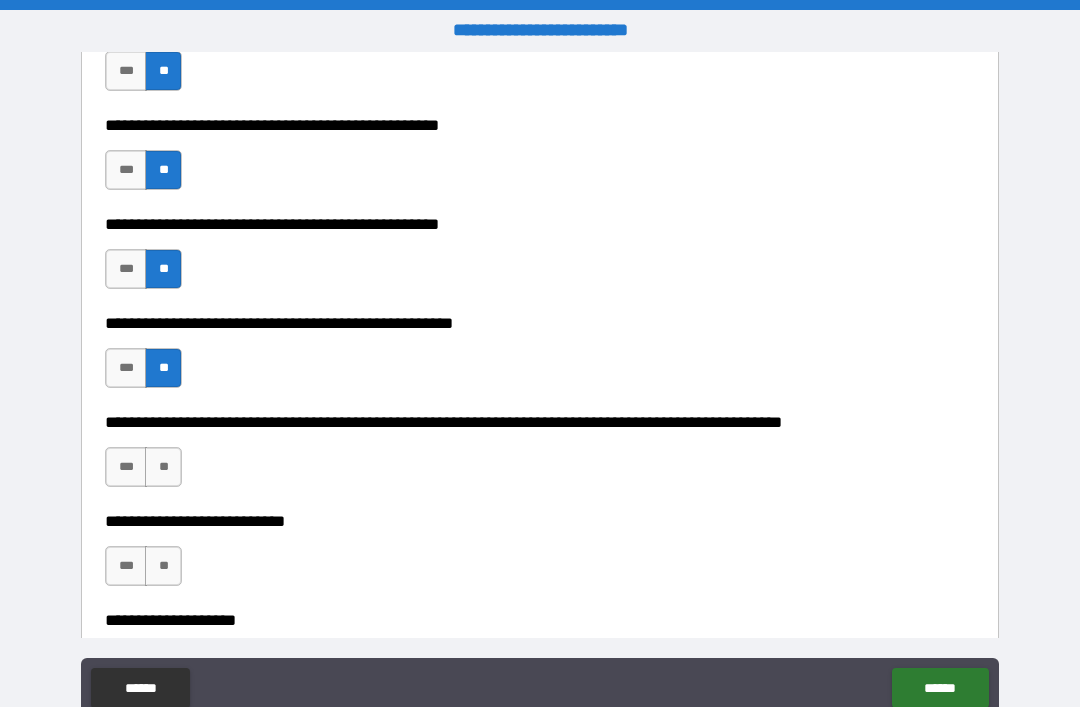 click on "**" at bounding box center [163, 467] 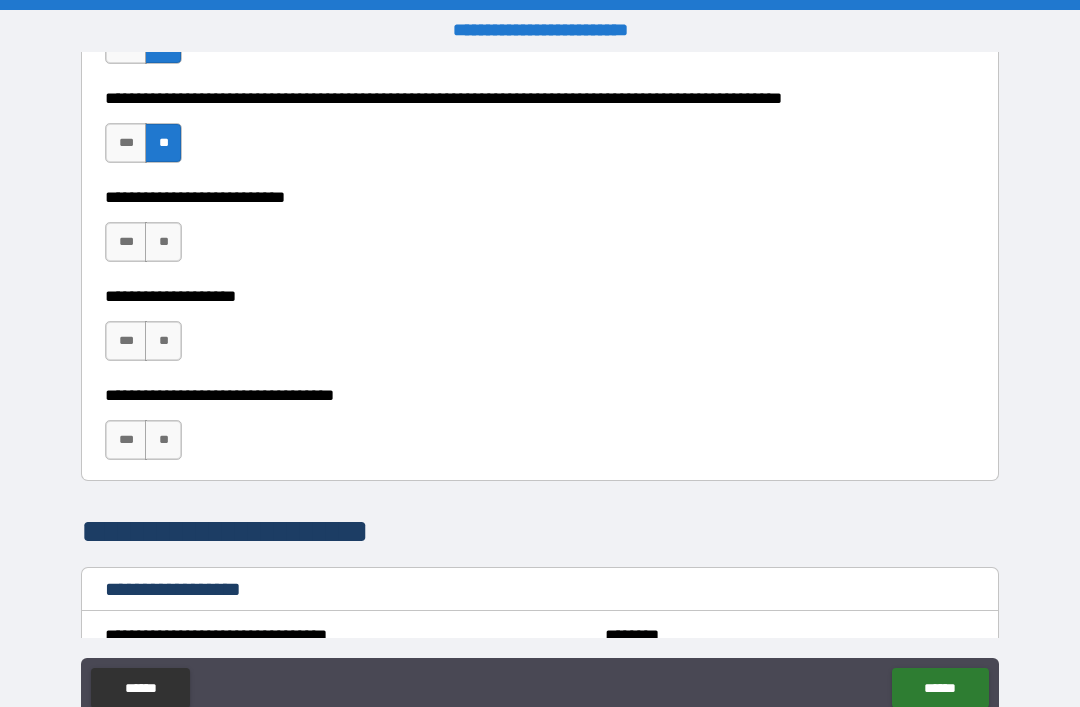 scroll, scrollTop: 935, scrollLeft: 0, axis: vertical 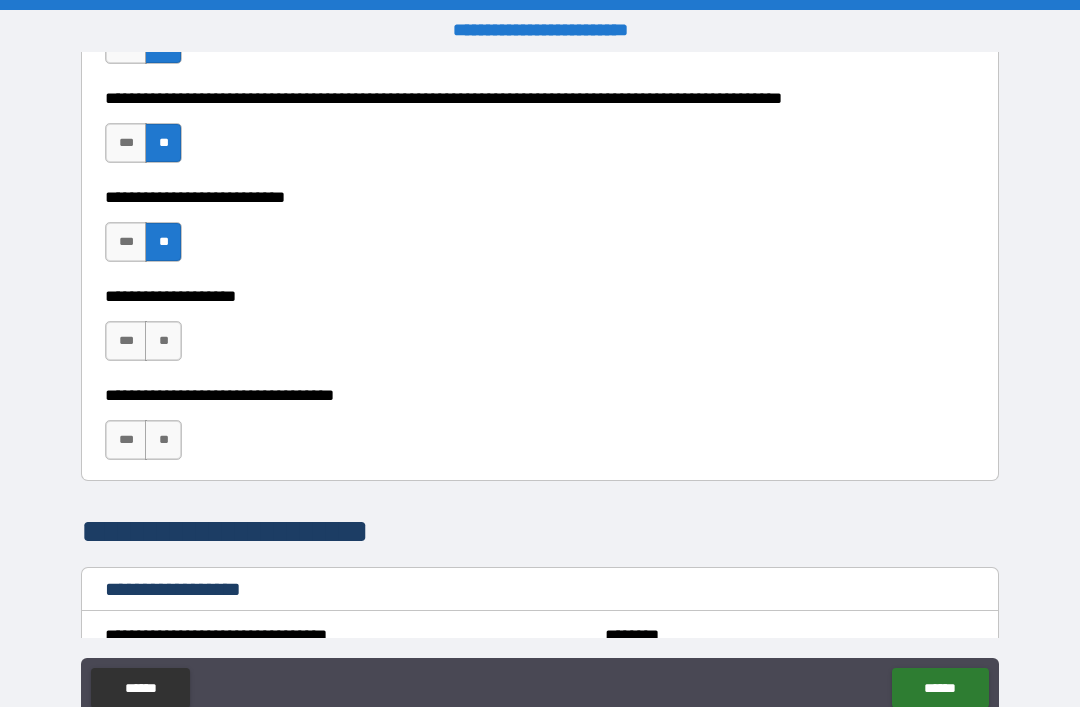 click on "**" at bounding box center [163, 341] 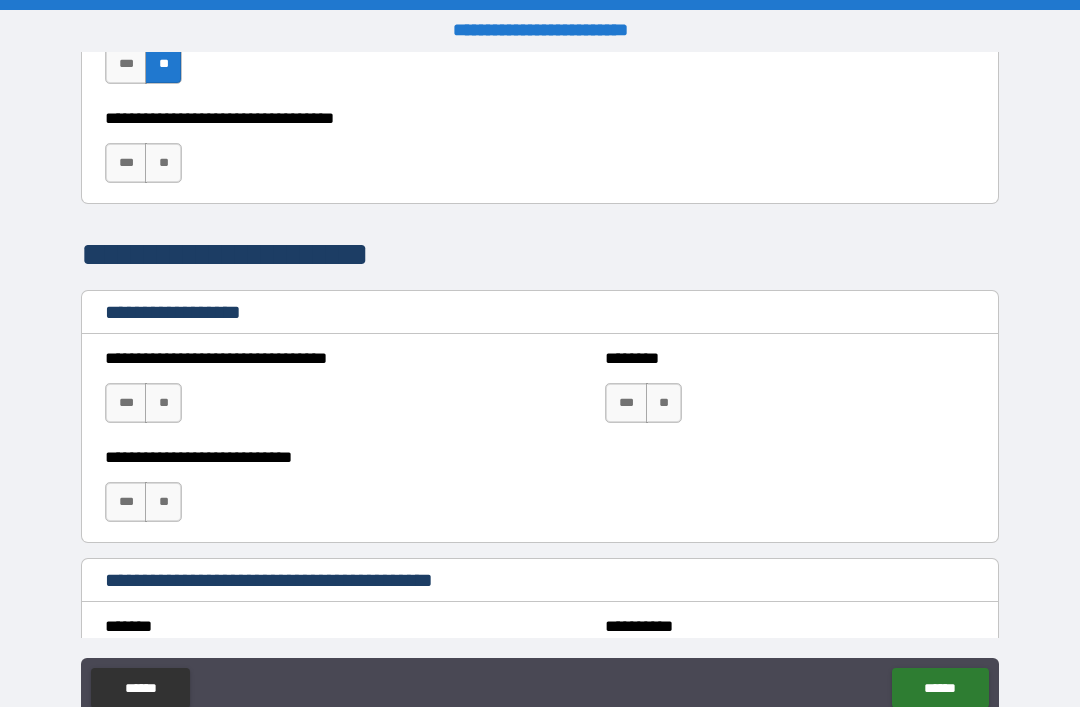 scroll, scrollTop: 1218, scrollLeft: 0, axis: vertical 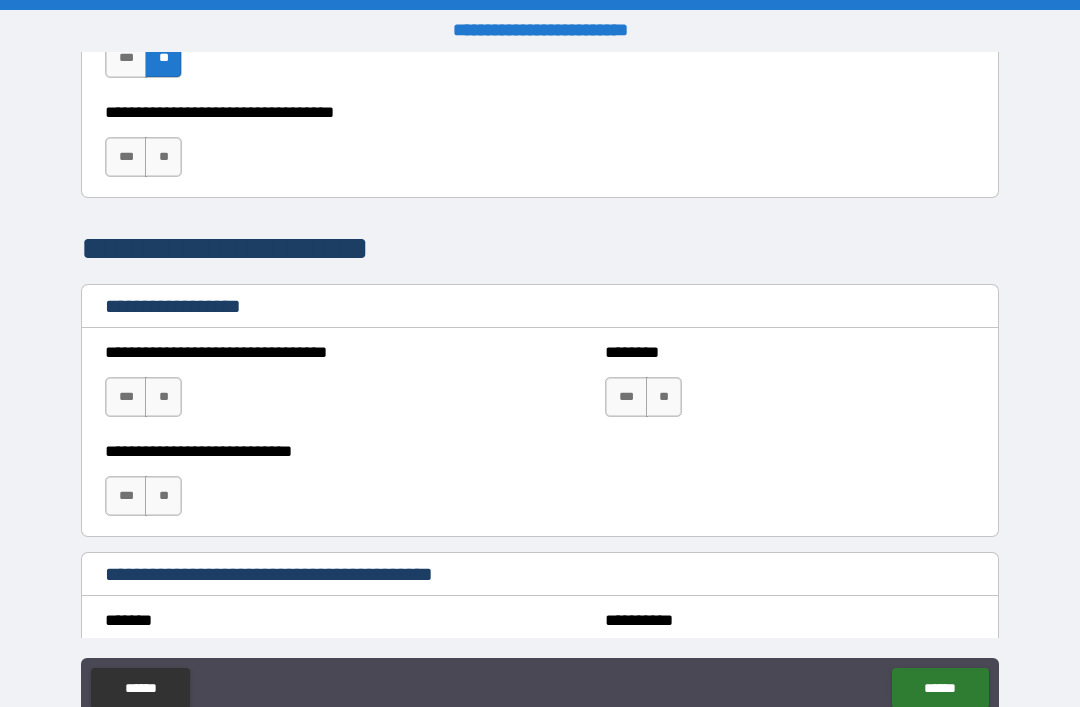 click on "**" at bounding box center [163, 157] 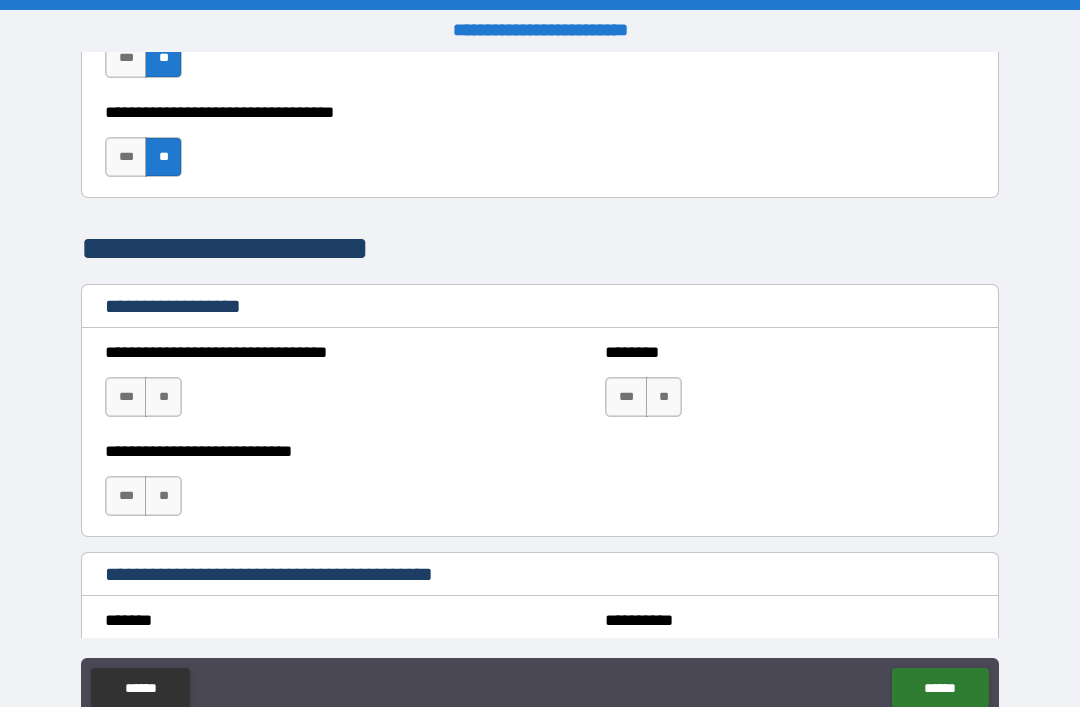 click on "**********" at bounding box center [540, 388] 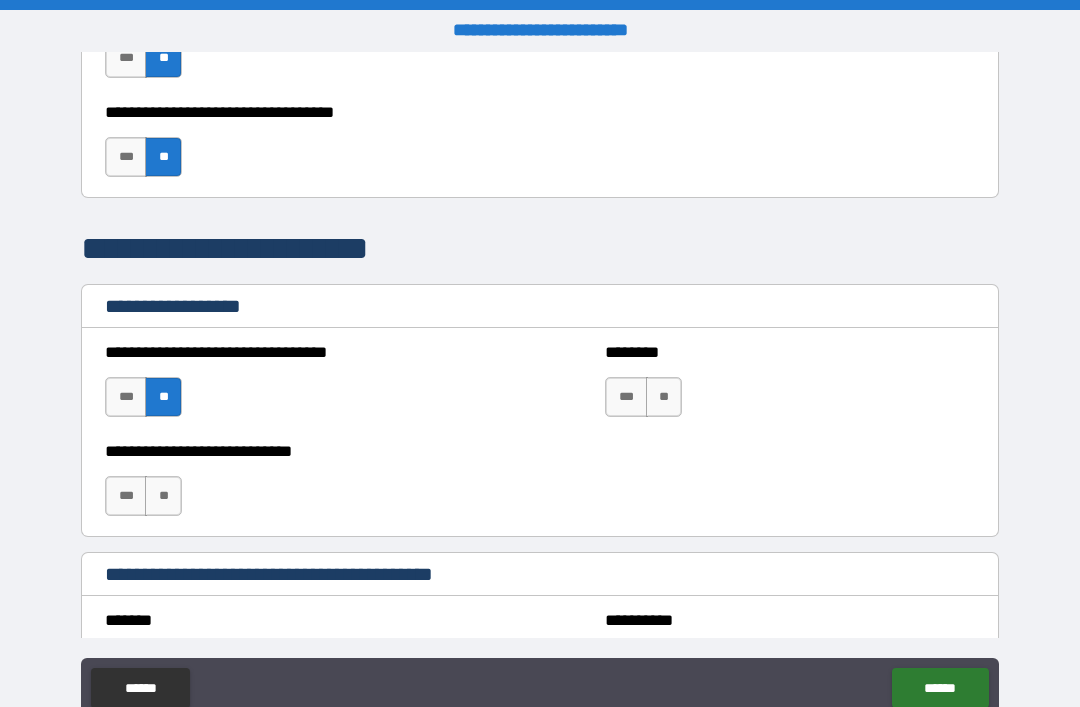click on "**" at bounding box center [664, 397] 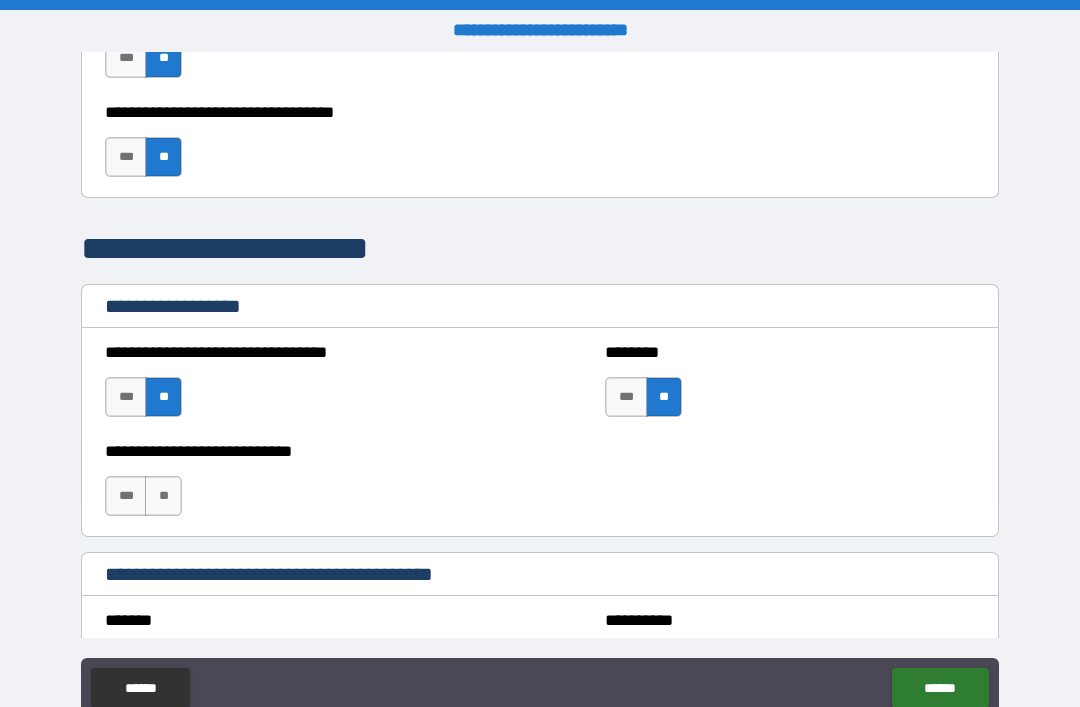 click on "**" at bounding box center [163, 496] 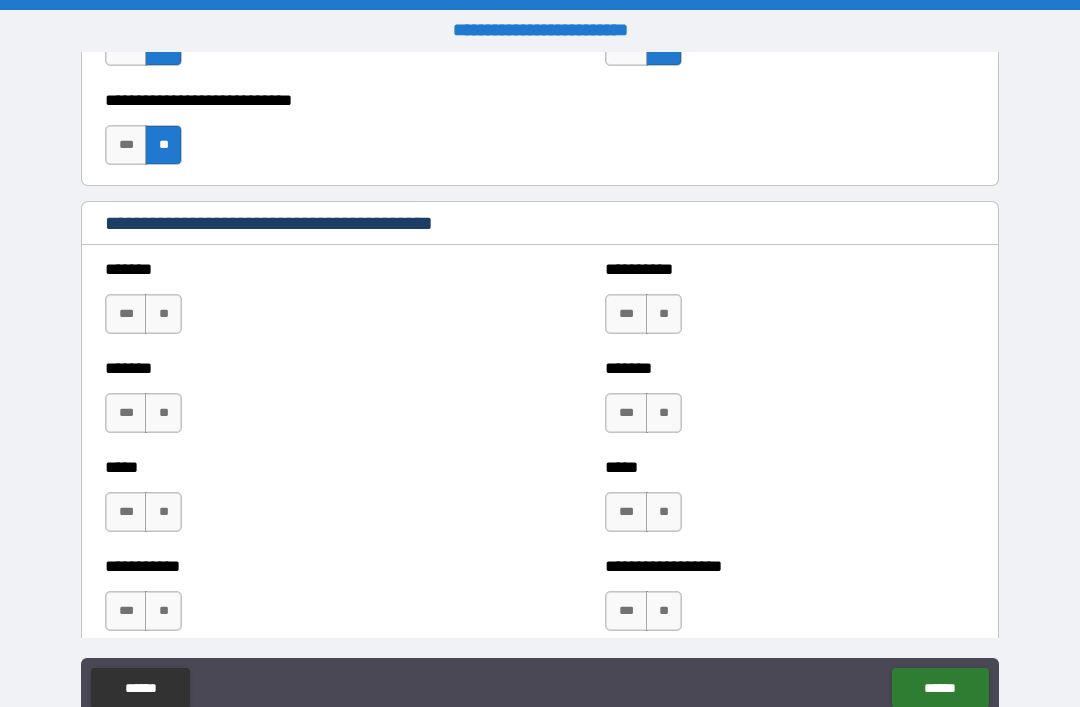 scroll, scrollTop: 1623, scrollLeft: 0, axis: vertical 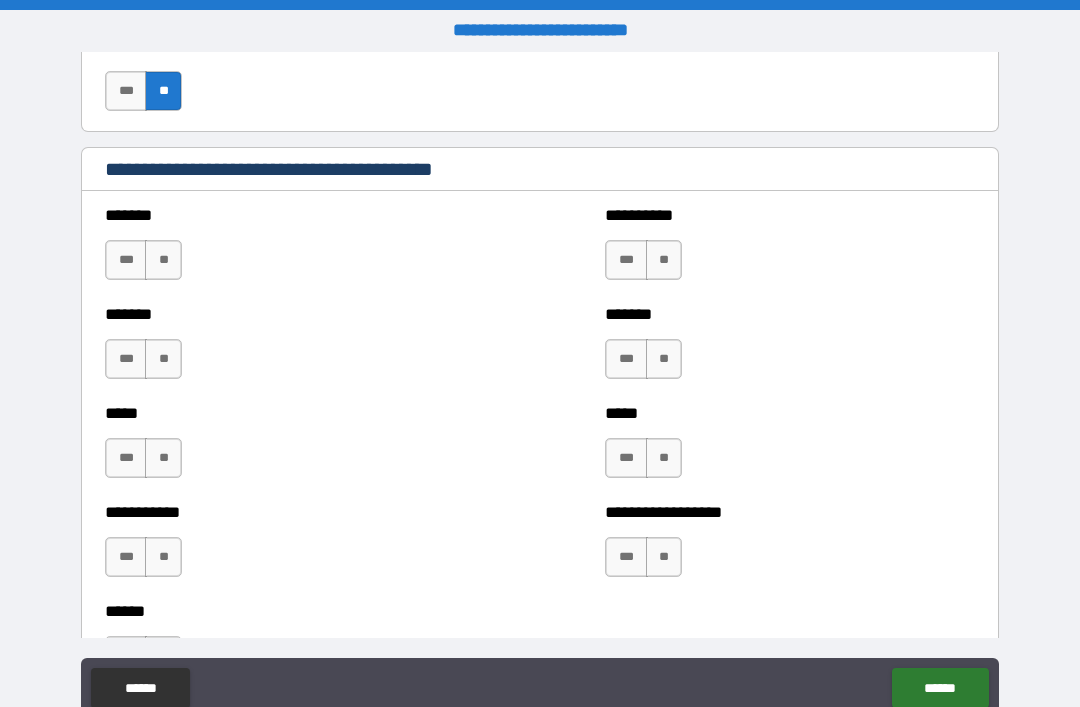 click on "**" at bounding box center (163, 260) 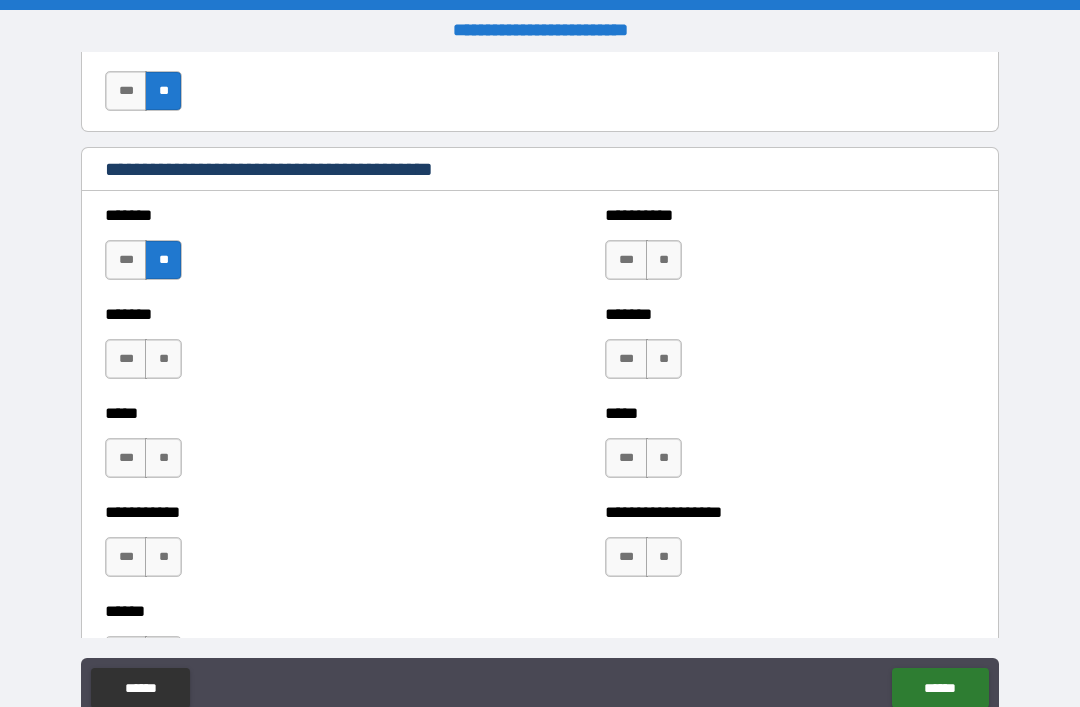 click on "**" at bounding box center [163, 359] 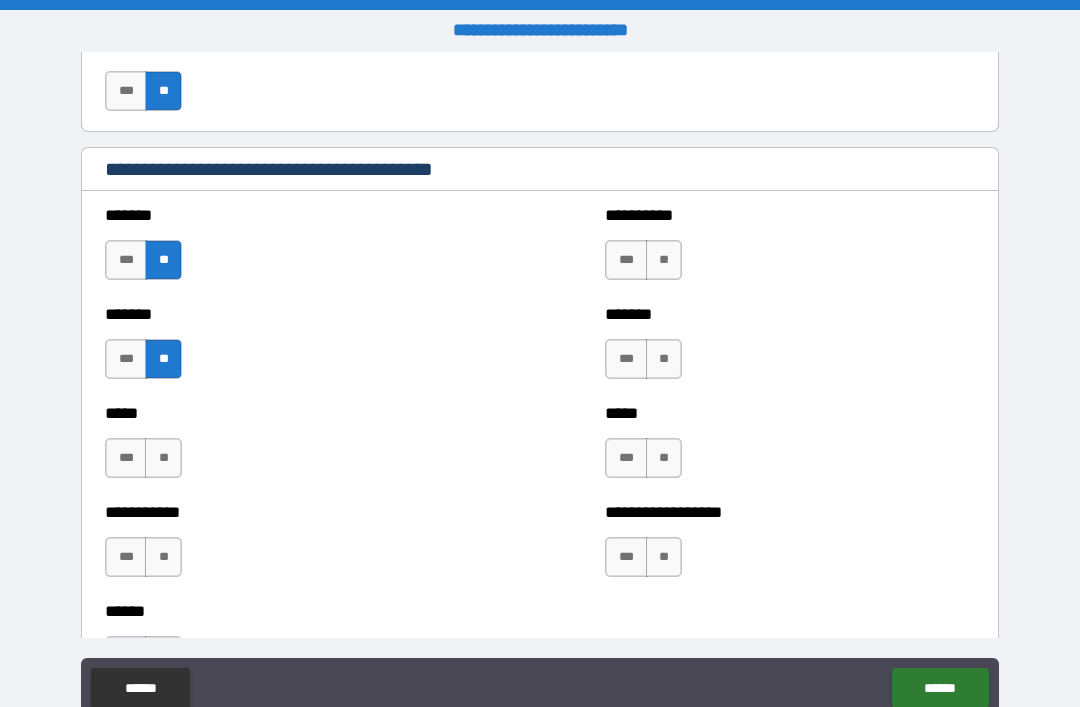 click on "**" at bounding box center [163, 458] 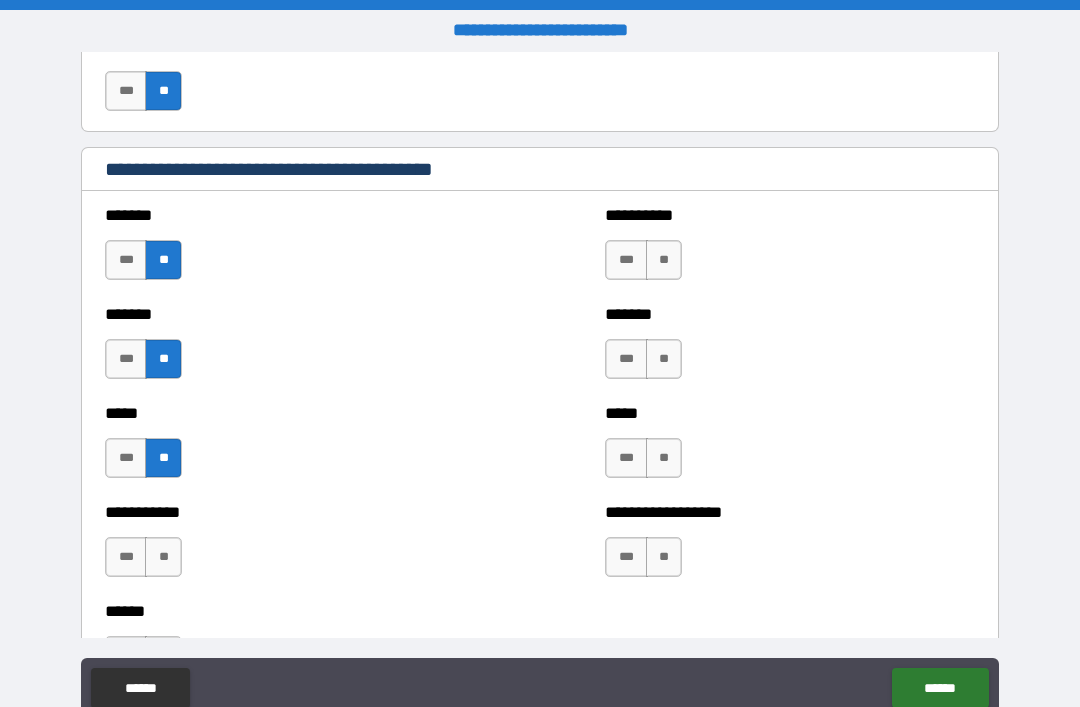 click on "**" at bounding box center [163, 557] 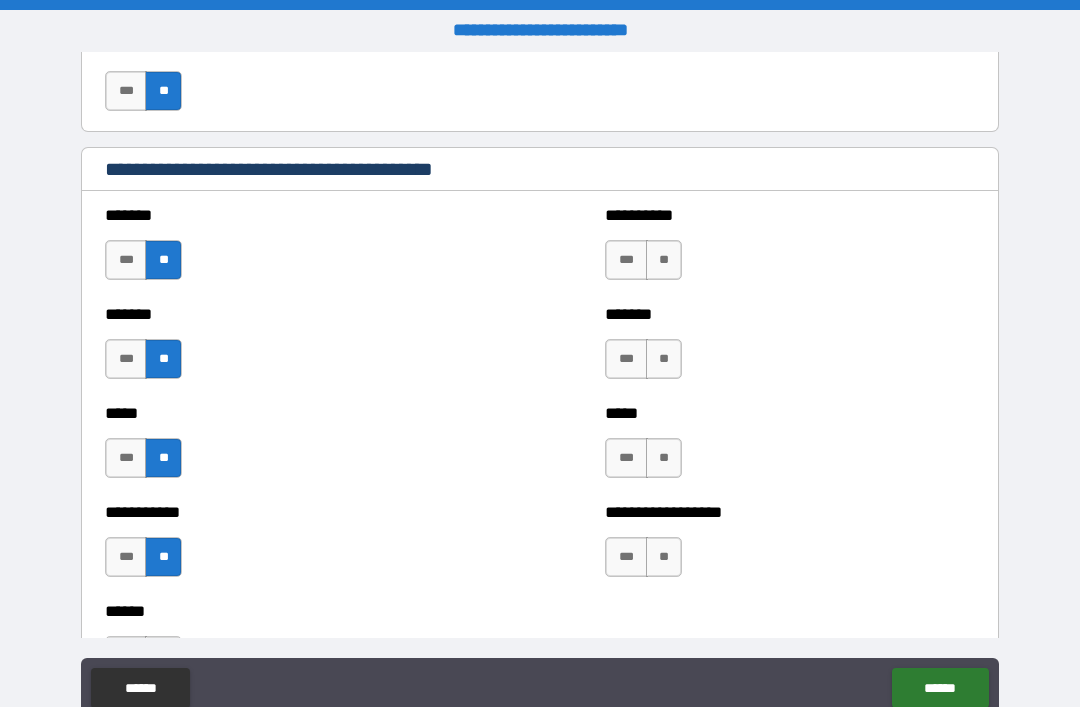 click on "**" at bounding box center (664, 260) 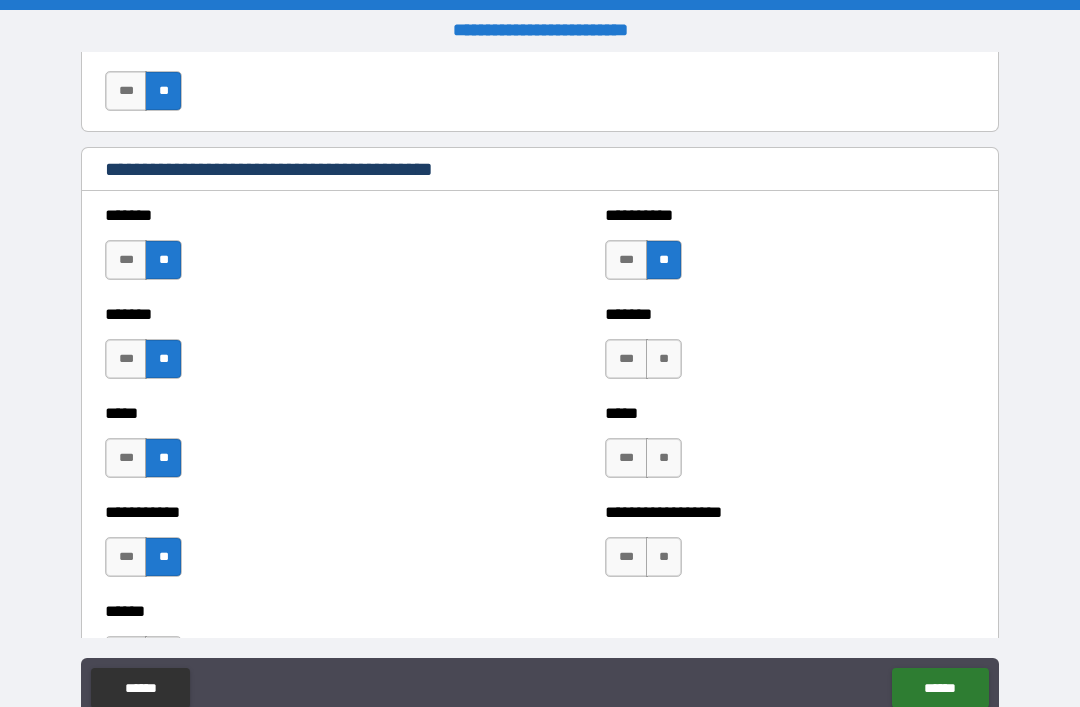 click on "**" at bounding box center (664, 359) 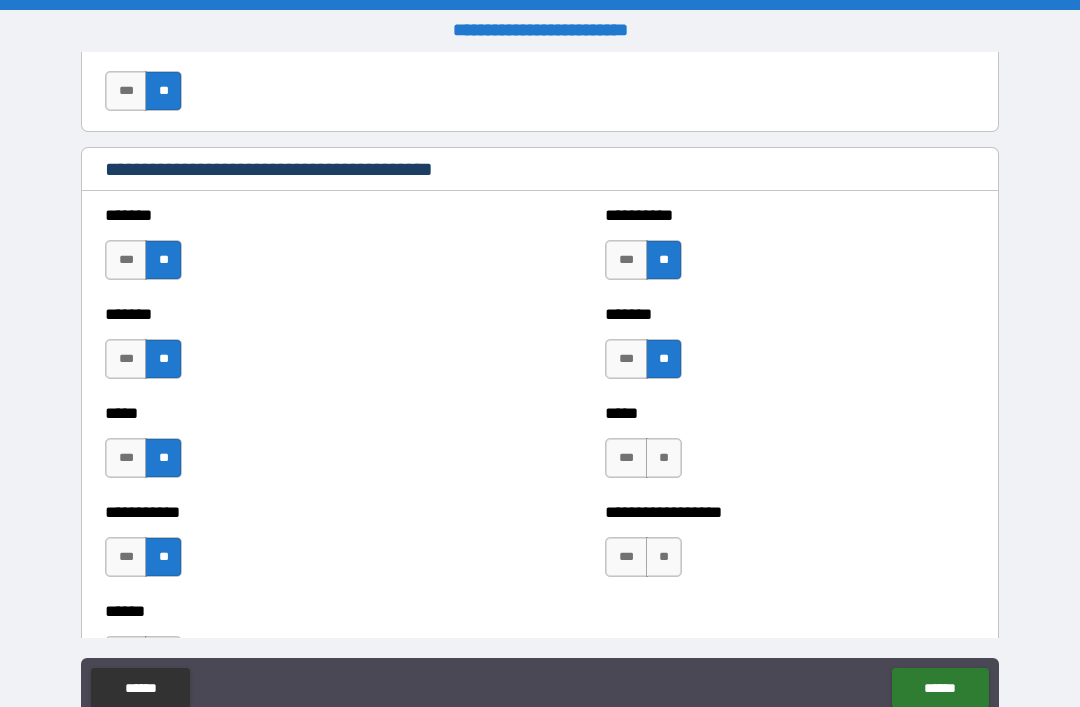 click on "**" at bounding box center [664, 458] 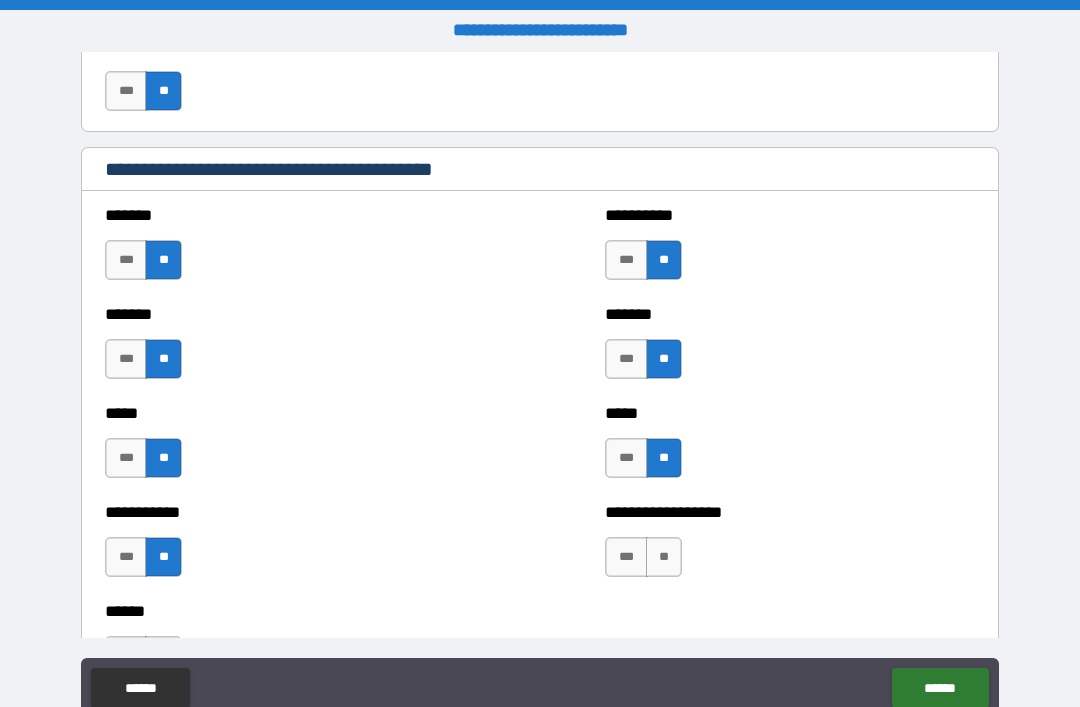 click on "**" at bounding box center [664, 557] 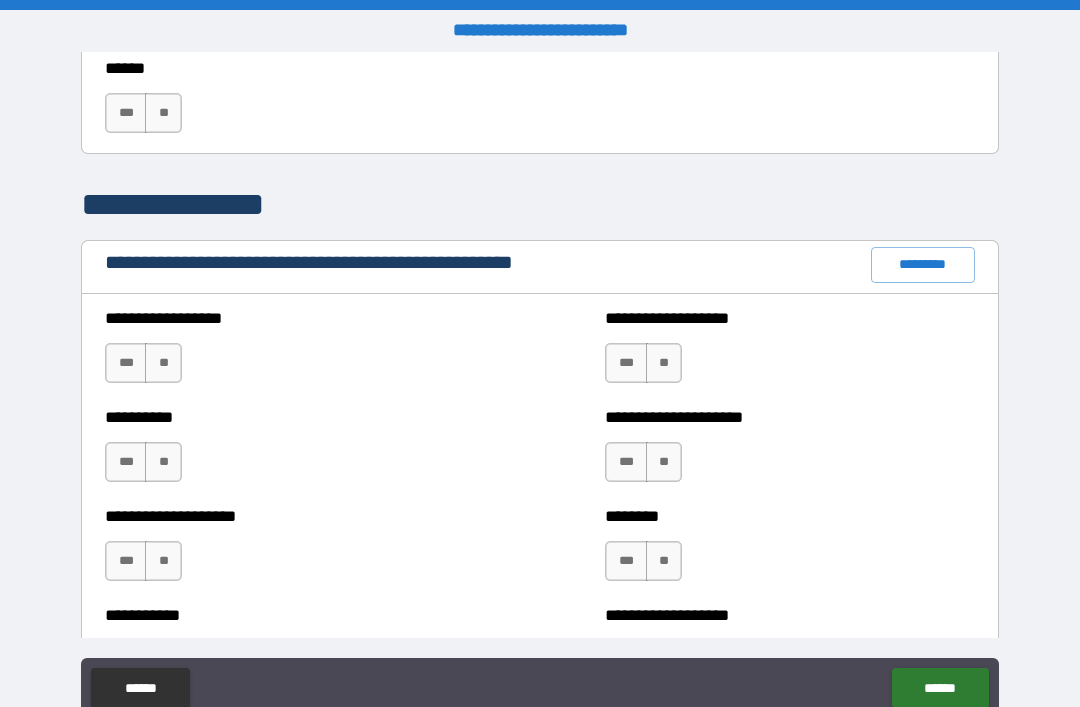 scroll, scrollTop: 2167, scrollLeft: 0, axis: vertical 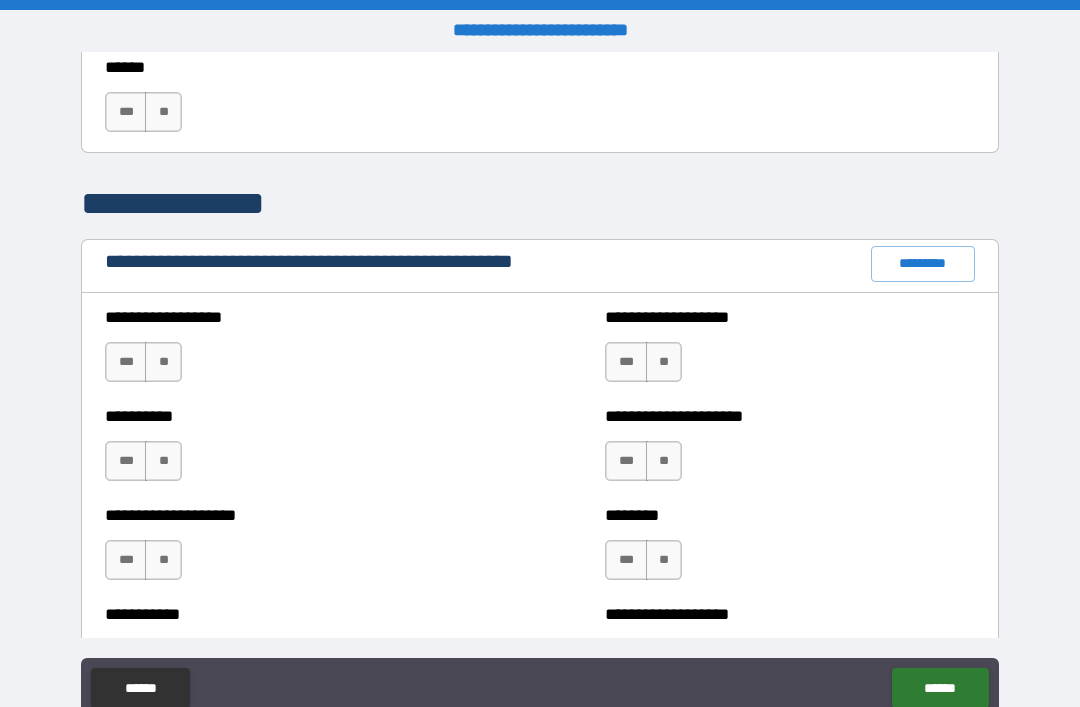 click on "**" at bounding box center (163, 112) 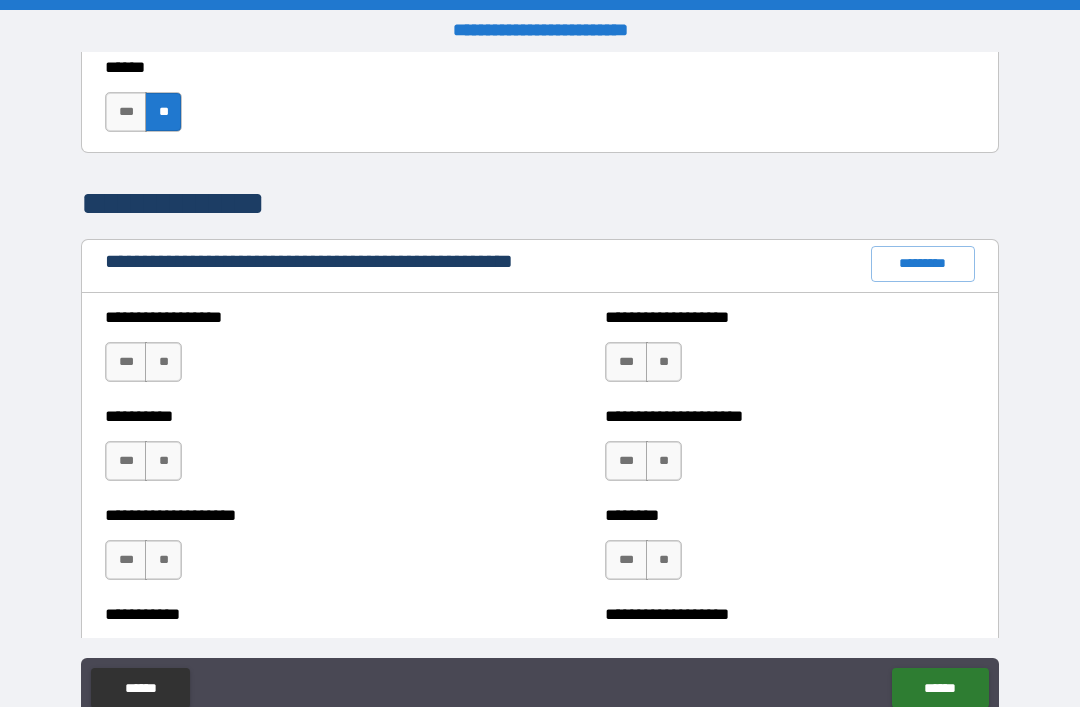 click on "**" at bounding box center [163, 362] 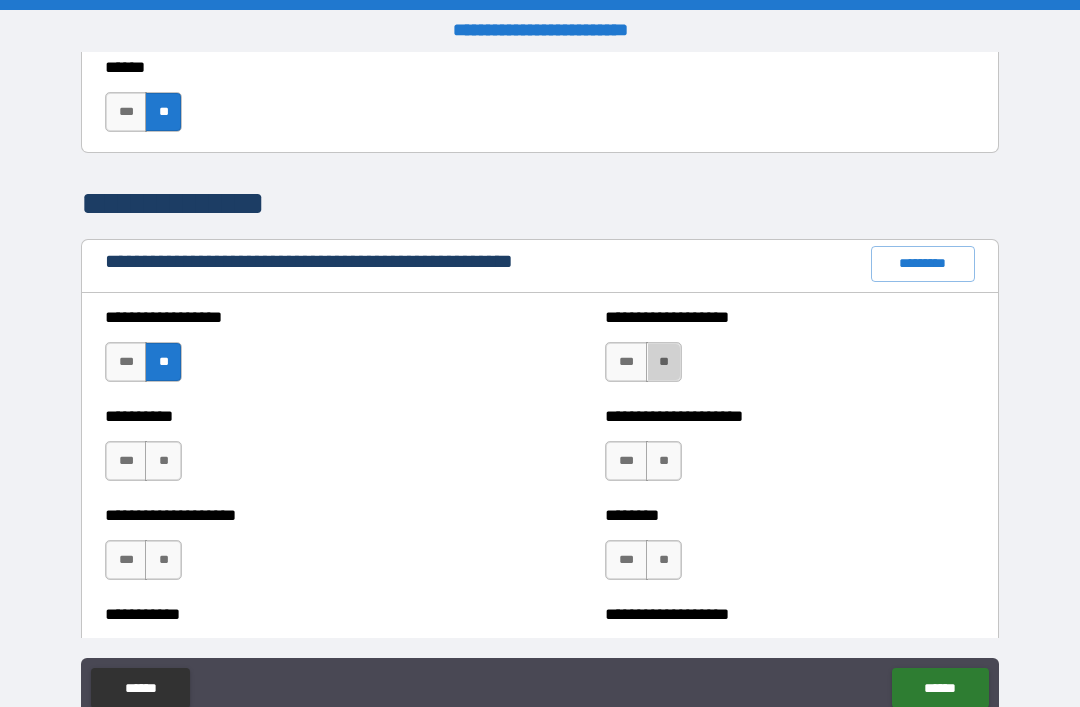 click on "**" at bounding box center (664, 362) 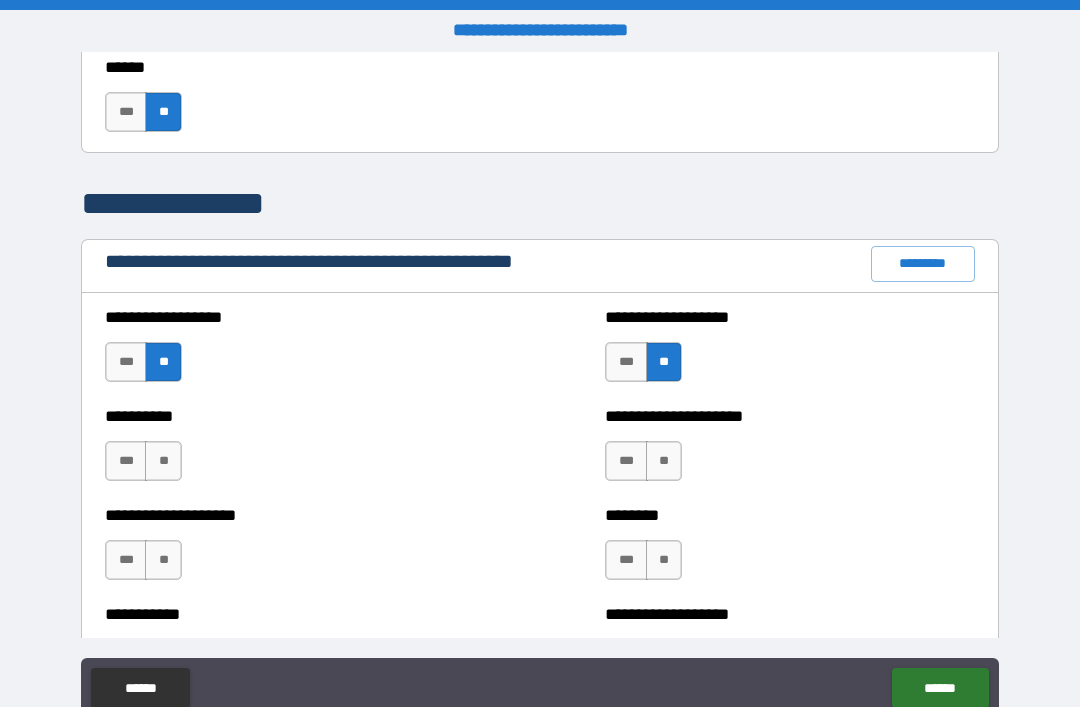 click on "**" at bounding box center [163, 461] 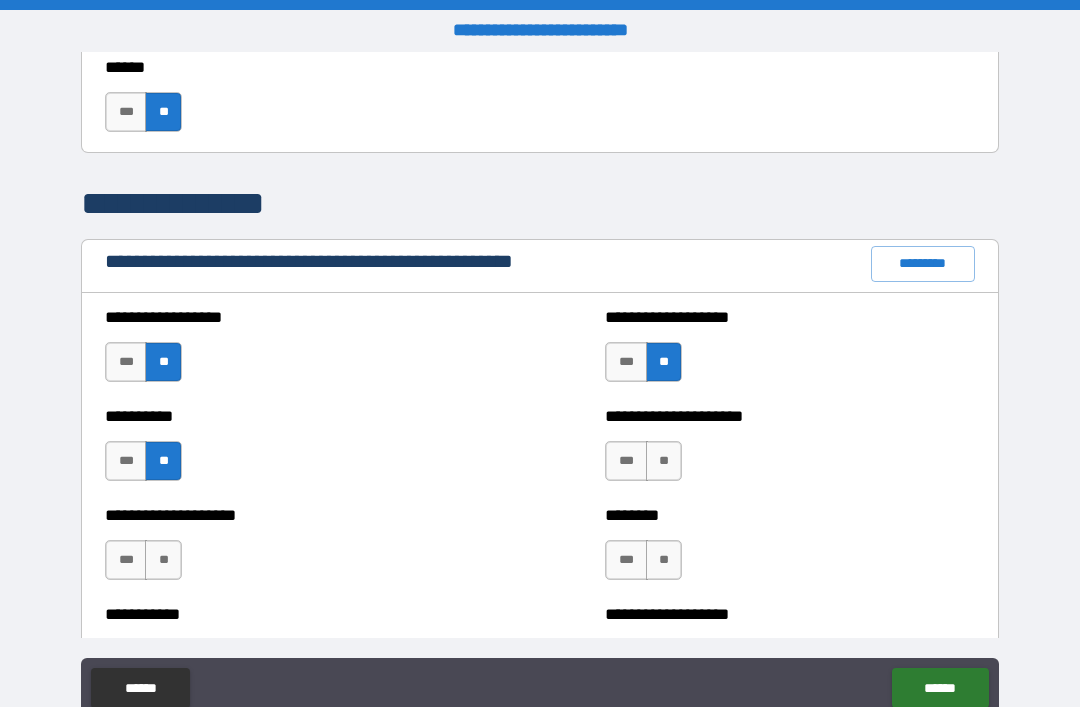 click on "**" at bounding box center [664, 461] 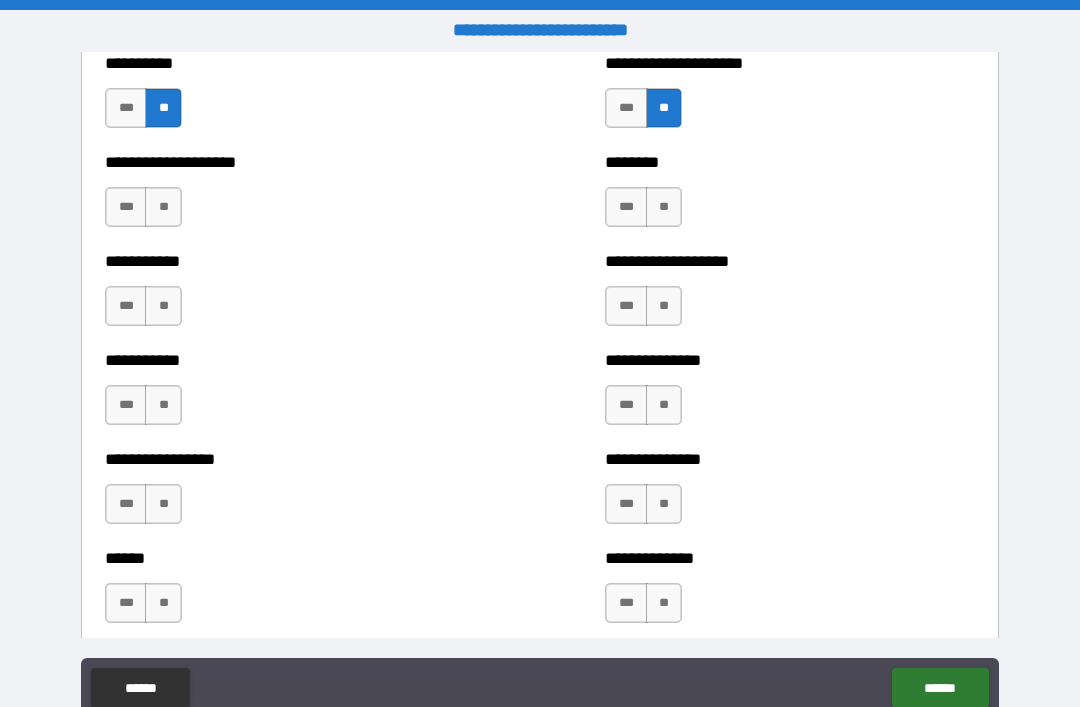 scroll, scrollTop: 2522, scrollLeft: 0, axis: vertical 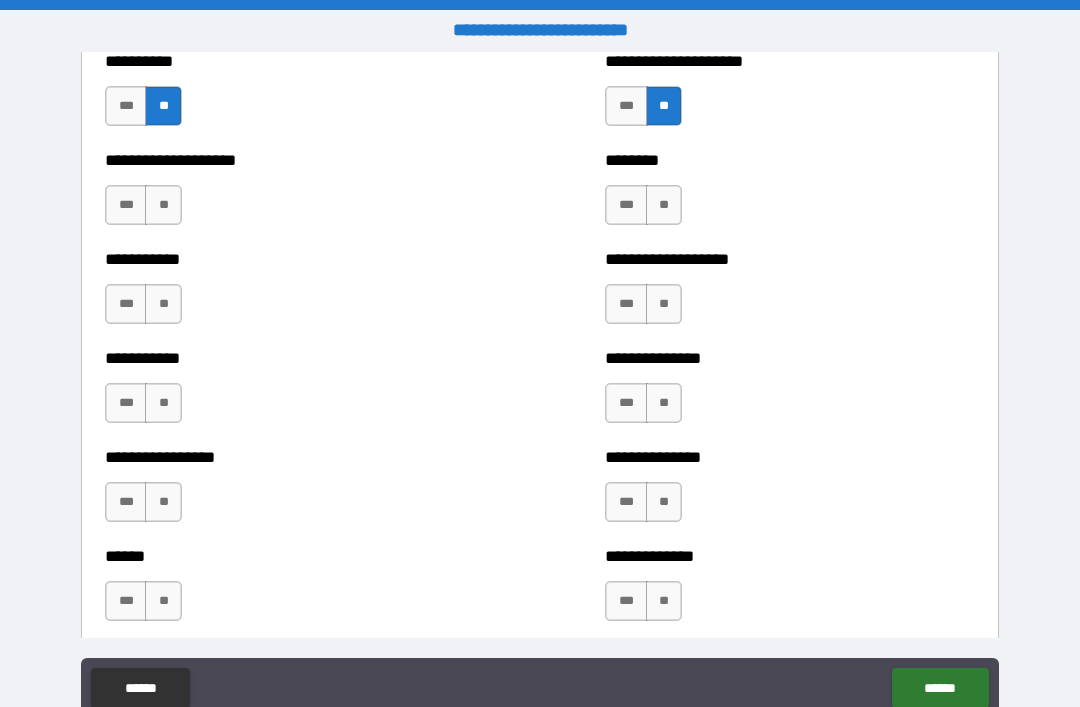 click on "**" at bounding box center (163, 205) 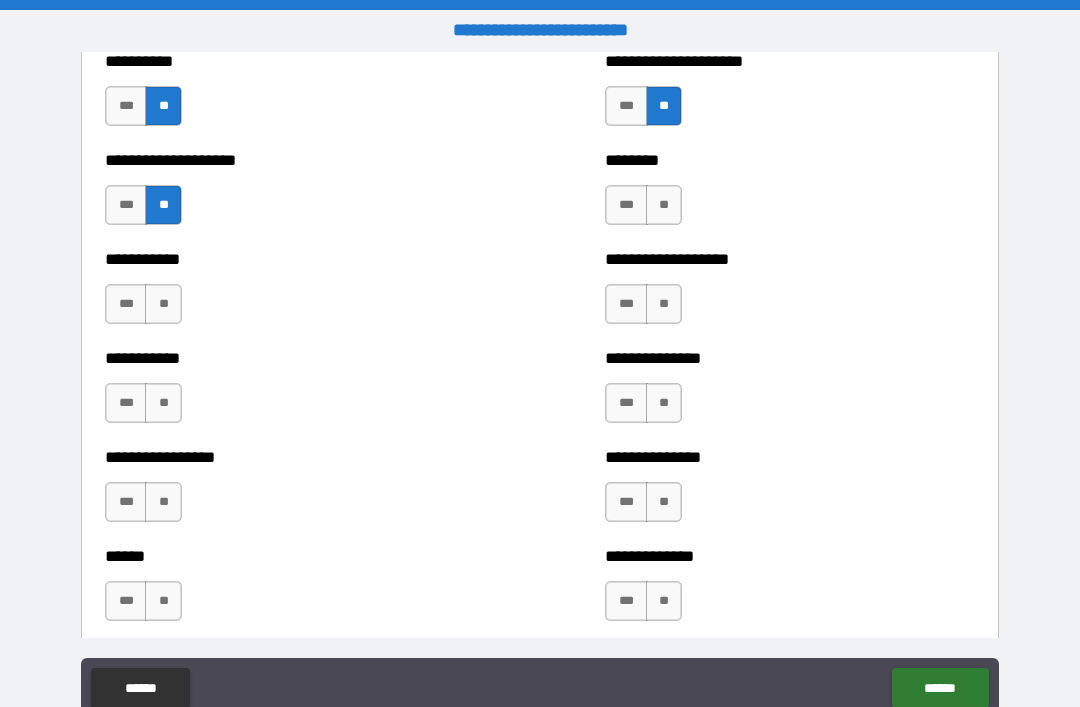 click on "***" at bounding box center (626, 205) 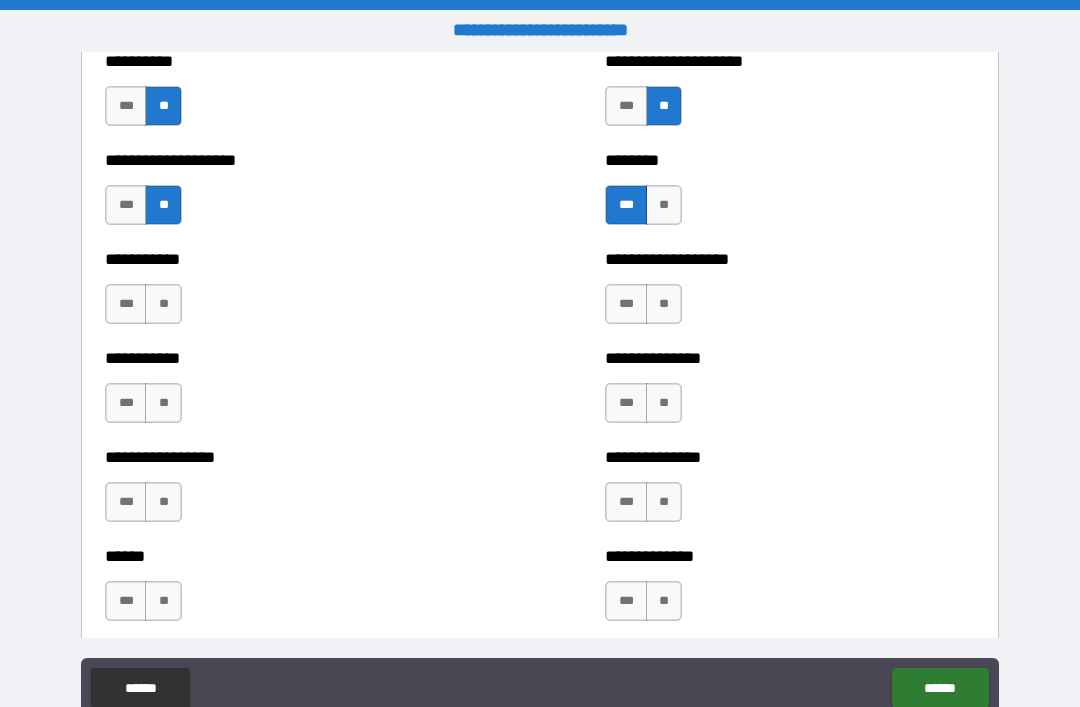 click on "**" at bounding box center (163, 304) 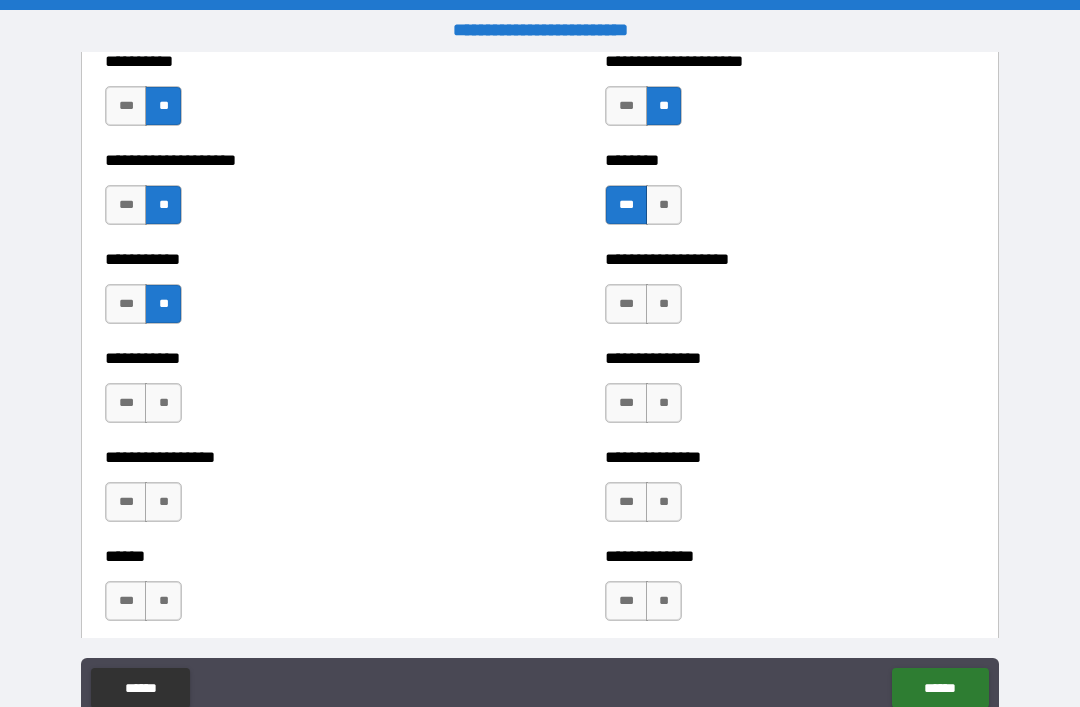 click on "**" at bounding box center (664, 304) 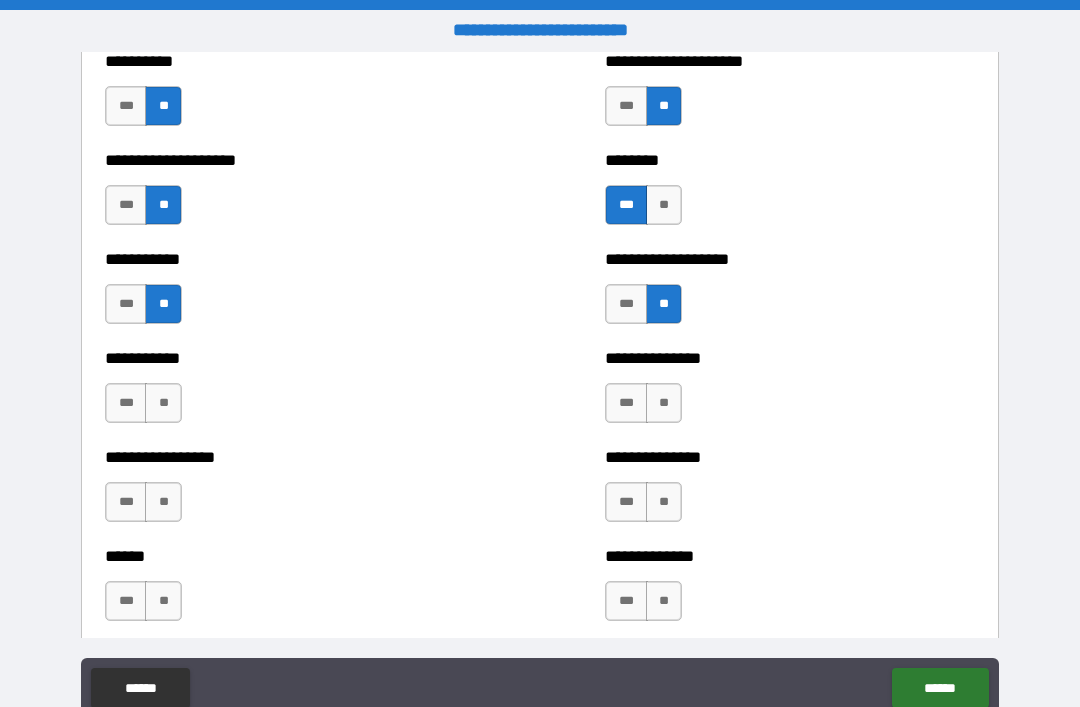 click on "**" at bounding box center [163, 403] 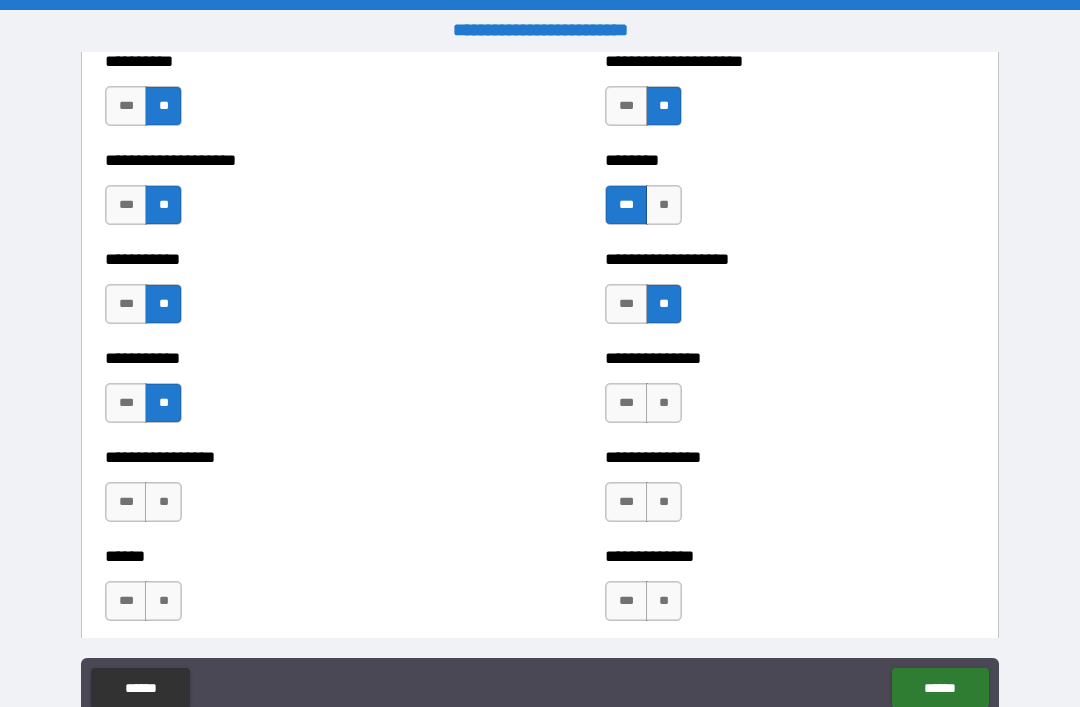 click on "**" at bounding box center [664, 403] 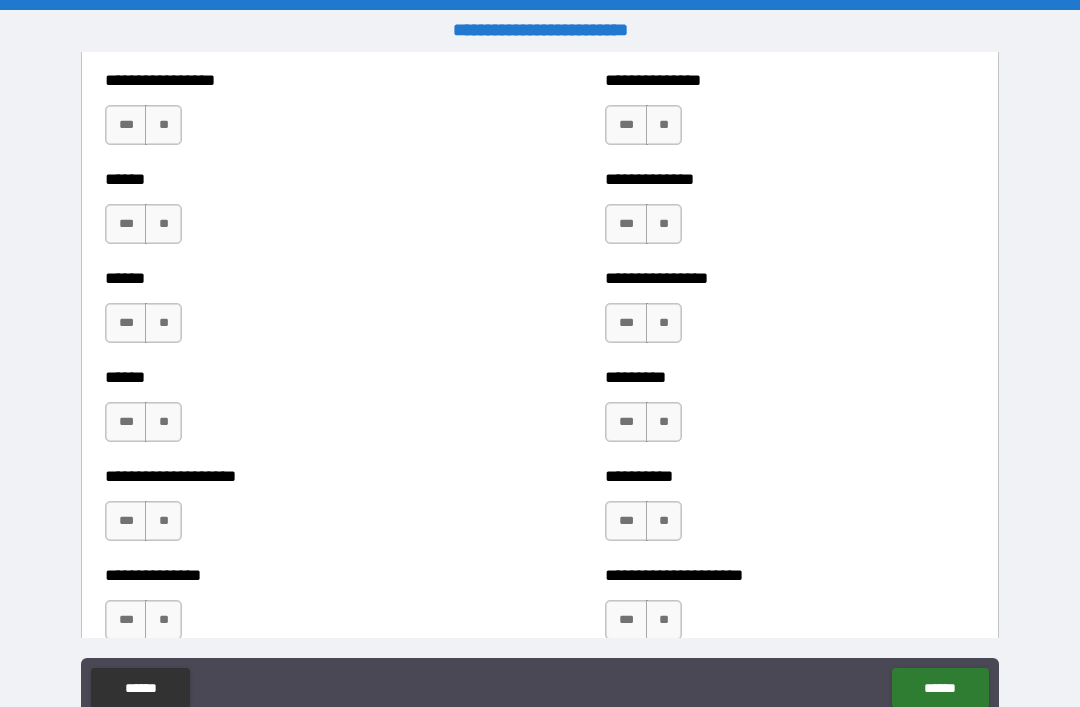 scroll, scrollTop: 2854, scrollLeft: 0, axis: vertical 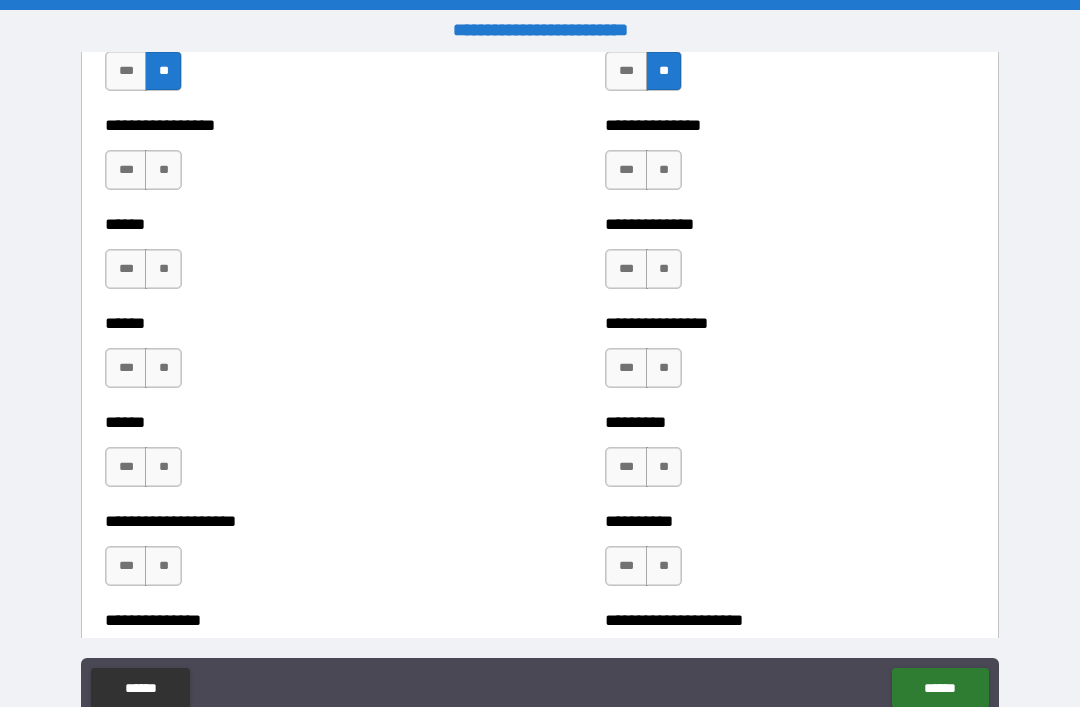 click on "**" at bounding box center (163, 170) 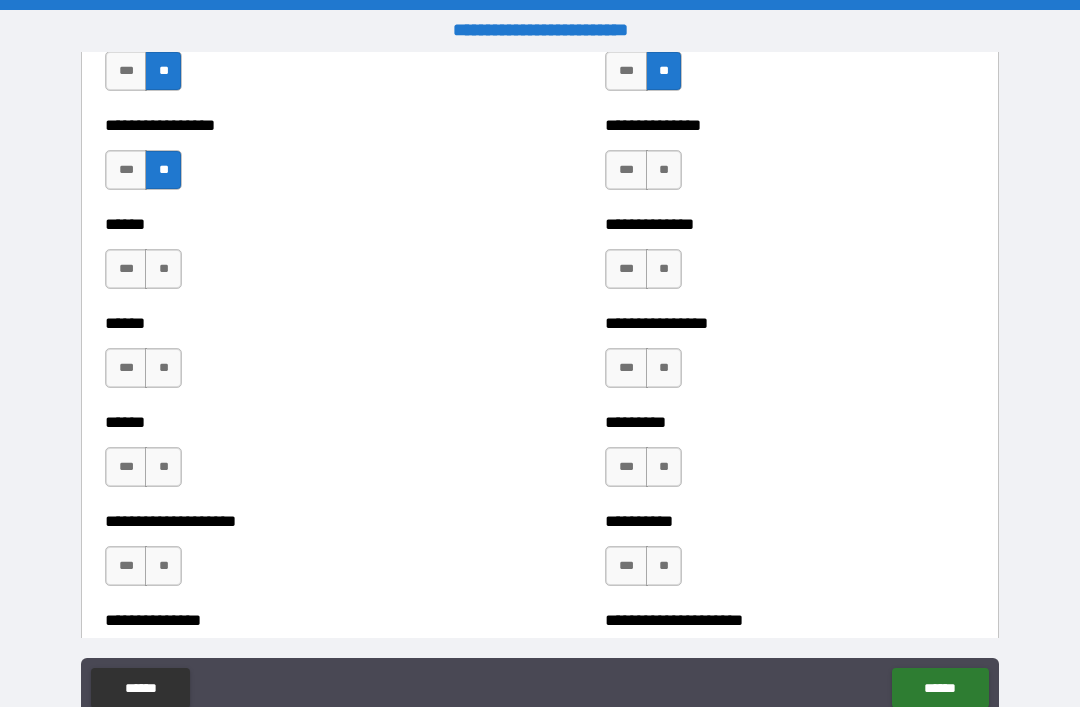 click on "**" at bounding box center (664, 170) 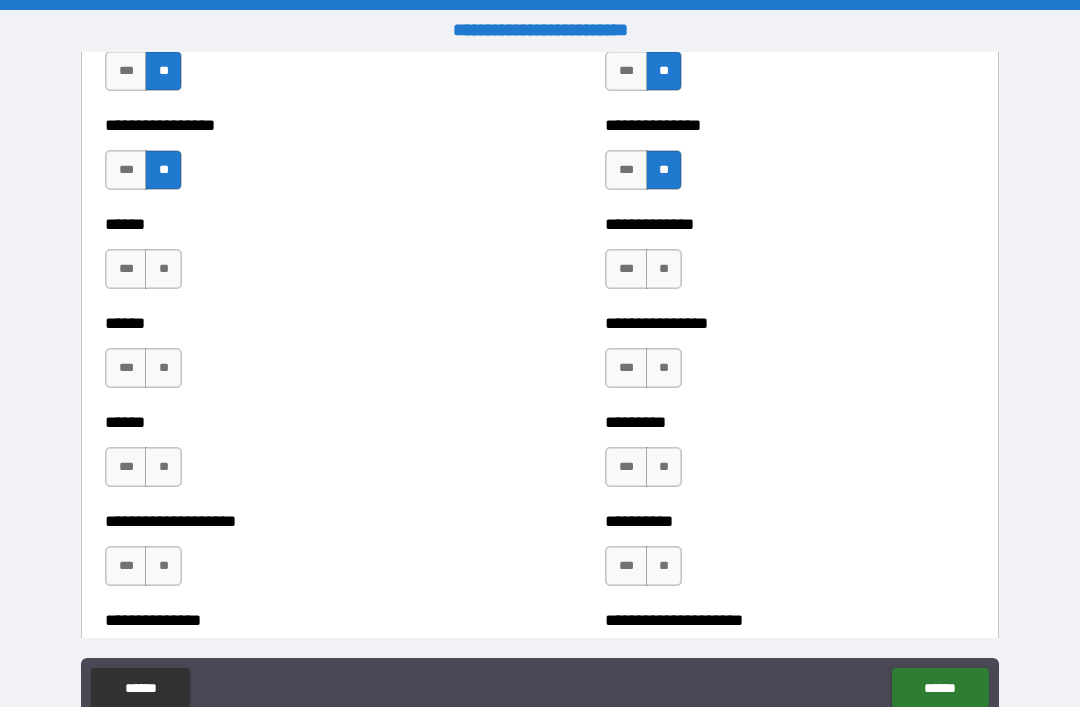 click on "**" at bounding box center [163, 269] 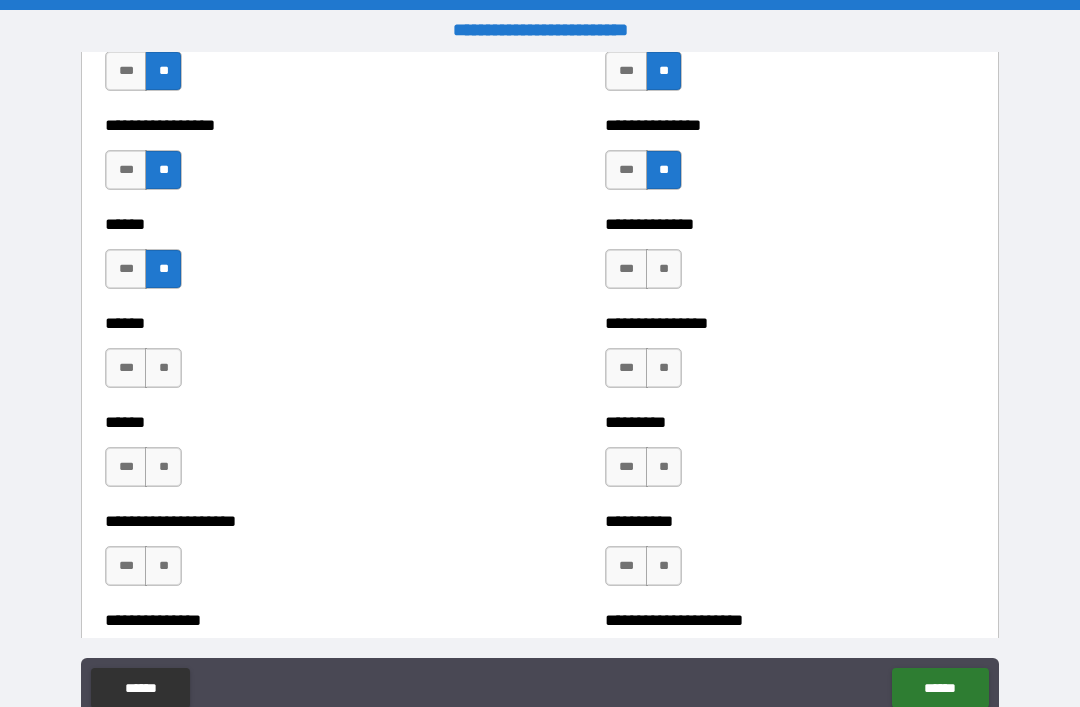 click on "**" at bounding box center [163, 368] 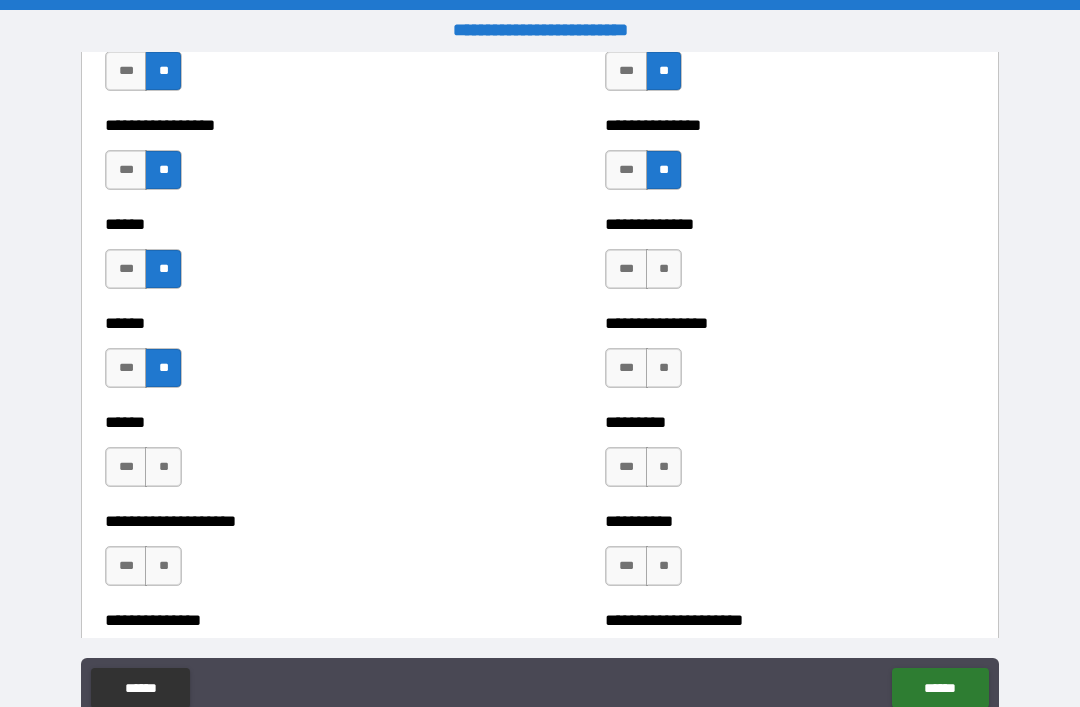 click on "**" at bounding box center (163, 467) 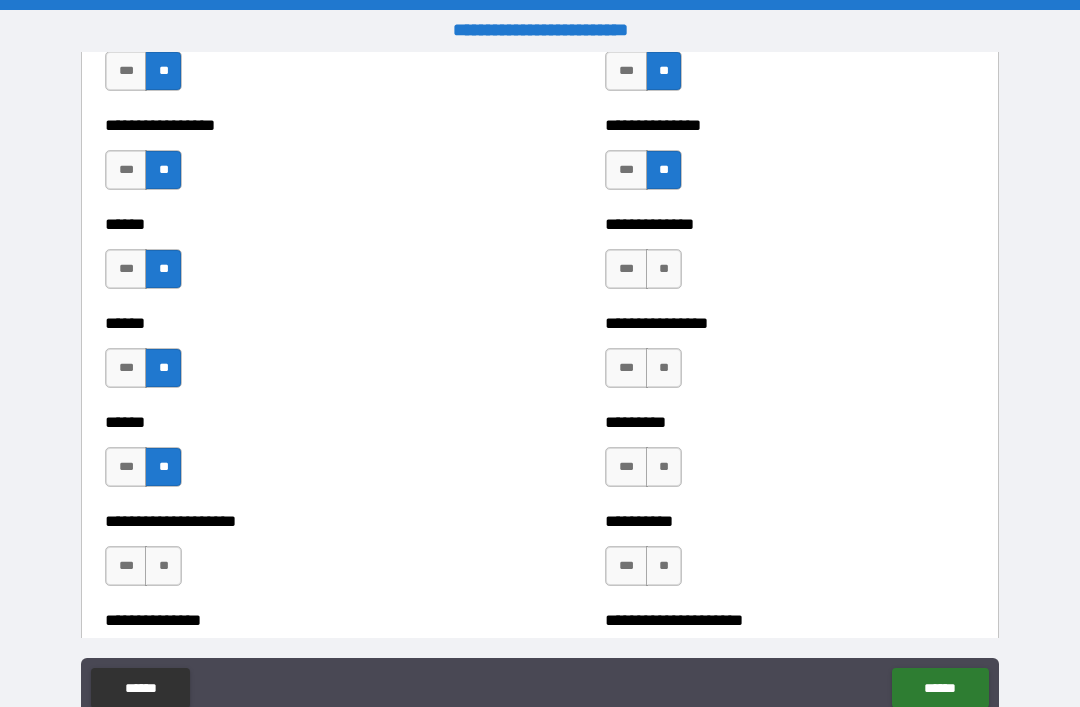 click on "**" at bounding box center [664, 269] 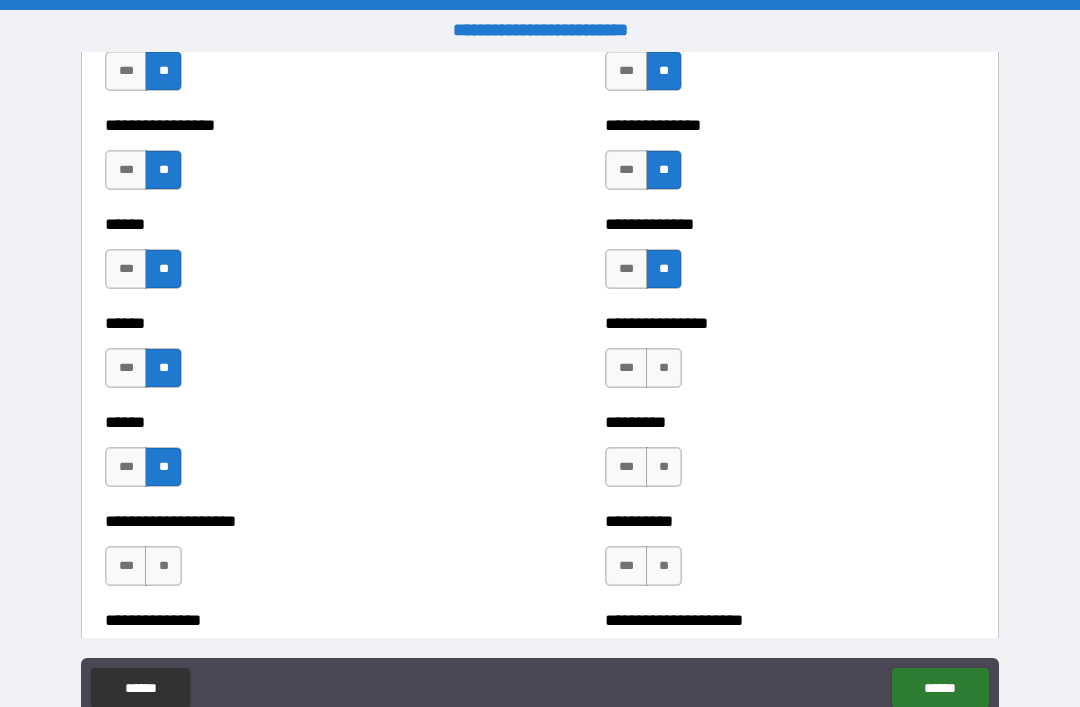 click on "**" at bounding box center (664, 368) 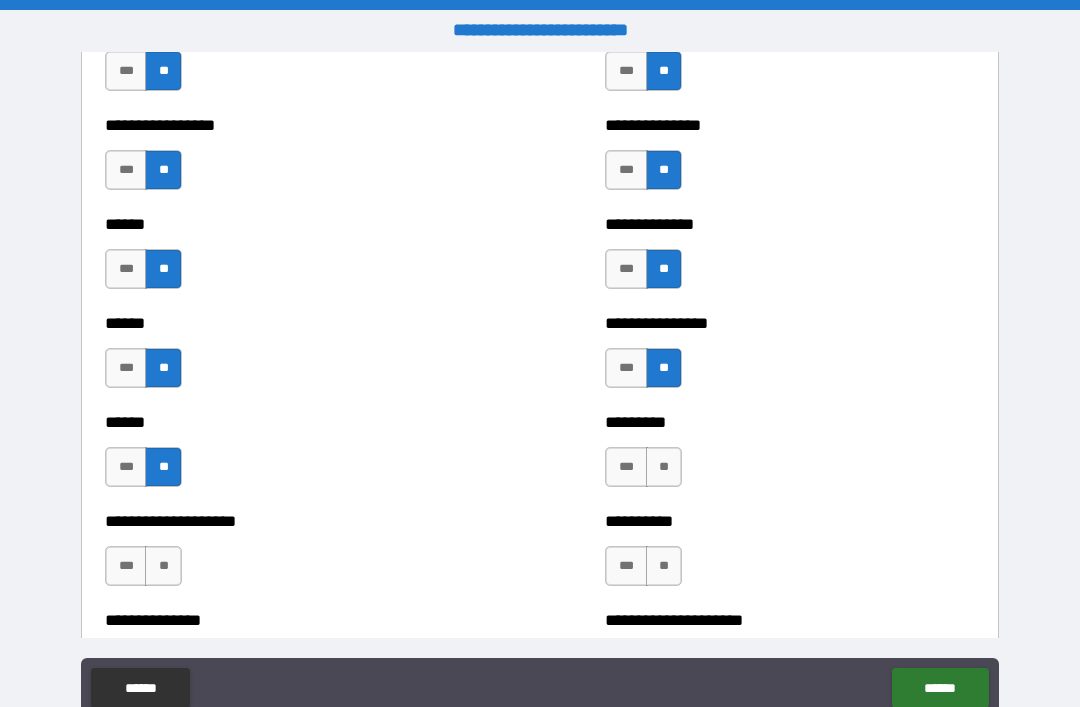 click on "**" at bounding box center (664, 467) 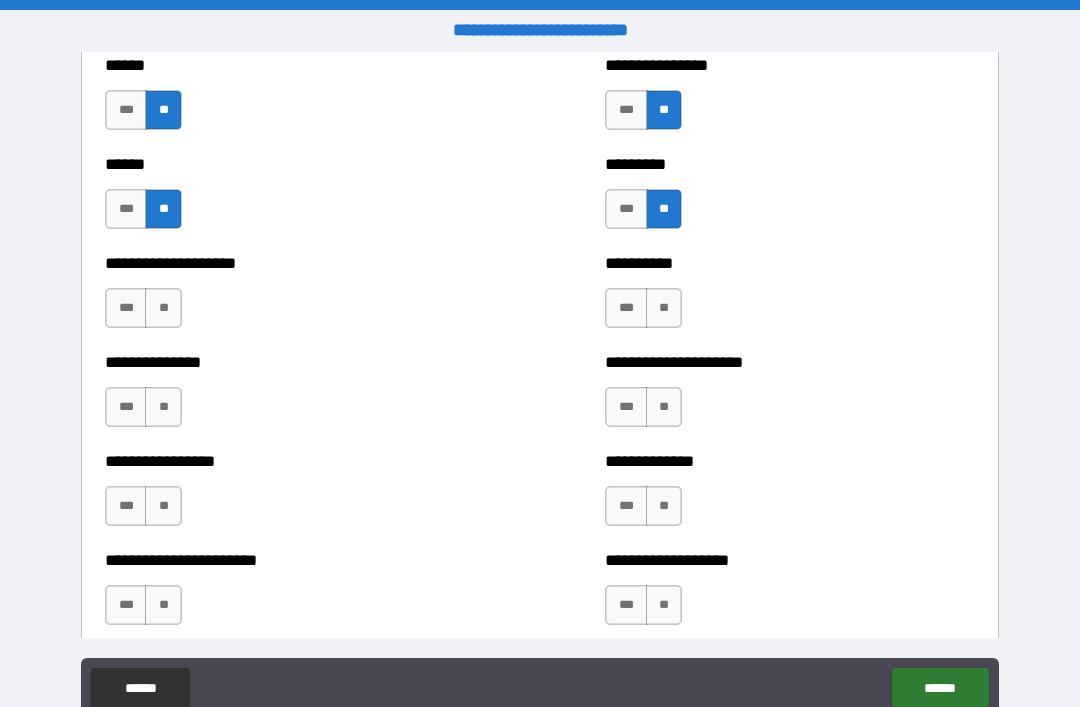 scroll, scrollTop: 3127, scrollLeft: 0, axis: vertical 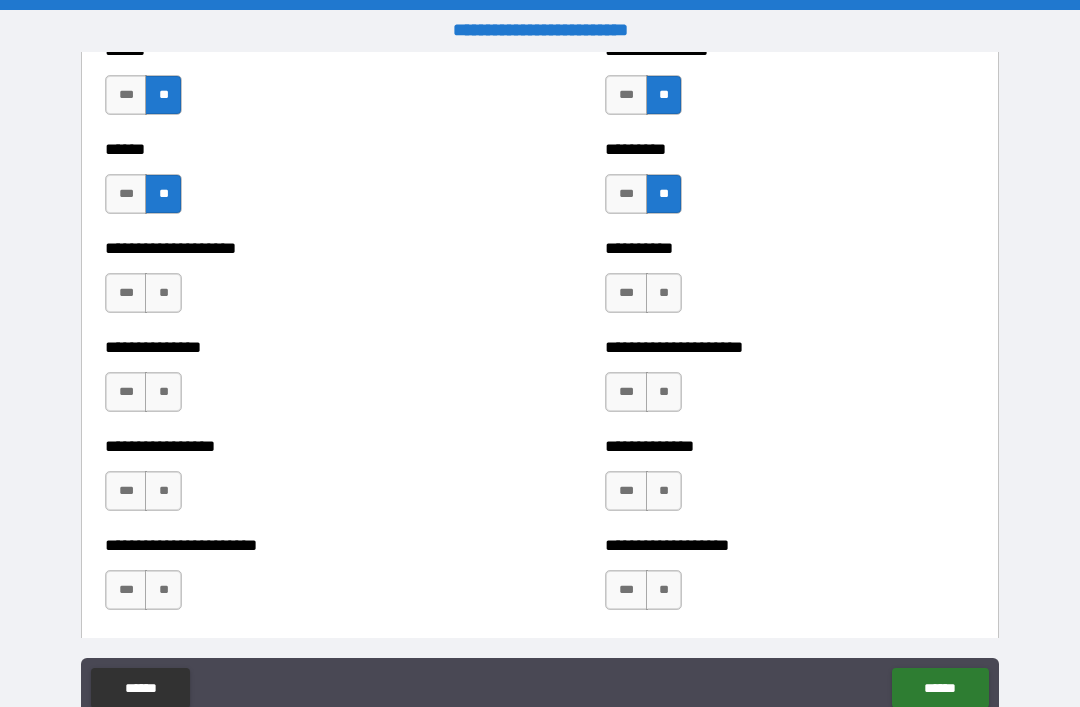 click on "**" at bounding box center [163, 293] 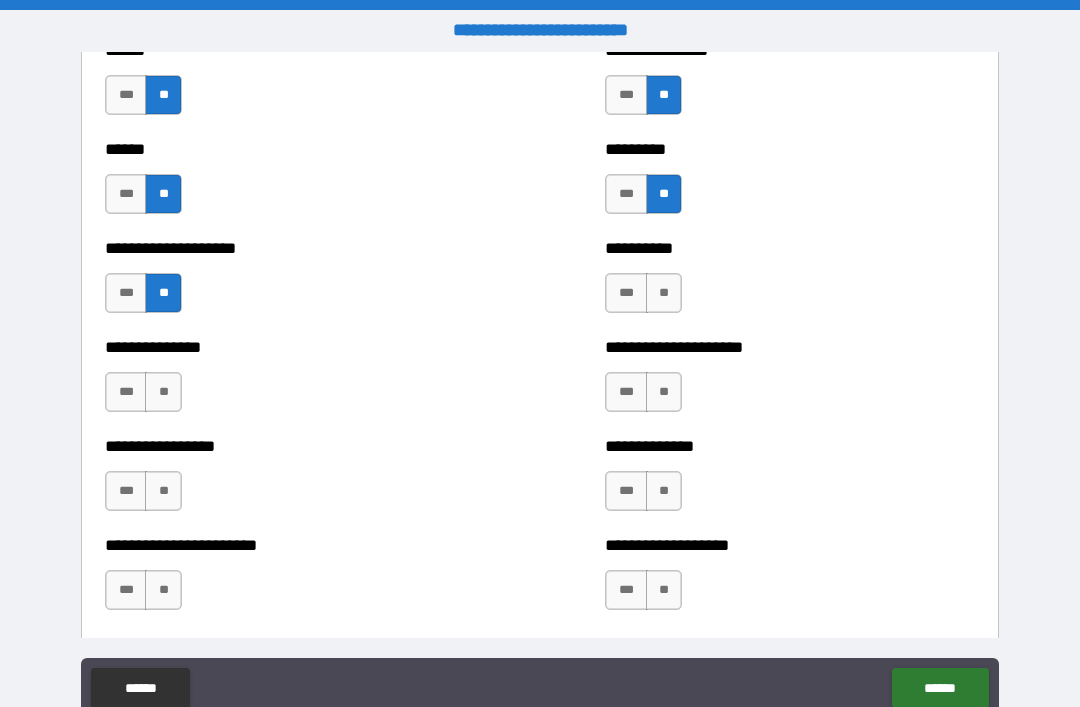 click on "**" at bounding box center (163, 392) 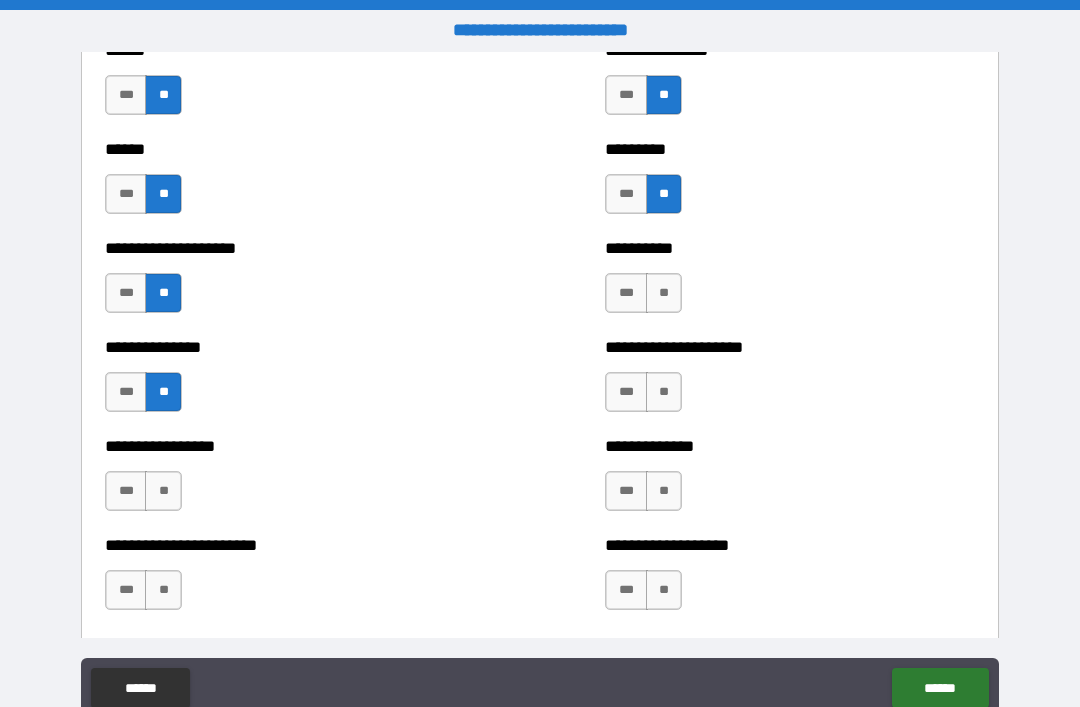 click on "**" at bounding box center [163, 491] 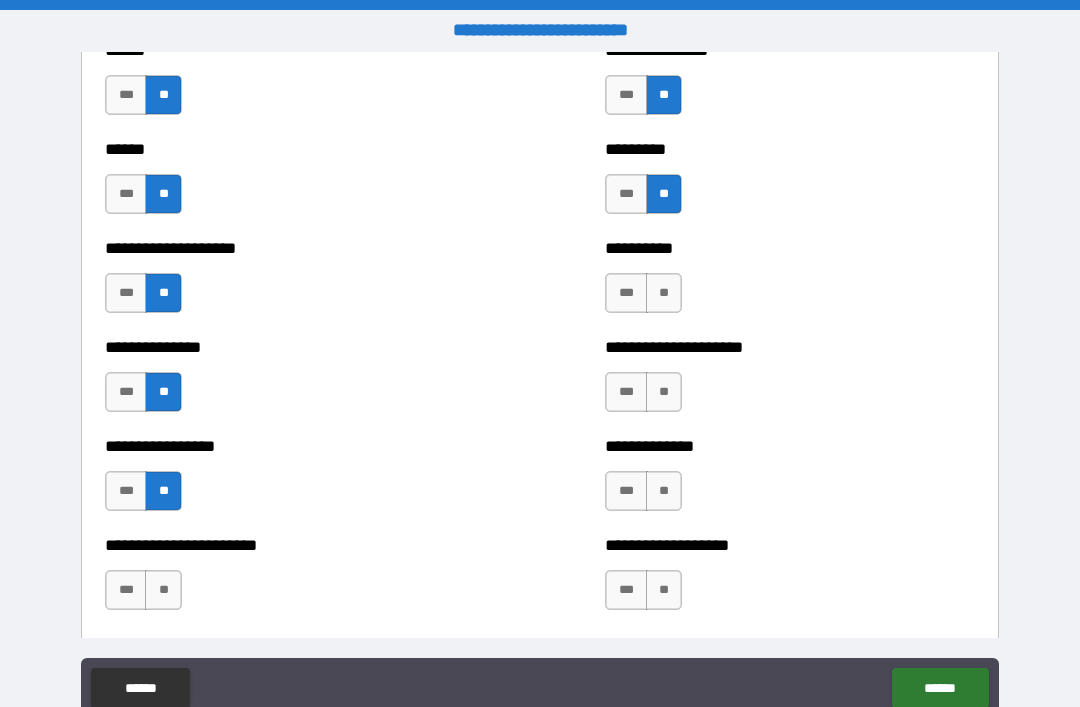 click on "***" at bounding box center (126, 491) 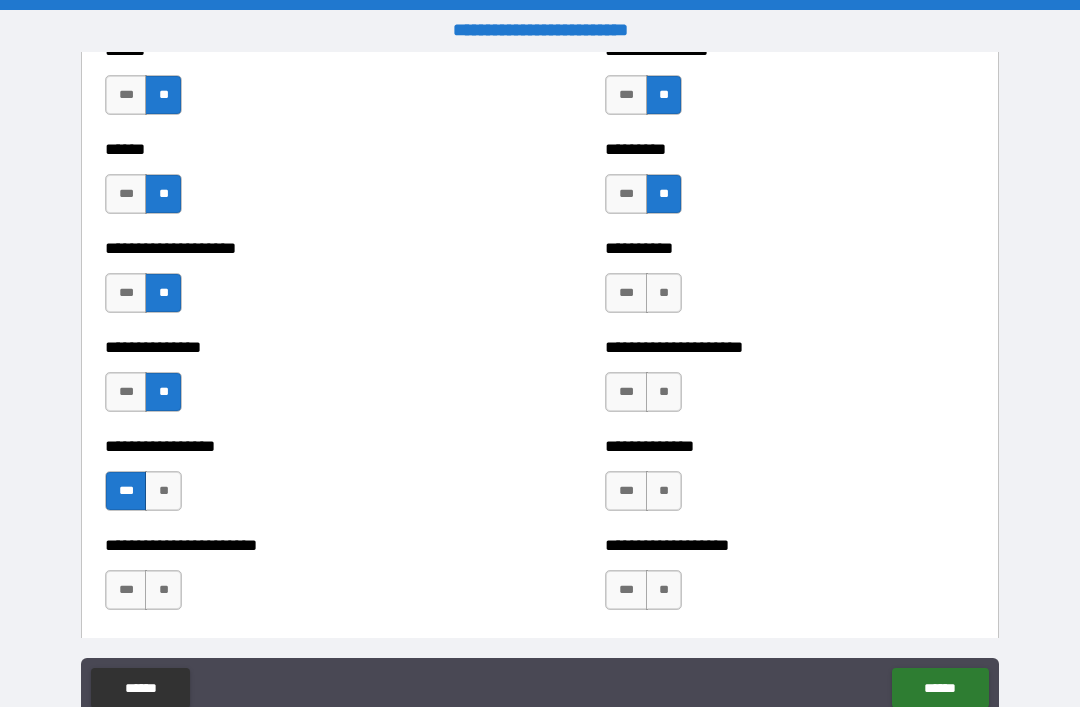 click on "**" at bounding box center (163, 590) 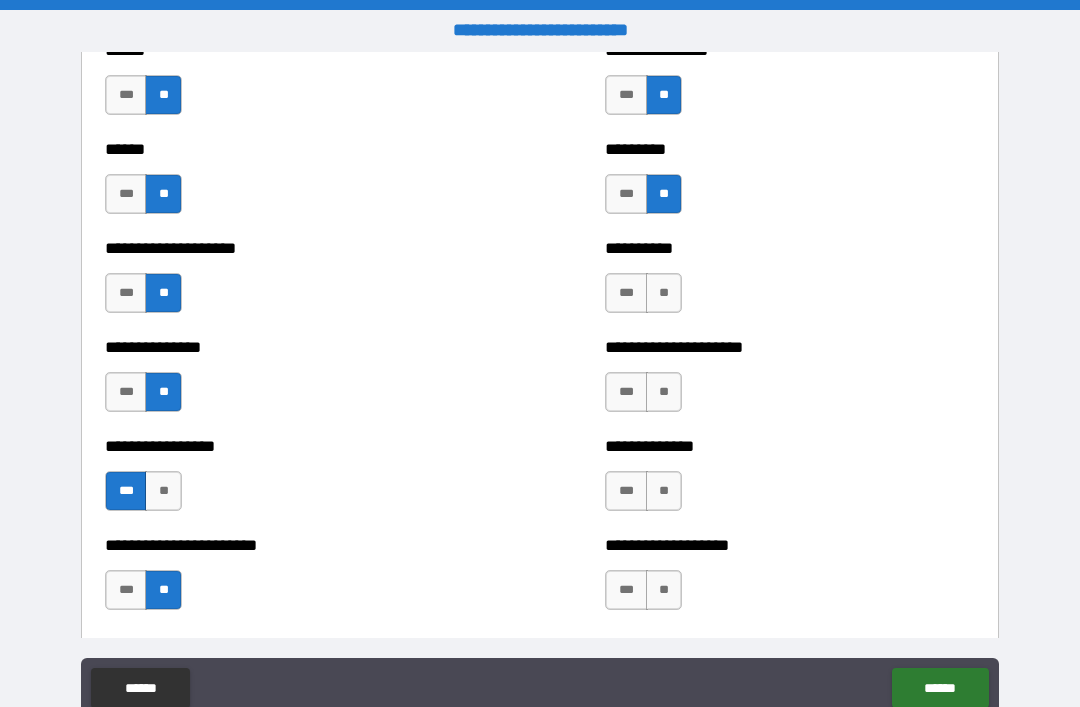 click on "**" at bounding box center (664, 293) 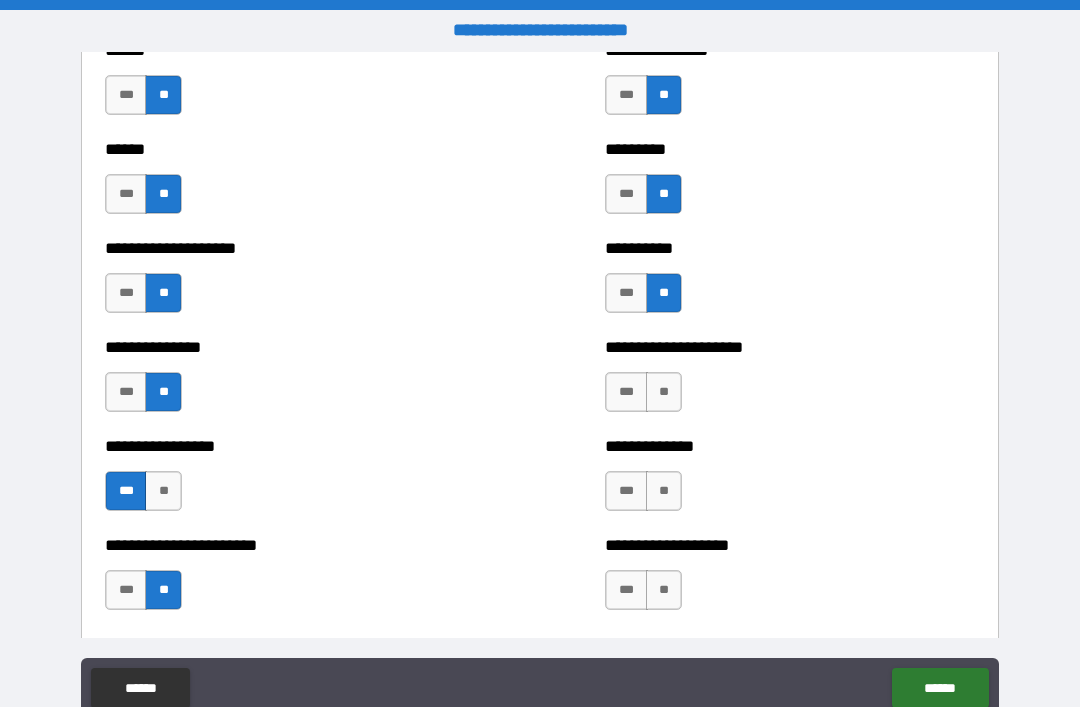 click on "**" at bounding box center (664, 392) 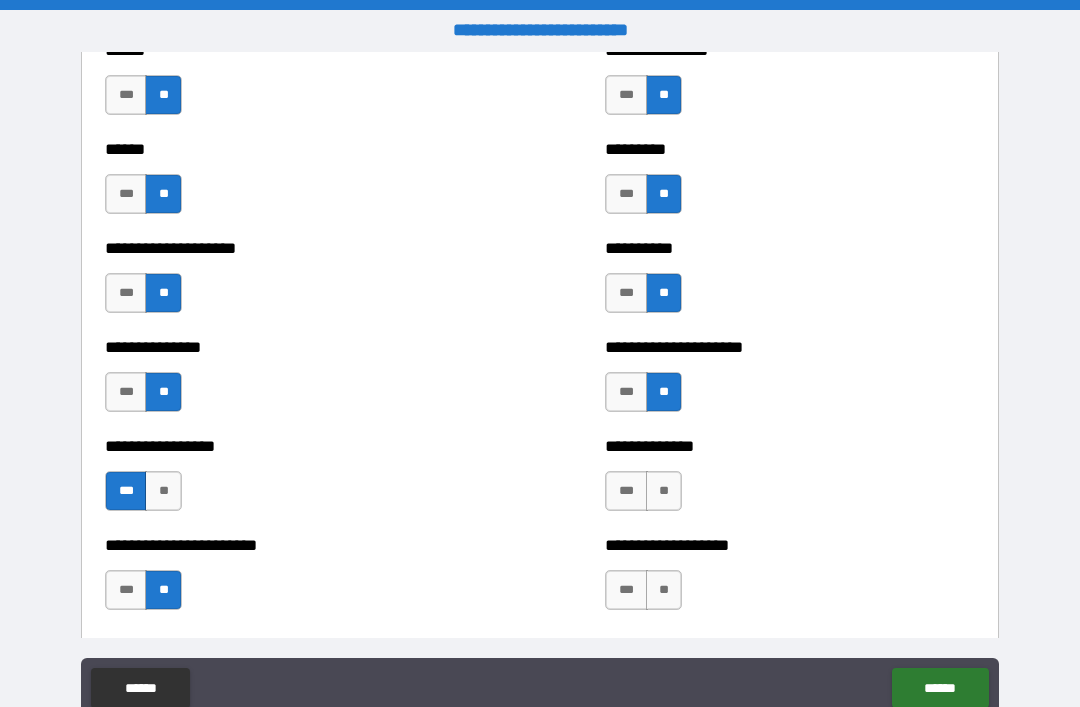 click on "**" at bounding box center (664, 491) 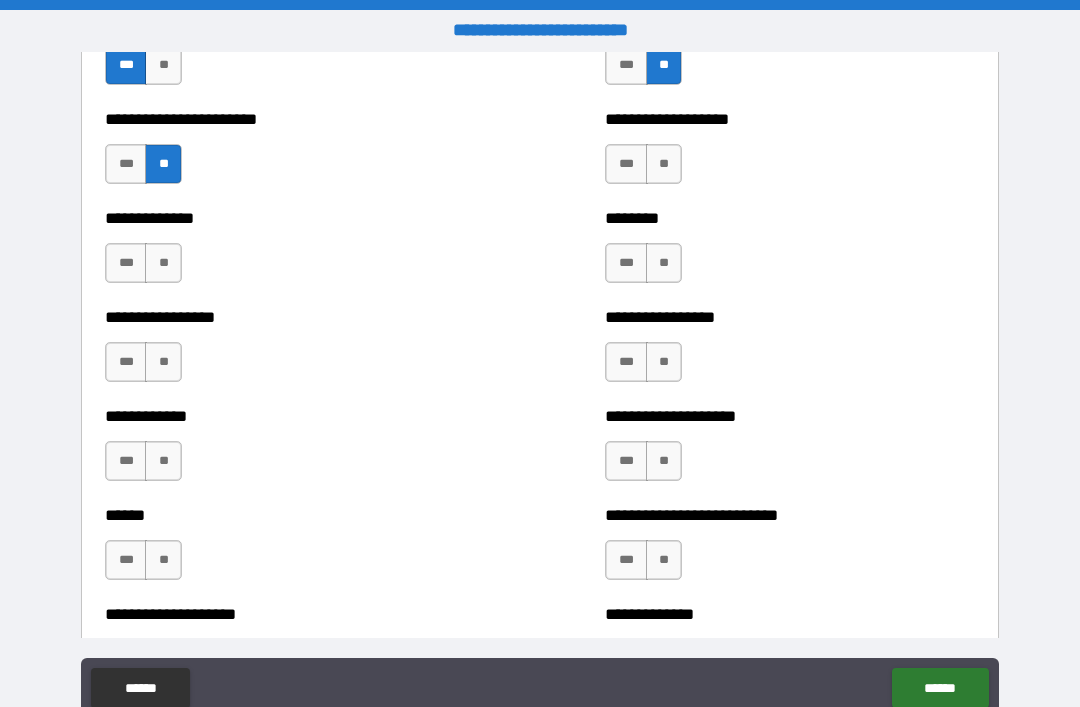 scroll, scrollTop: 3553, scrollLeft: 0, axis: vertical 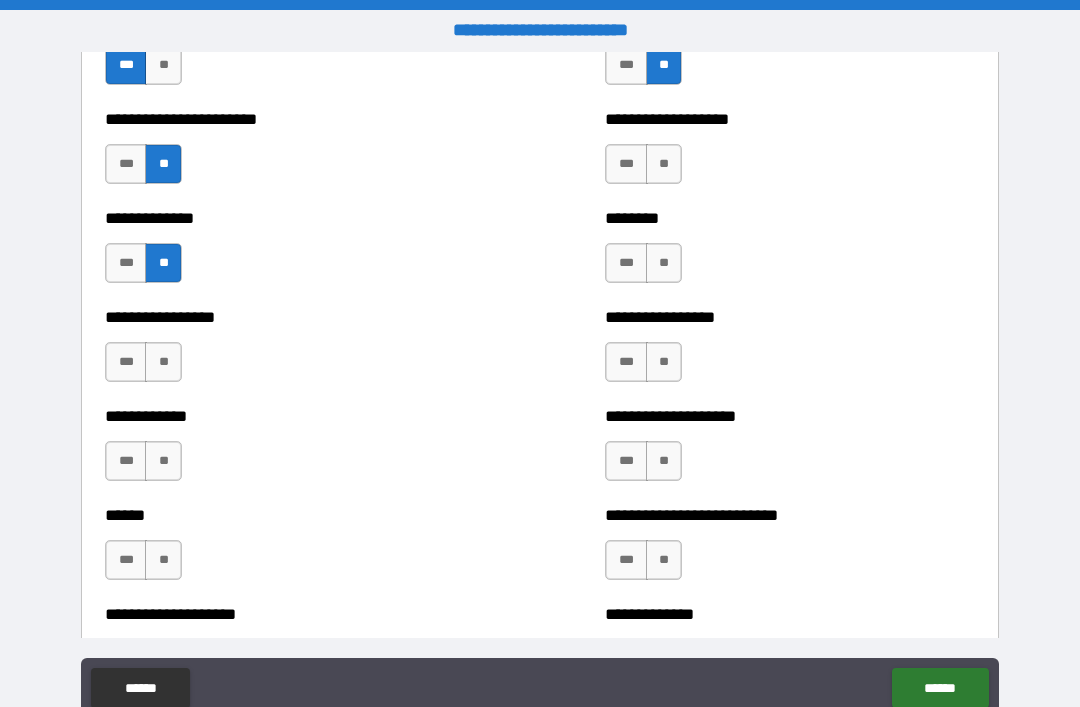 click on "**" at bounding box center [163, 362] 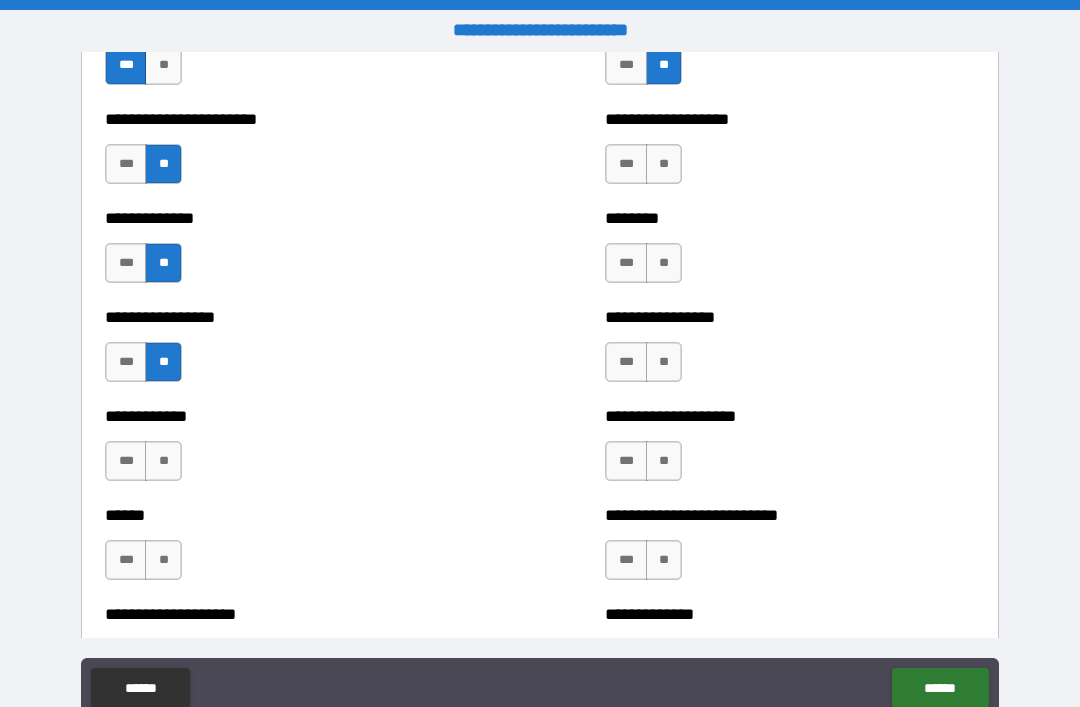 click on "**" at bounding box center (163, 461) 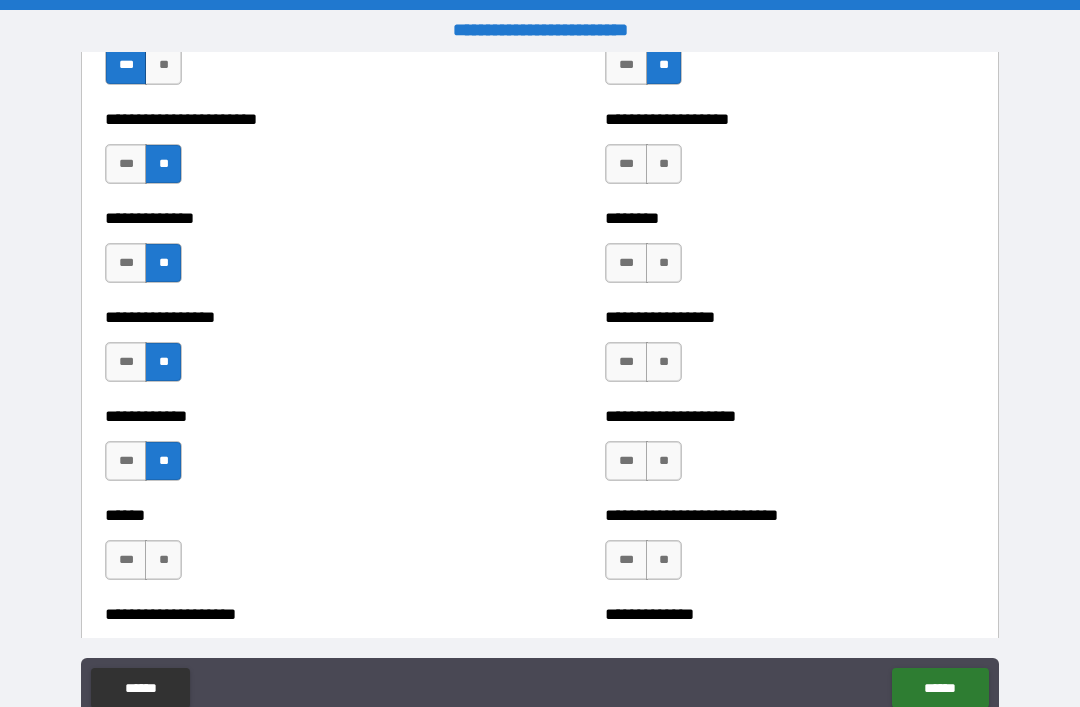click on "**" at bounding box center [163, 560] 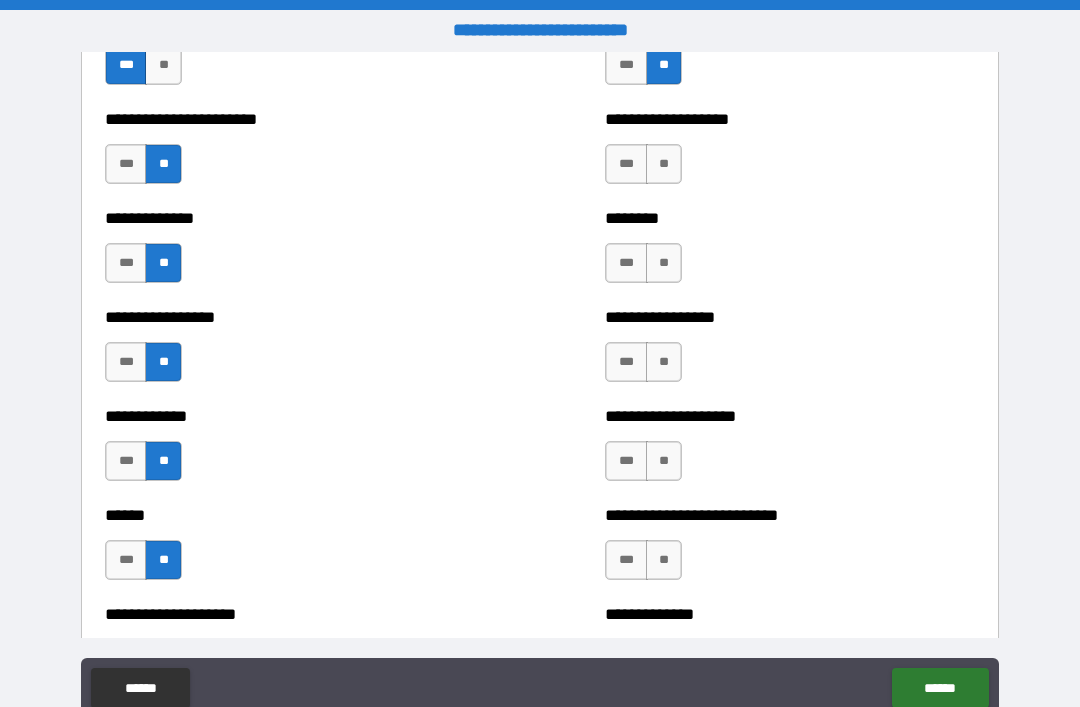 click on "**" at bounding box center [664, 164] 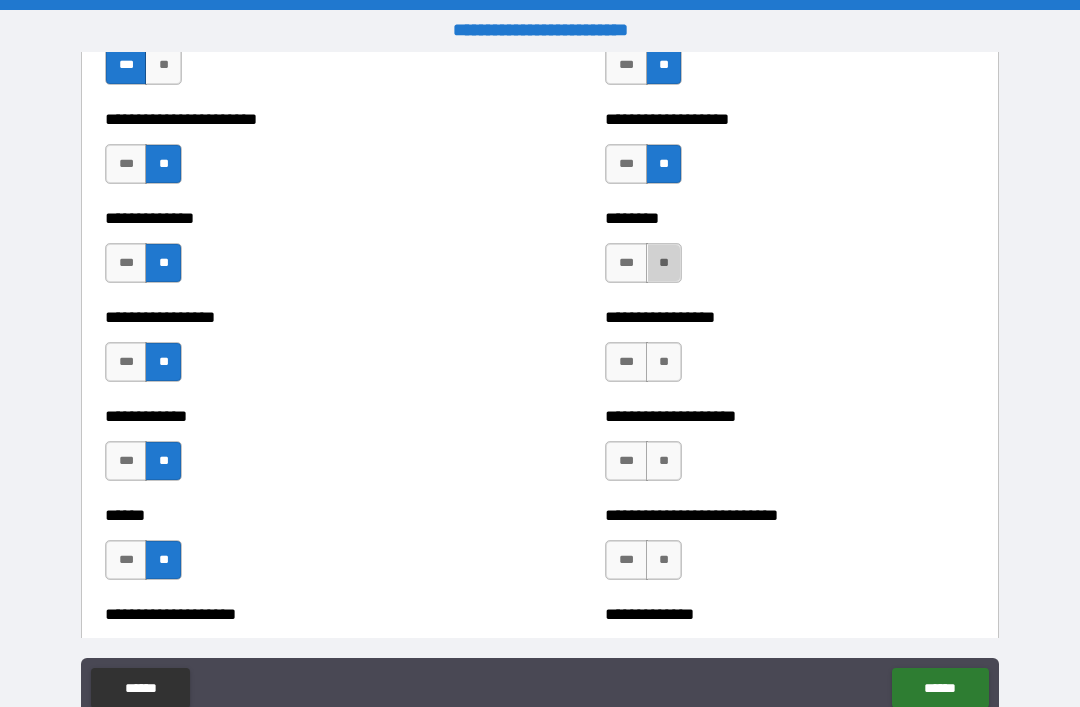 click on "**" at bounding box center (664, 263) 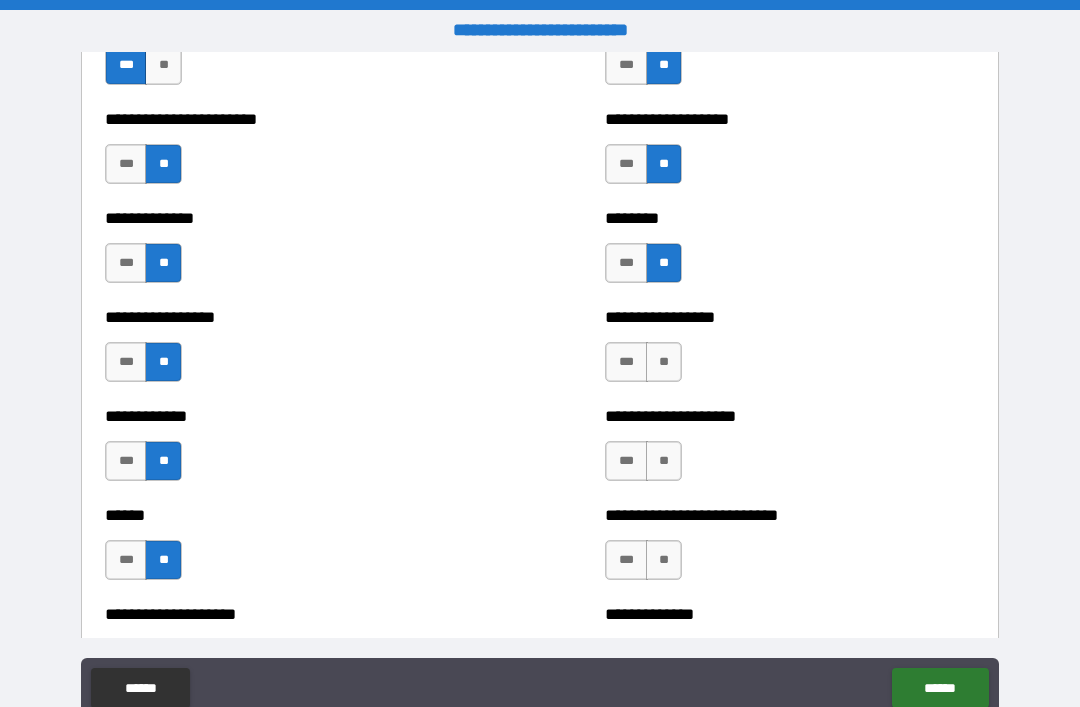 click on "**" at bounding box center (664, 362) 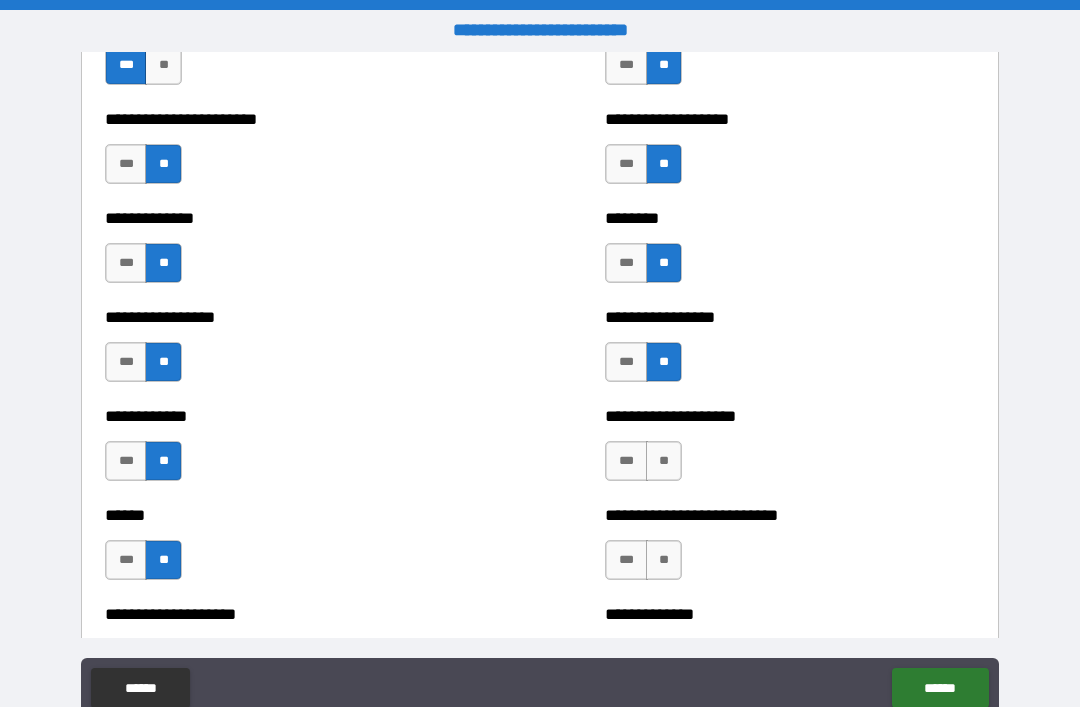 click on "**" at bounding box center [664, 461] 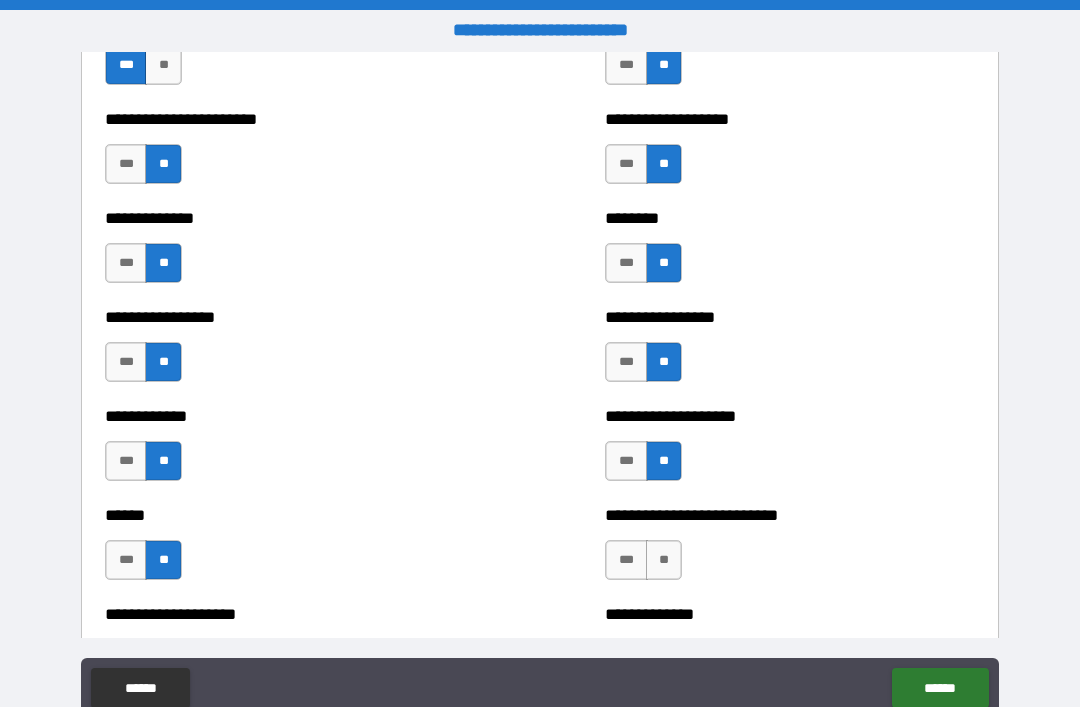 click on "**" at bounding box center [664, 560] 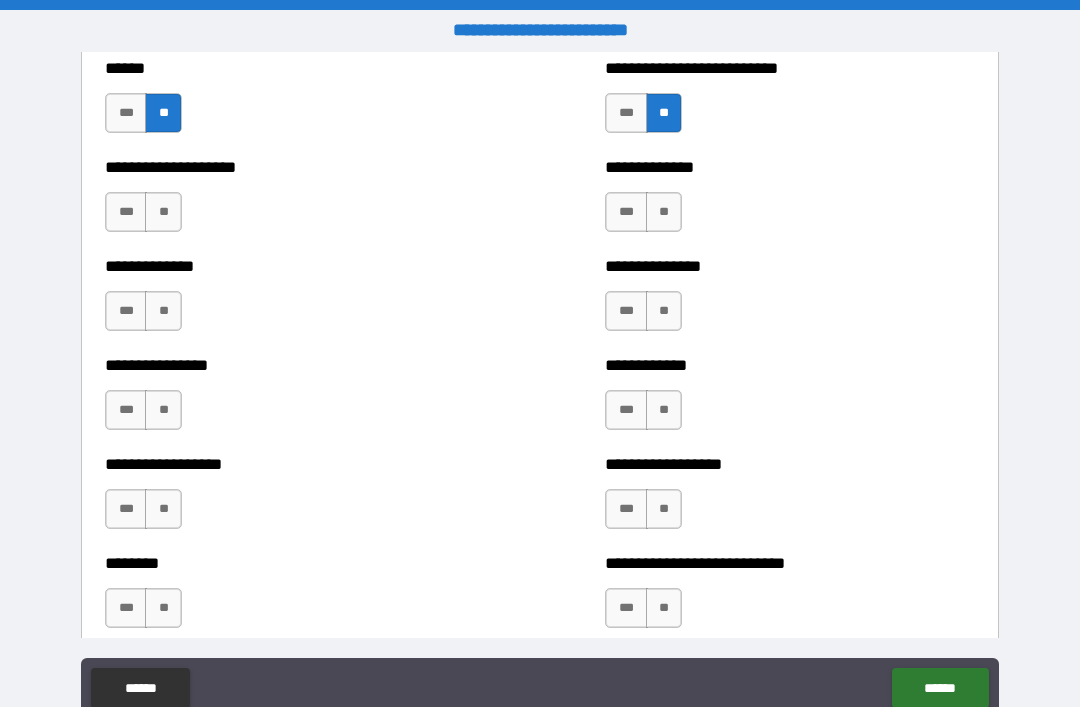 scroll, scrollTop: 4002, scrollLeft: 0, axis: vertical 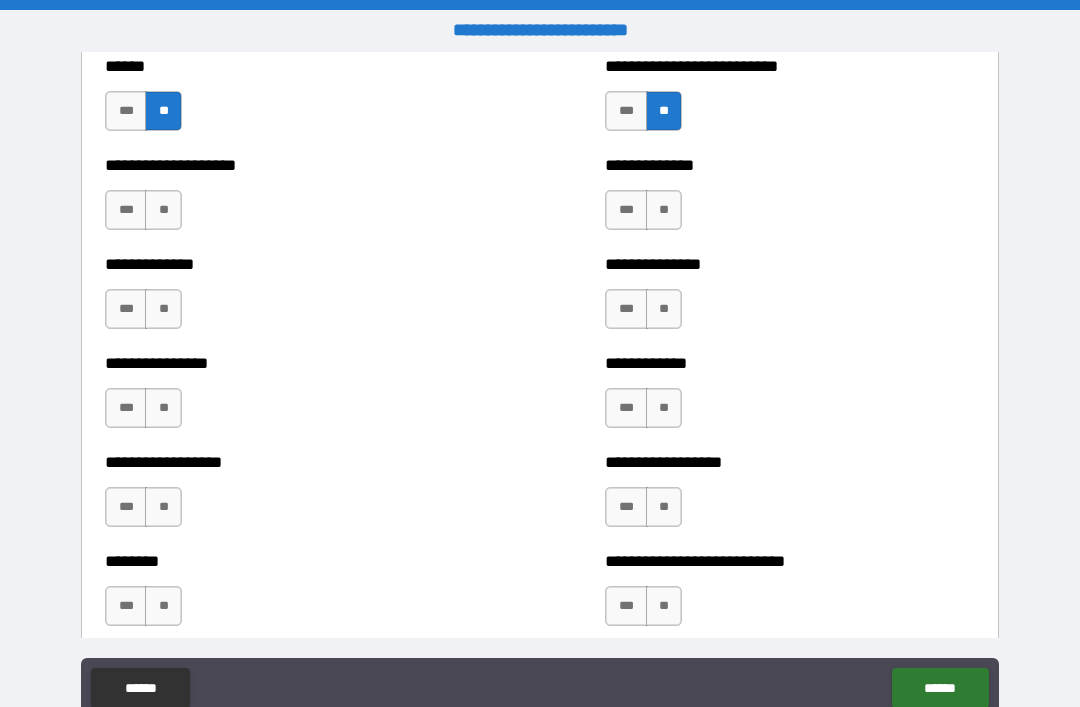 click on "**" at bounding box center (163, 210) 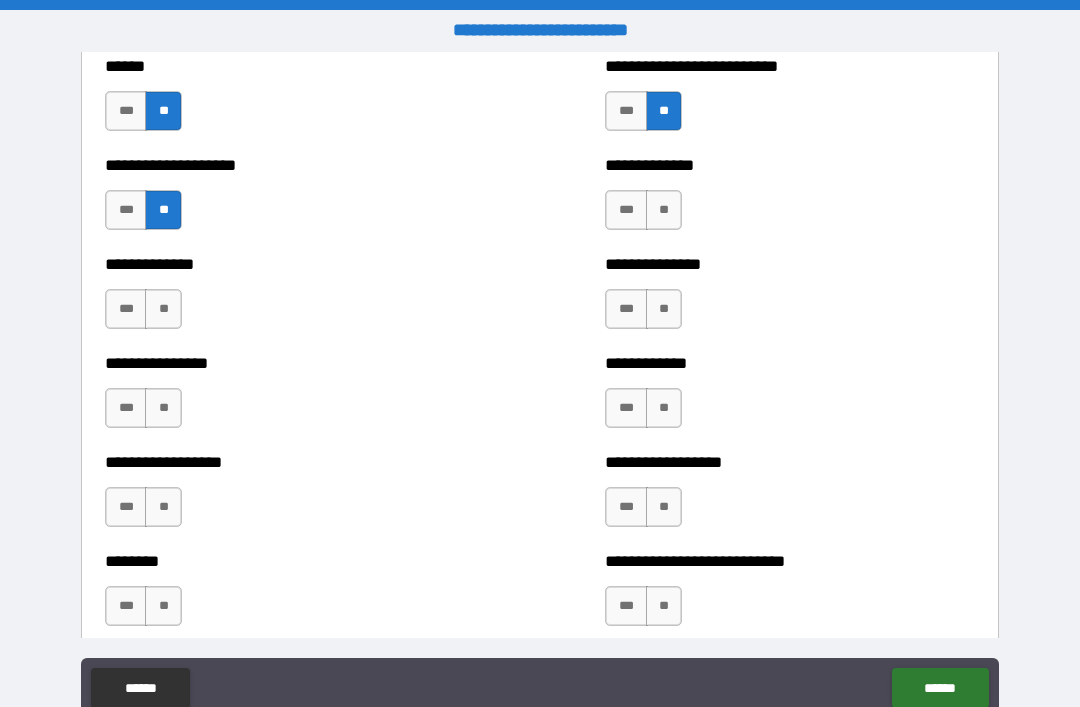 click on "**" at bounding box center (163, 309) 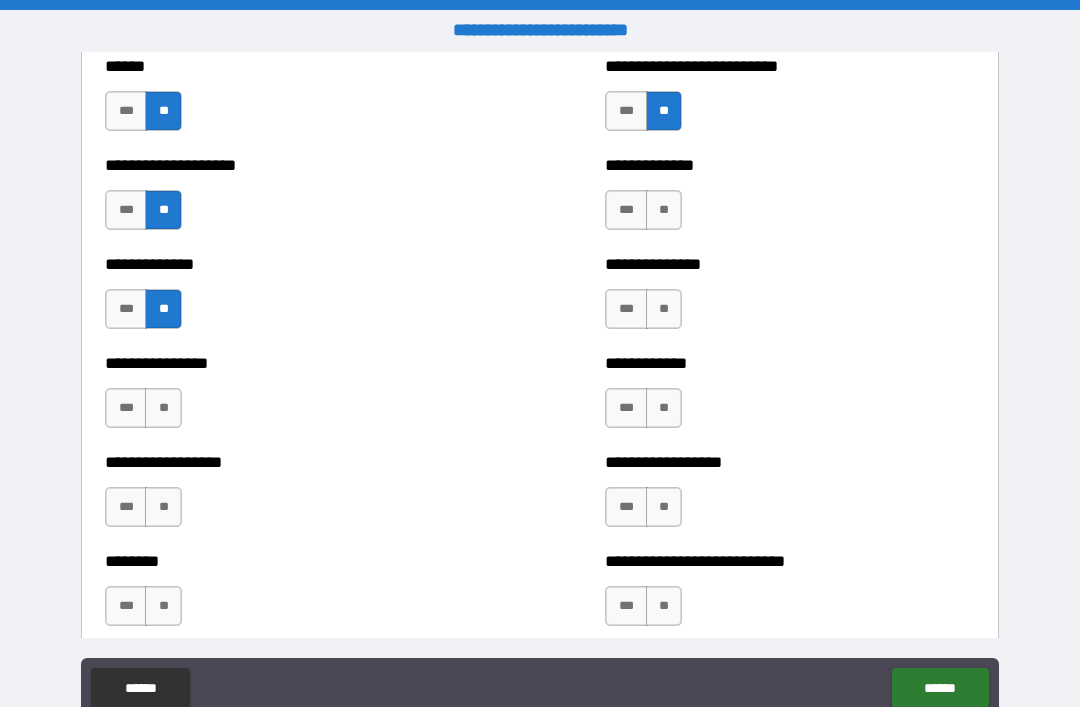 click on "**" at bounding box center [163, 408] 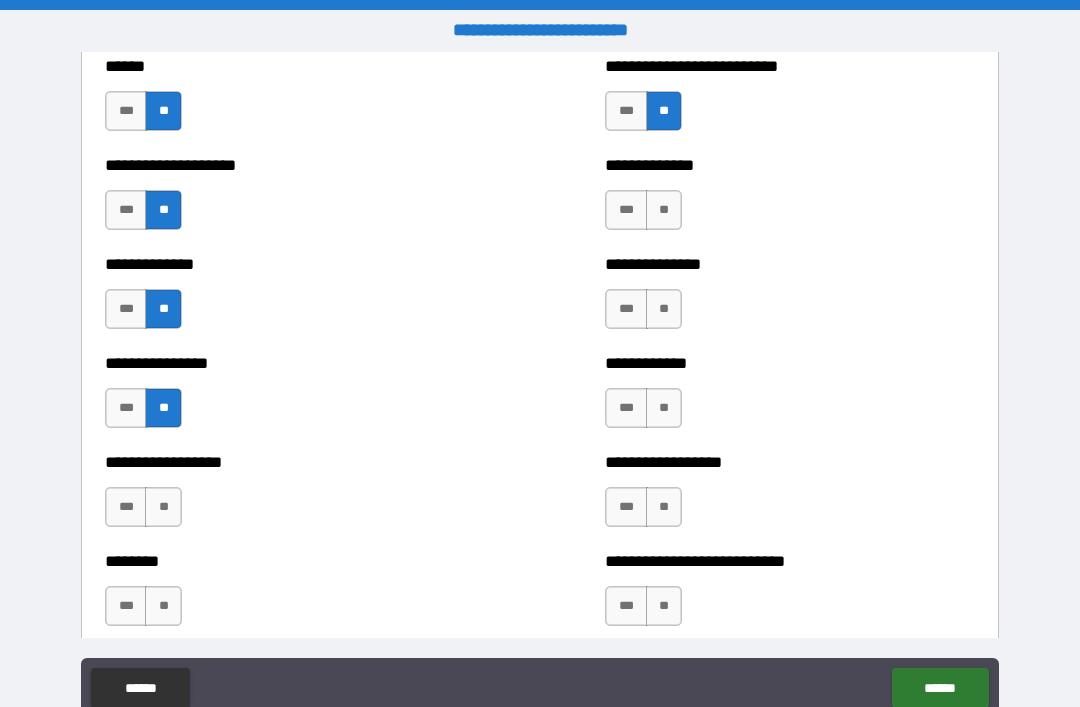 click on "**" at bounding box center (163, 507) 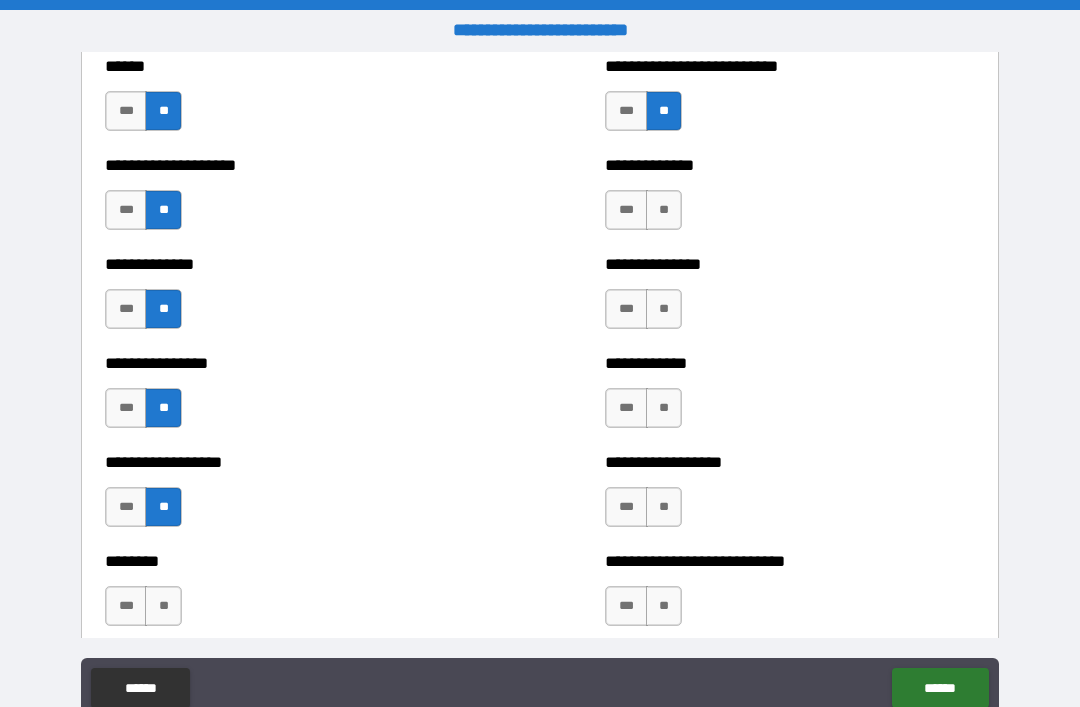click on "**" at bounding box center [163, 606] 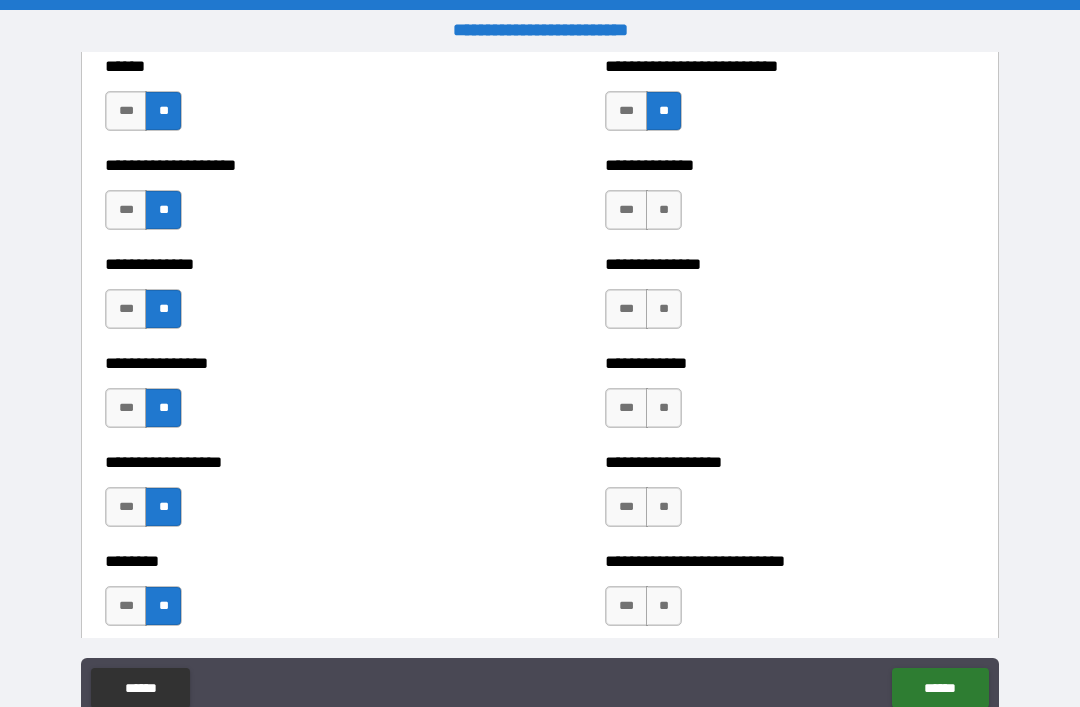 click on "**" at bounding box center [664, 210] 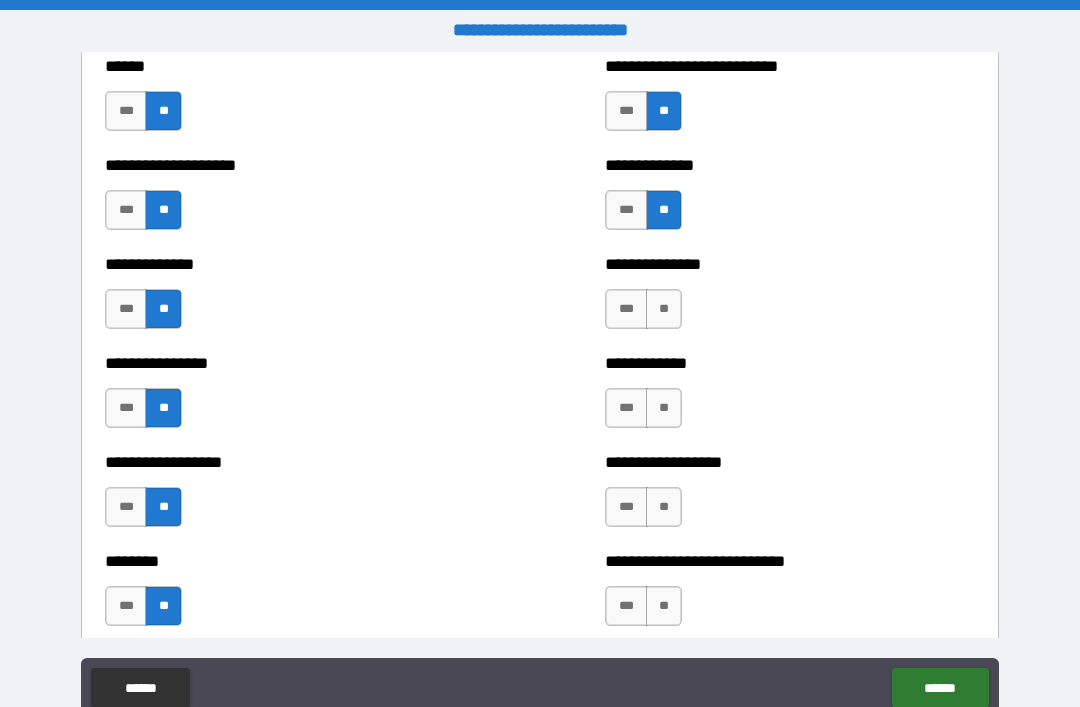 click on "**" at bounding box center (664, 309) 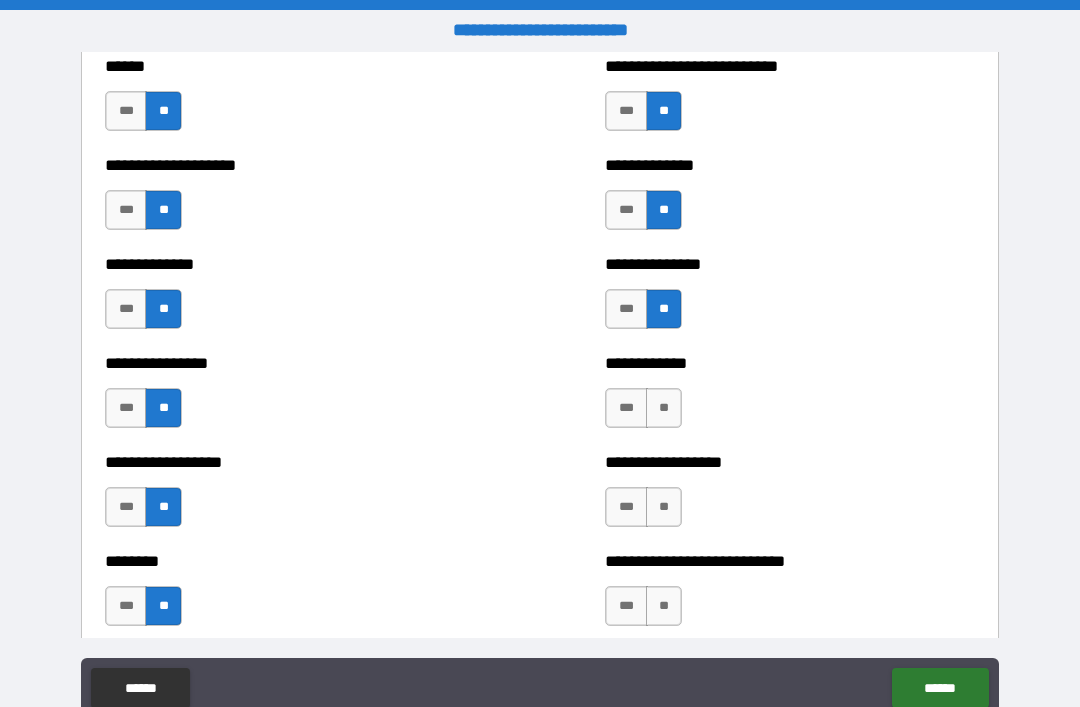 click on "**" at bounding box center [664, 408] 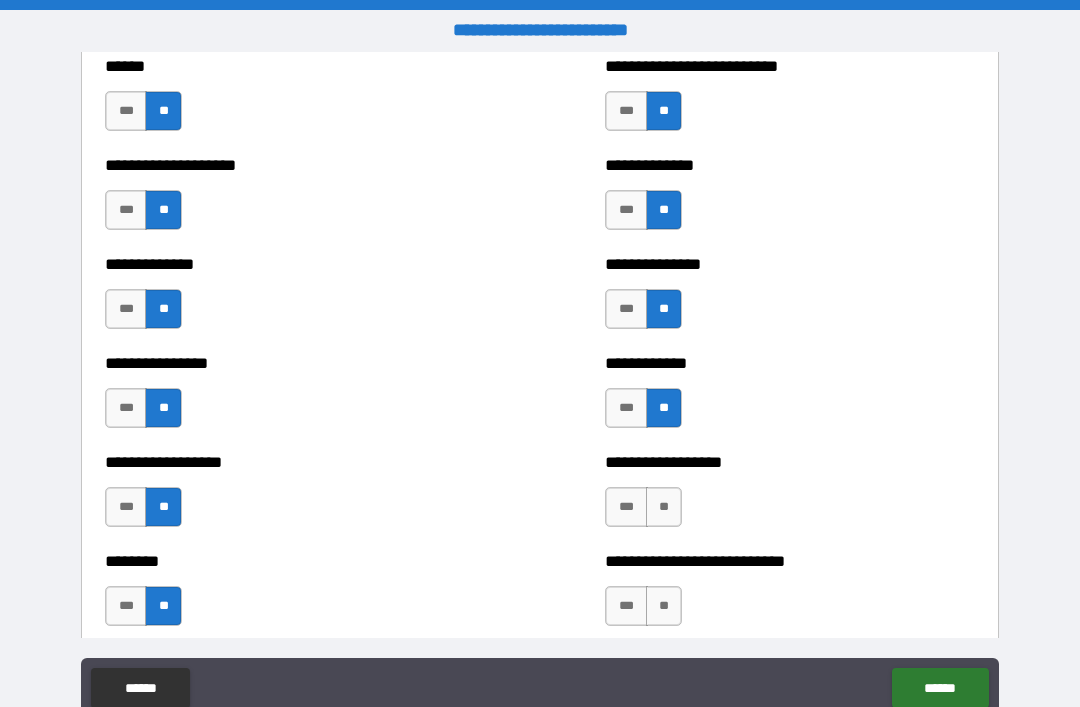 click on "**********" at bounding box center [790, 497] 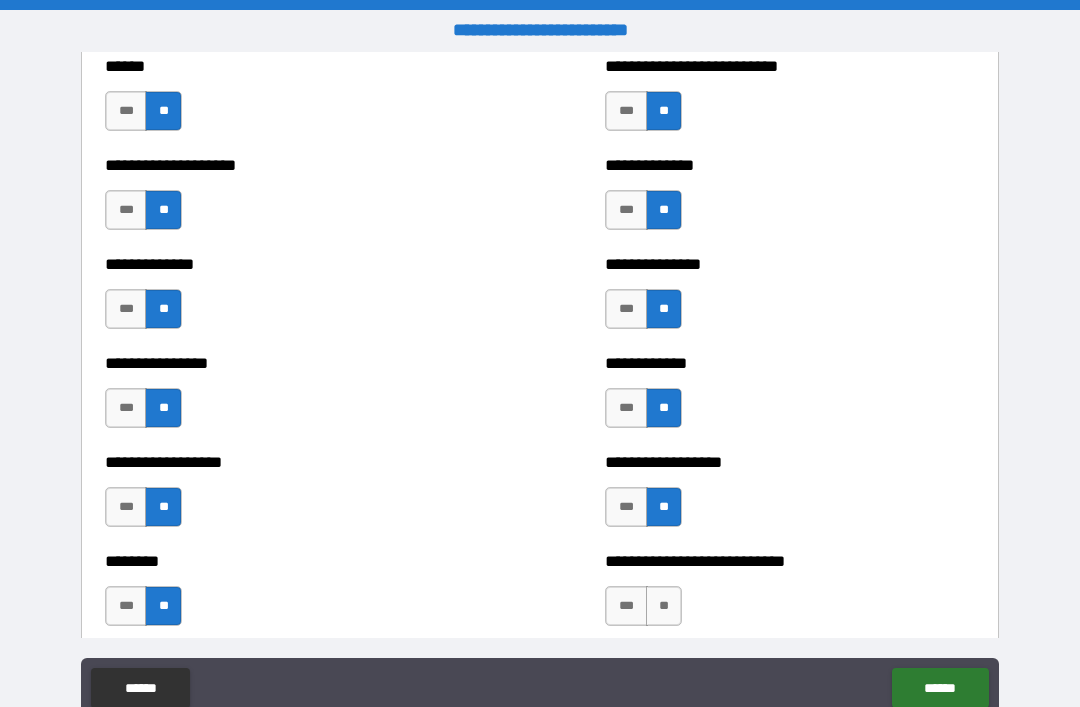 click on "**" at bounding box center [664, 606] 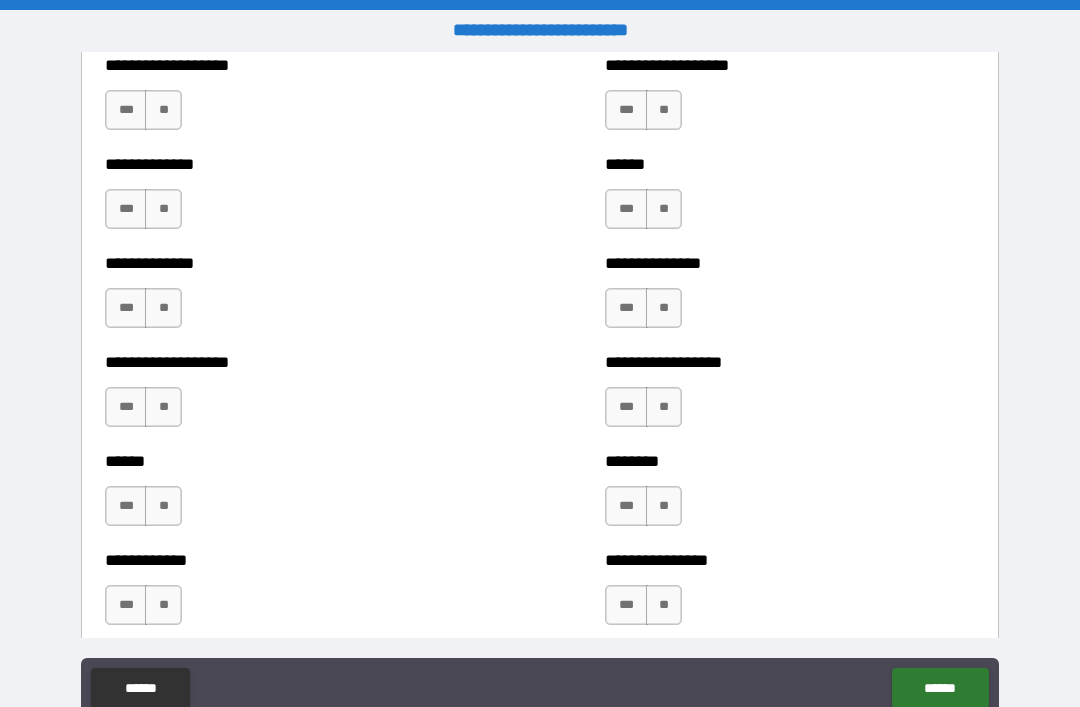 scroll, scrollTop: 4598, scrollLeft: 0, axis: vertical 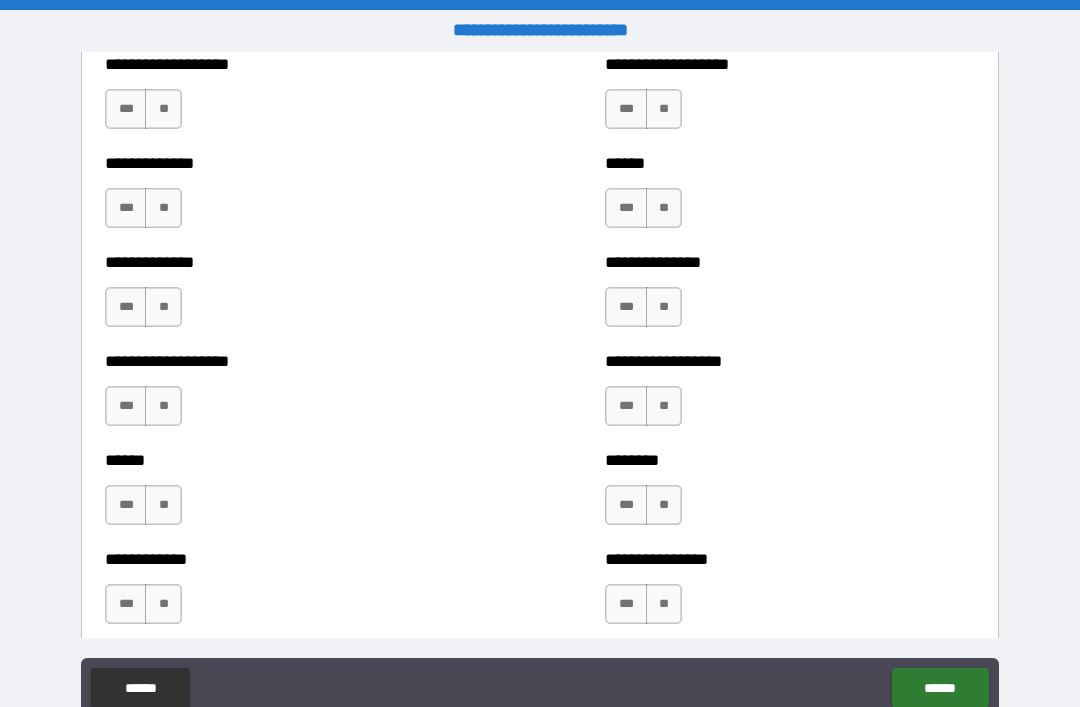 click on "**" at bounding box center [163, 109] 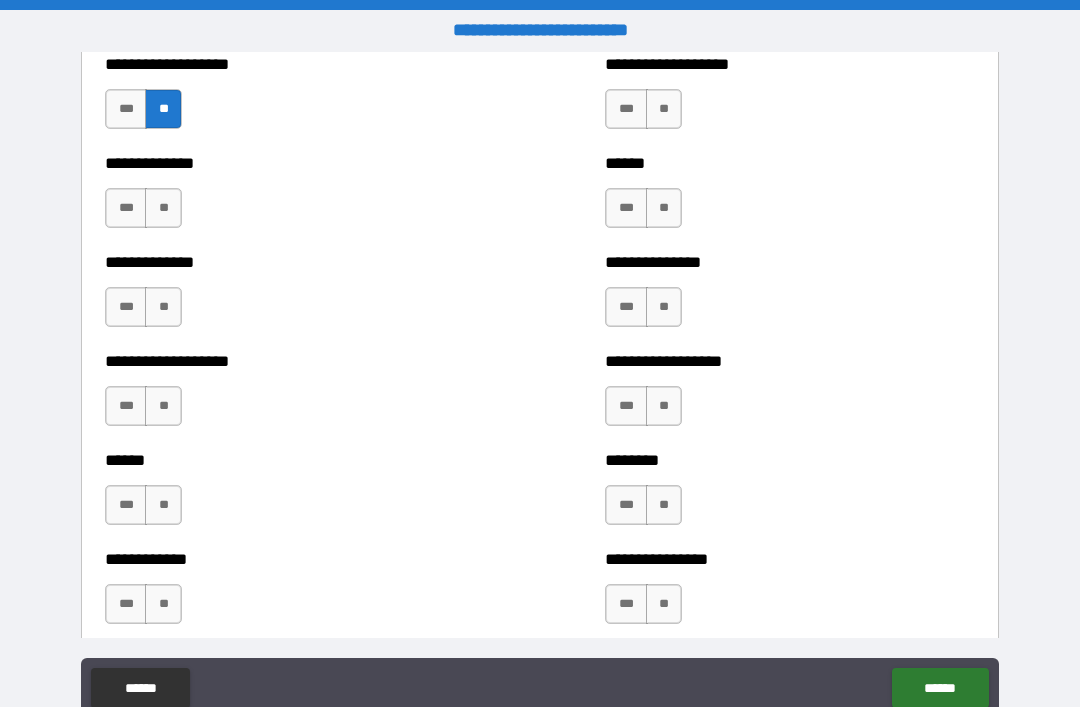 click on "**" at bounding box center [163, 208] 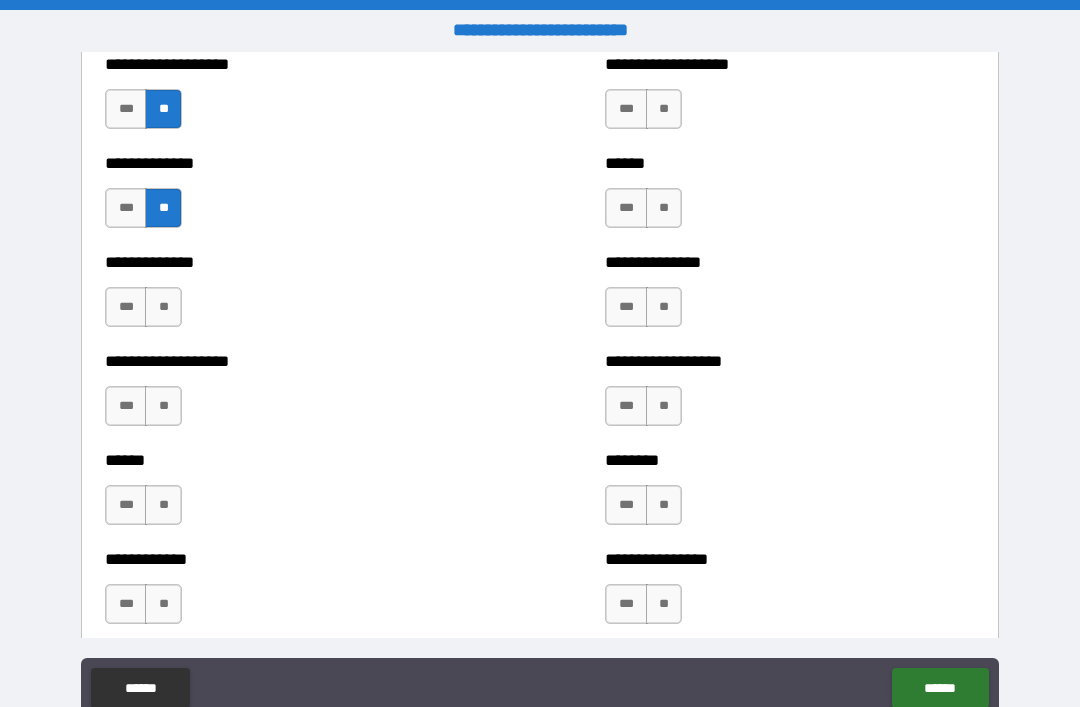 click on "**" at bounding box center [163, 307] 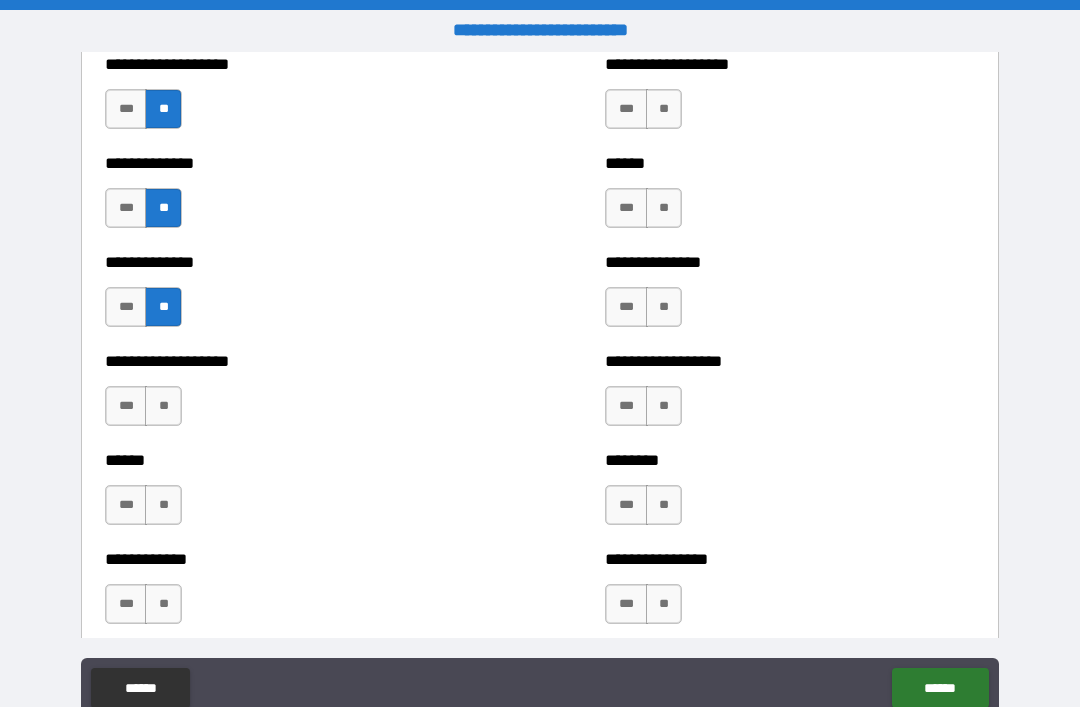 click on "**" at bounding box center (163, 406) 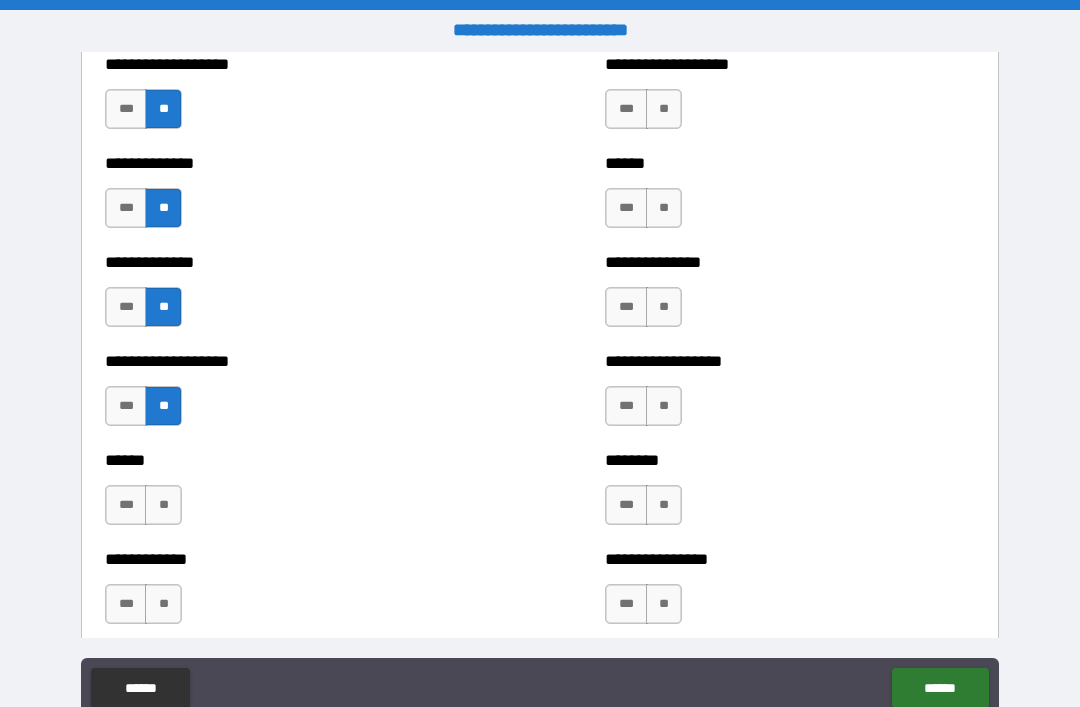 click on "**" at bounding box center (163, 505) 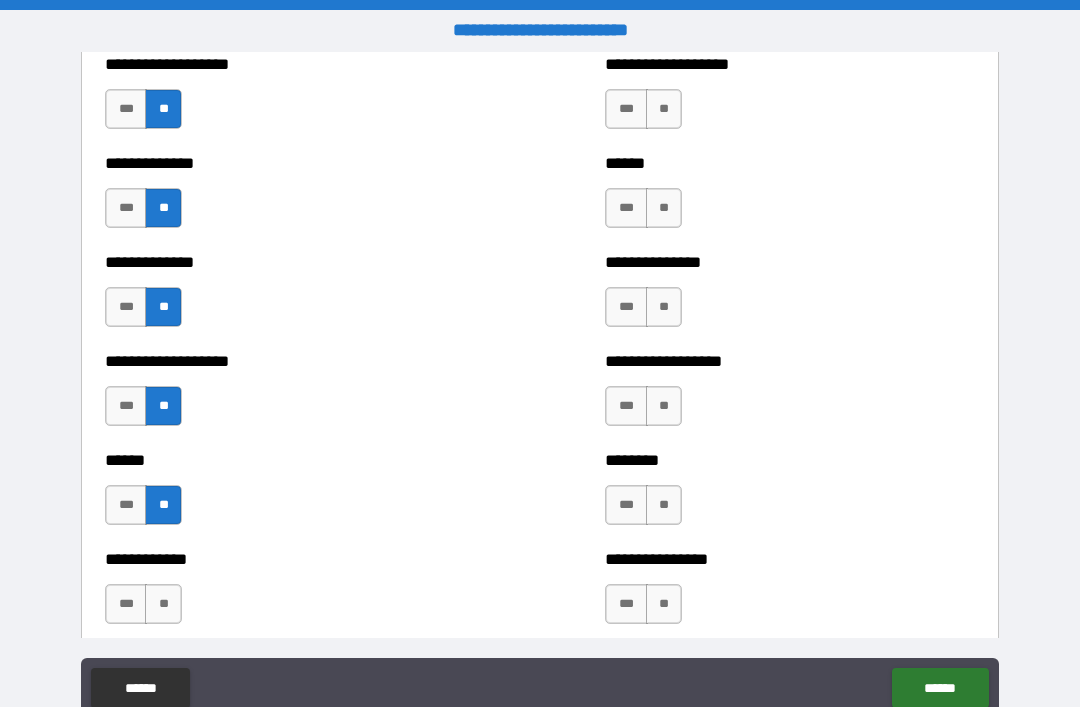 click on "**" at bounding box center [163, 604] 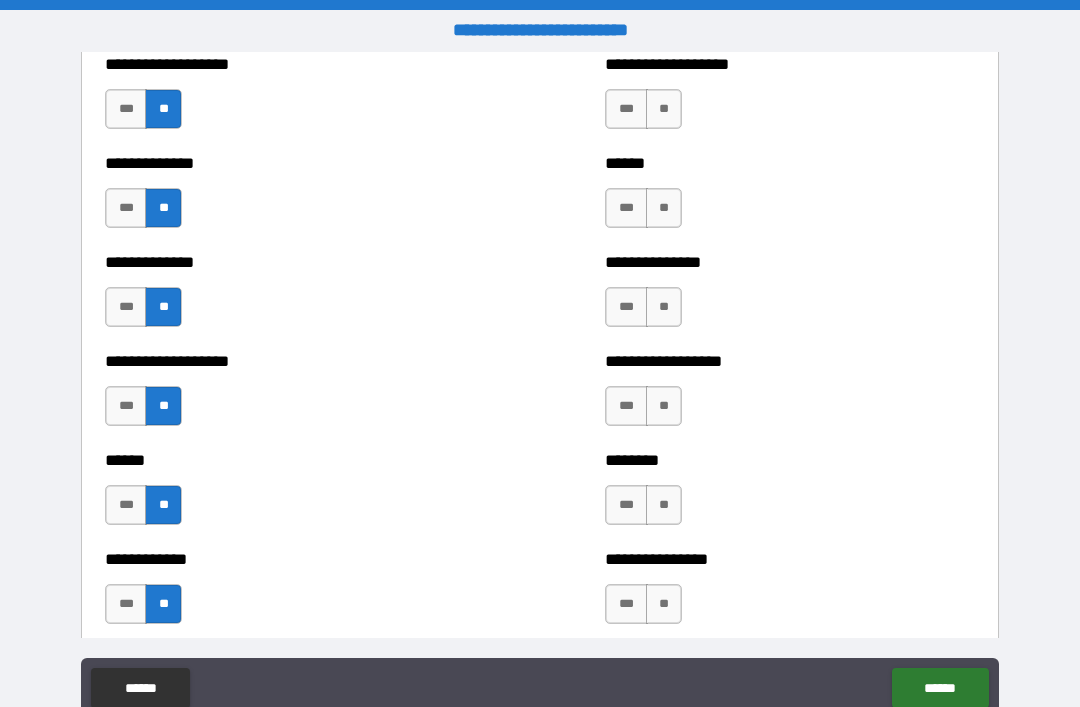 click on "**" at bounding box center [664, 109] 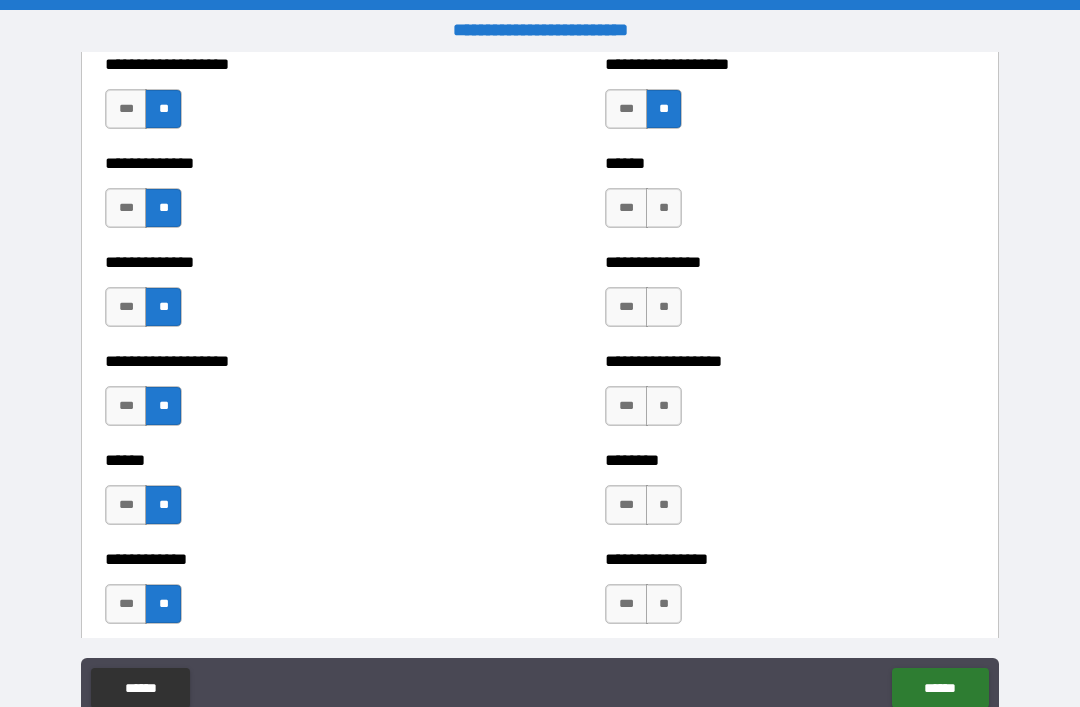 click on "**" at bounding box center (664, 208) 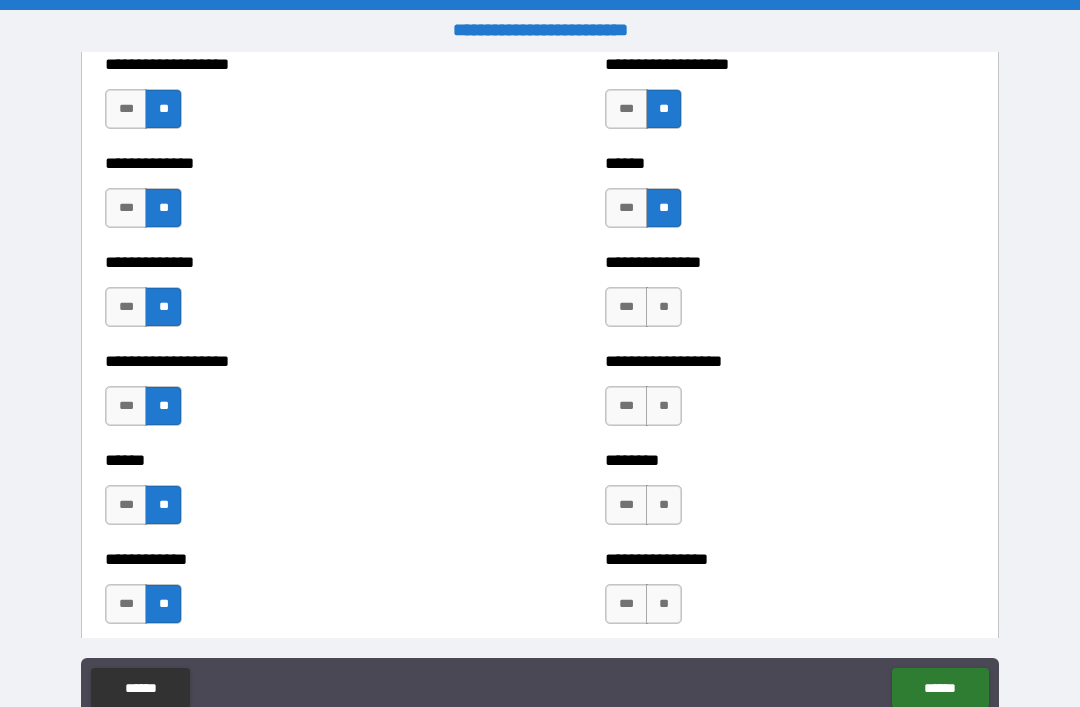 click on "**" at bounding box center (664, 307) 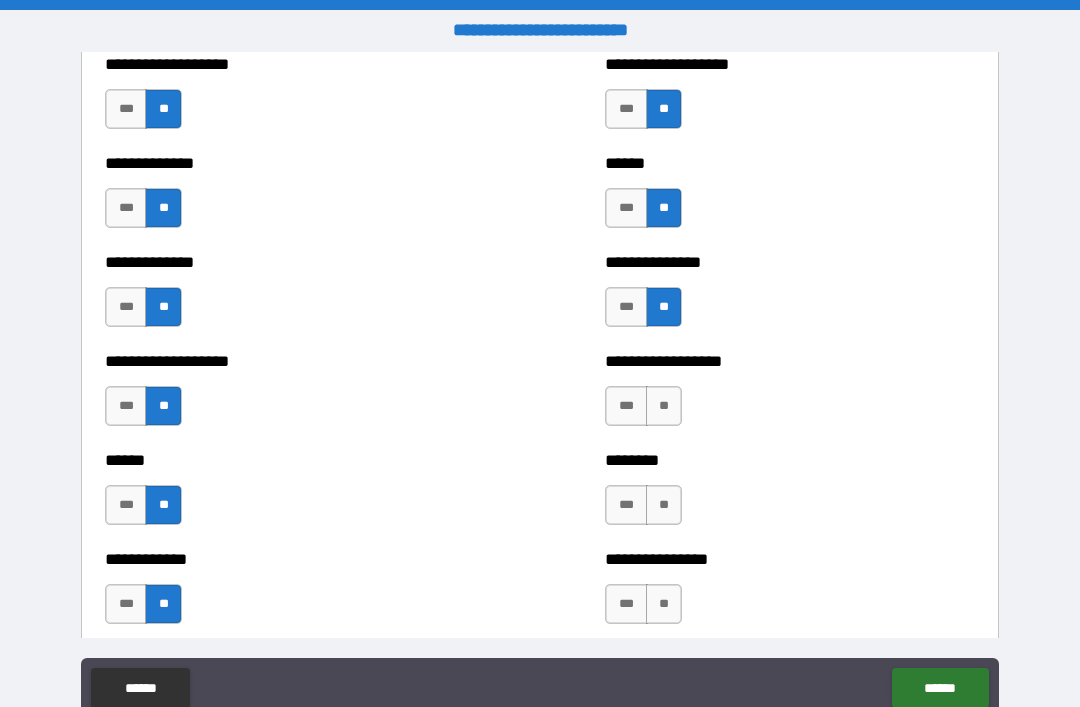 click on "**" at bounding box center (664, 406) 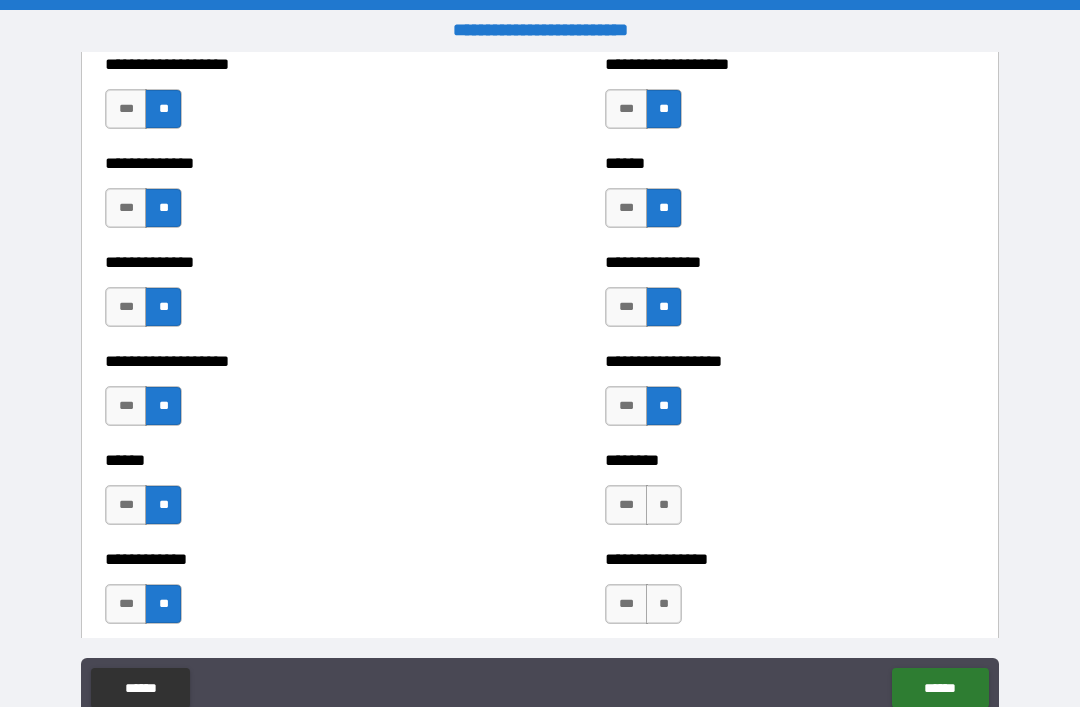 click on "**" at bounding box center (664, 505) 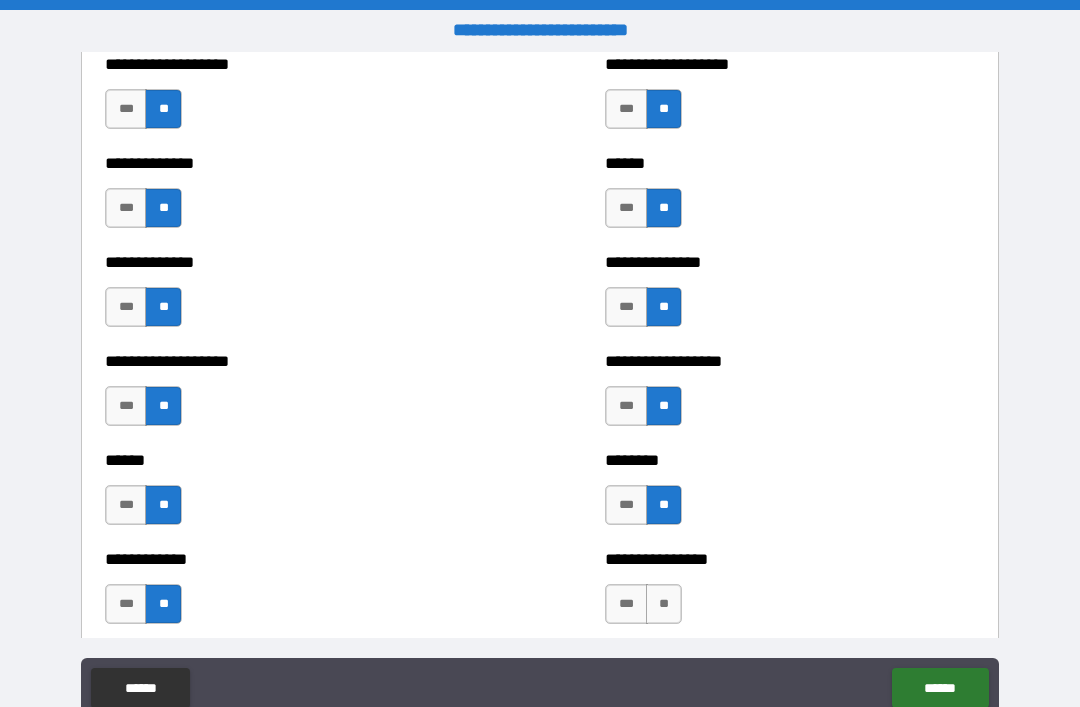 click on "**" at bounding box center (664, 604) 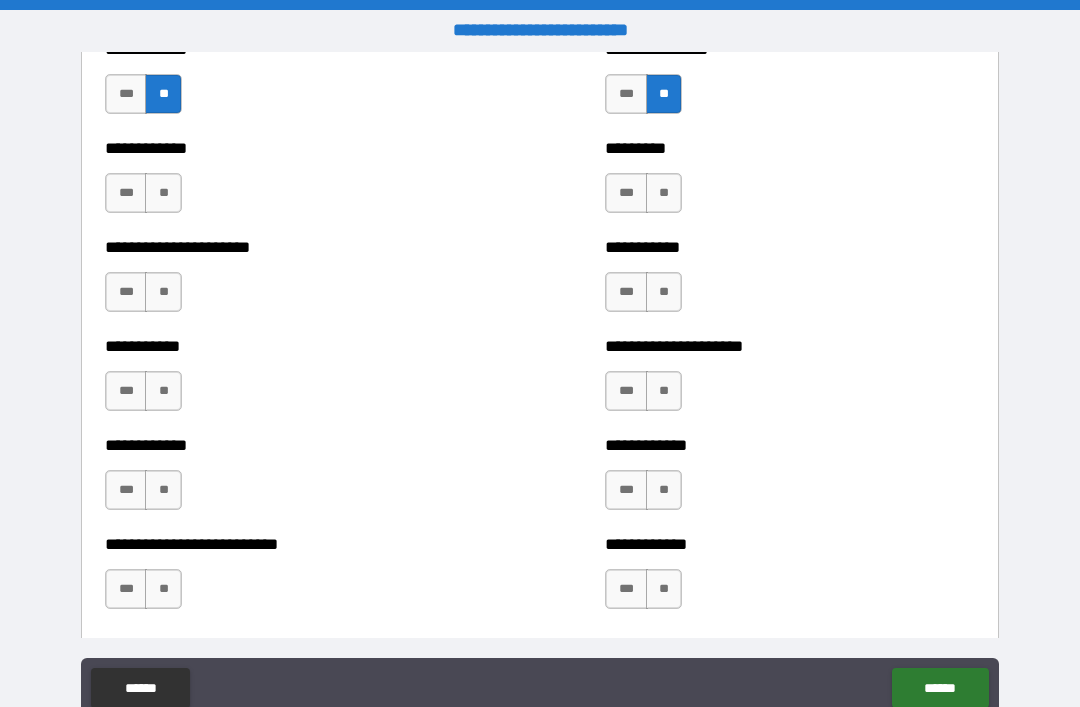 scroll, scrollTop: 5110, scrollLeft: 0, axis: vertical 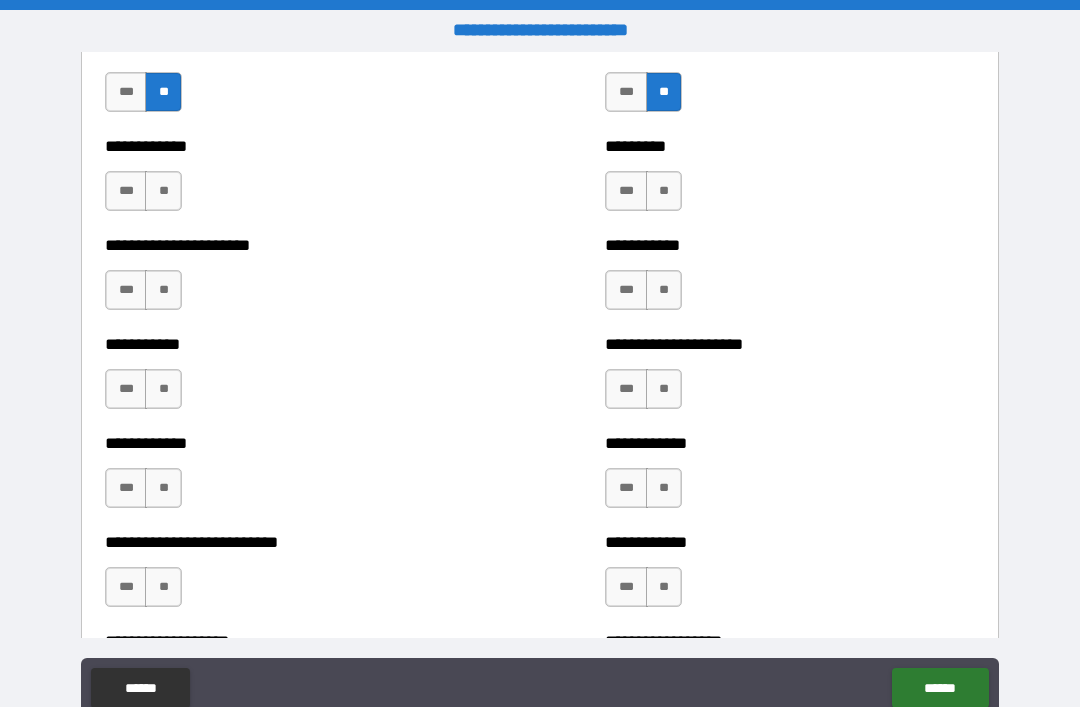 click on "**" at bounding box center [163, 191] 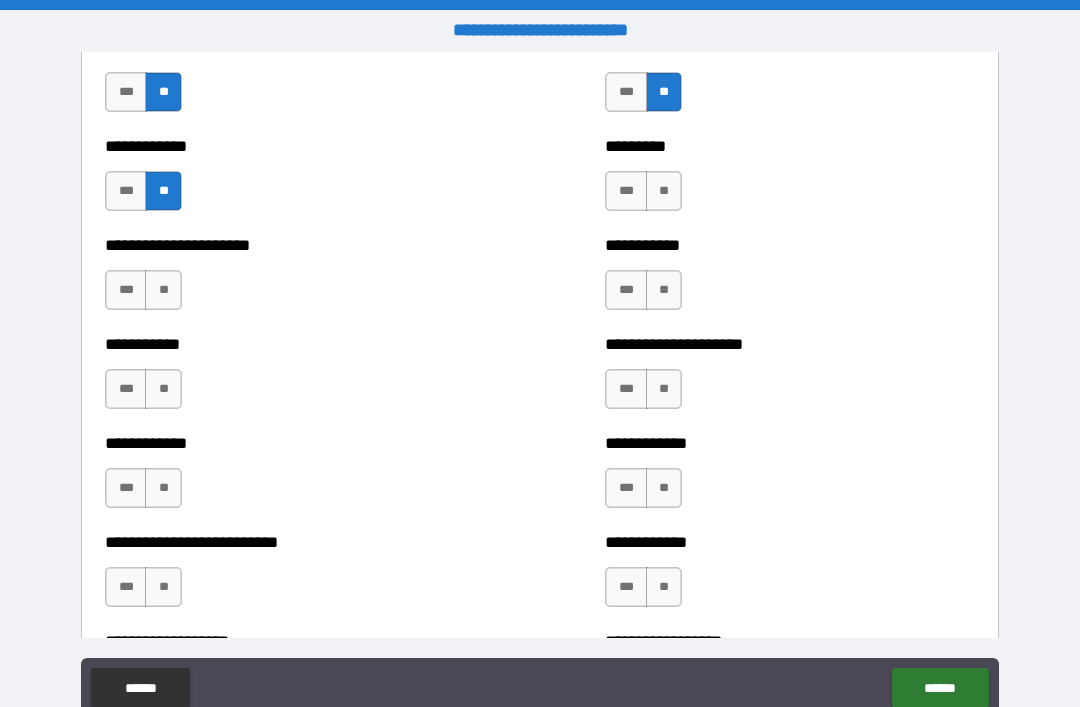 click on "**" at bounding box center [163, 290] 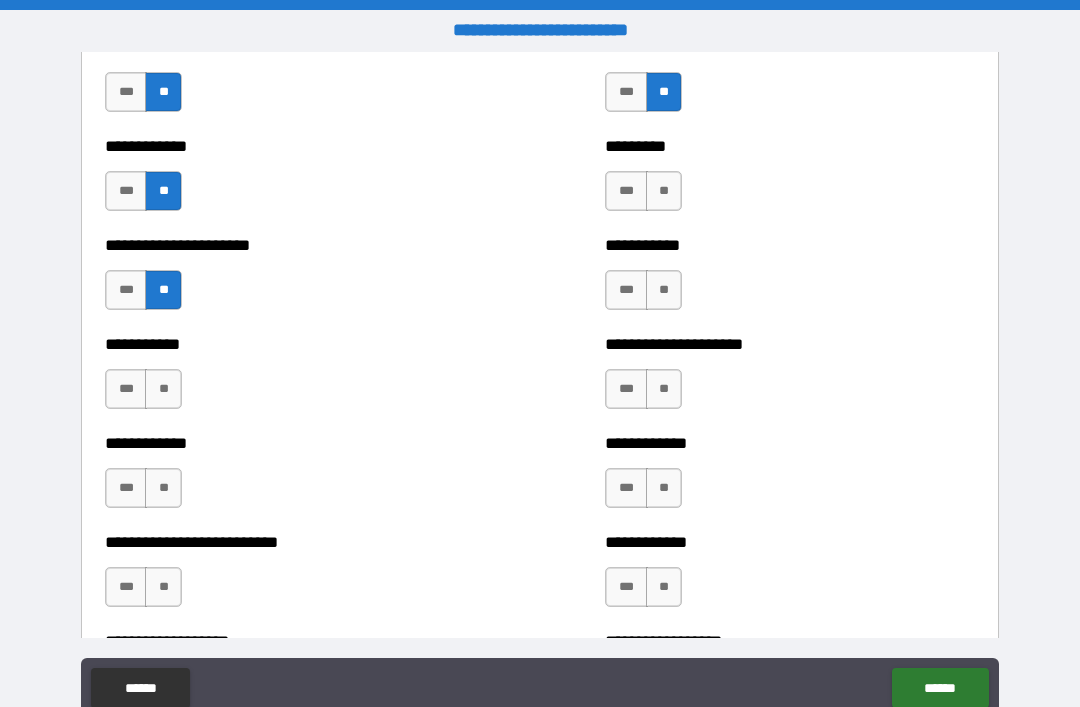 click on "**" at bounding box center [163, 389] 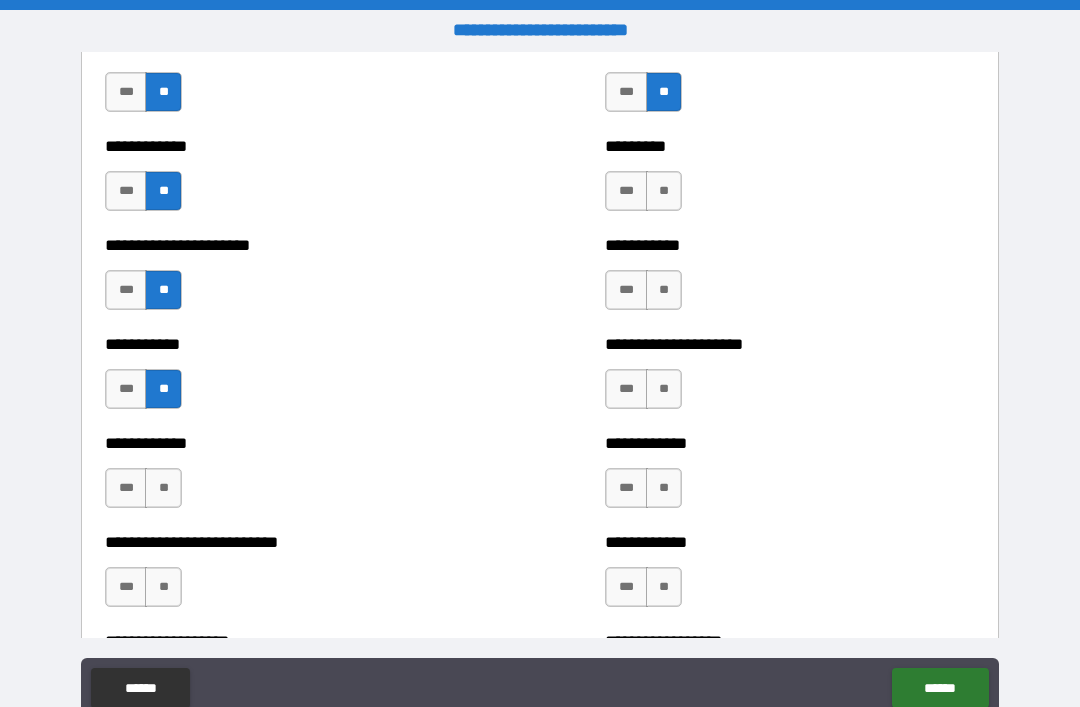 click on "**" at bounding box center (163, 488) 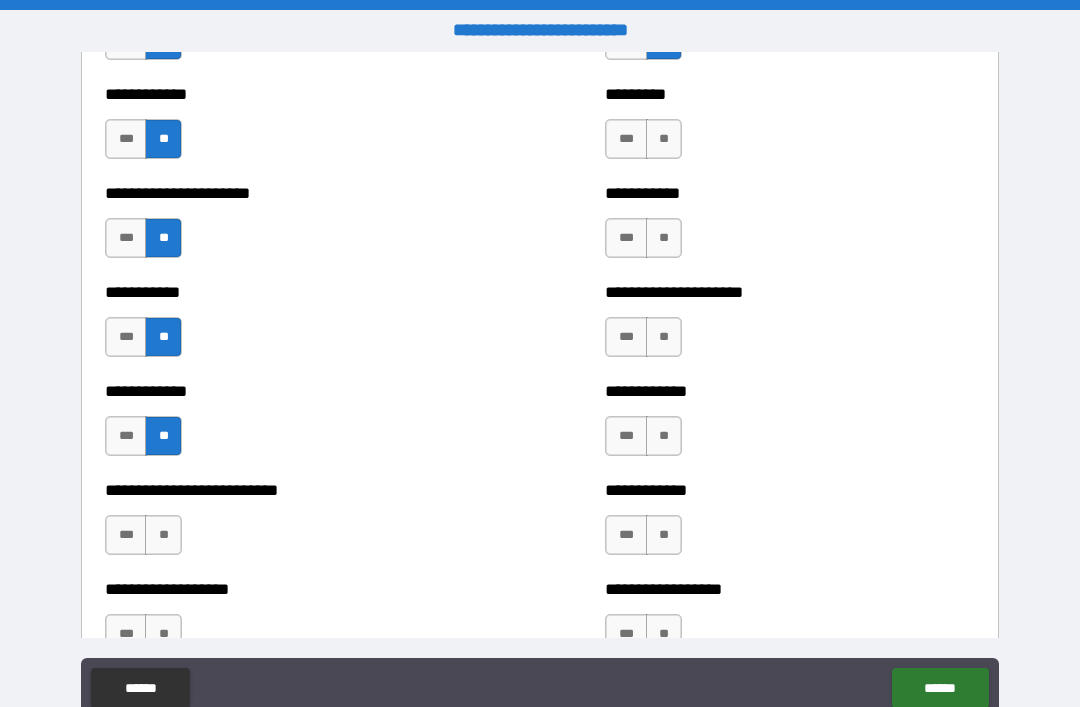 scroll, scrollTop: 5174, scrollLeft: 0, axis: vertical 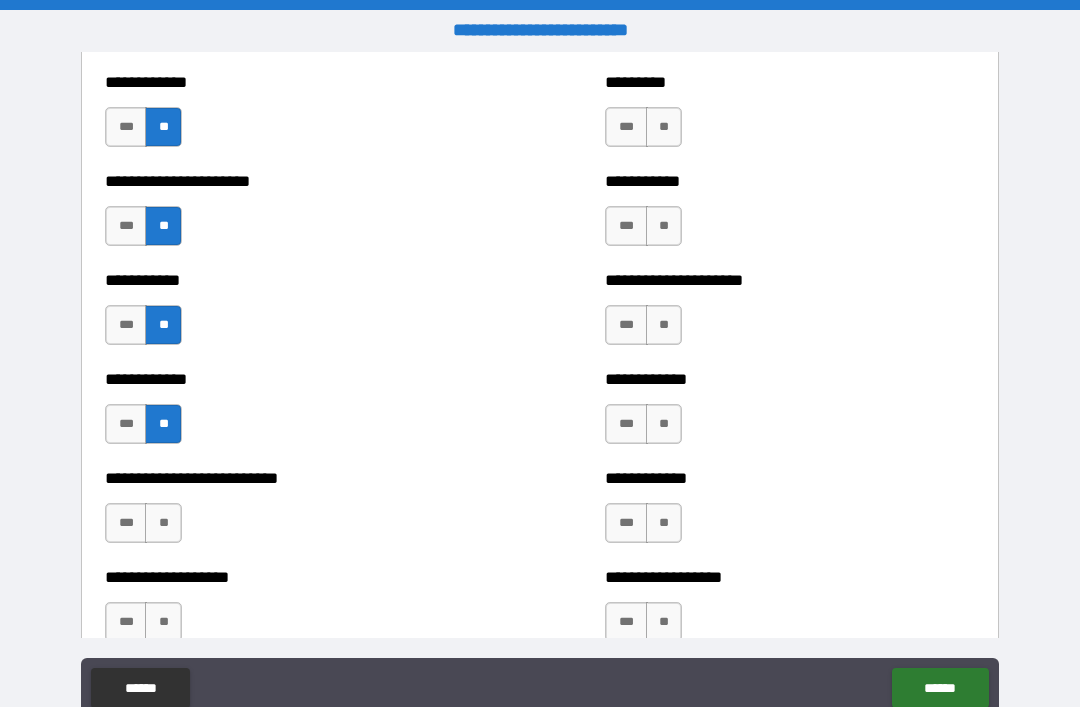 click on "**" at bounding box center [163, 523] 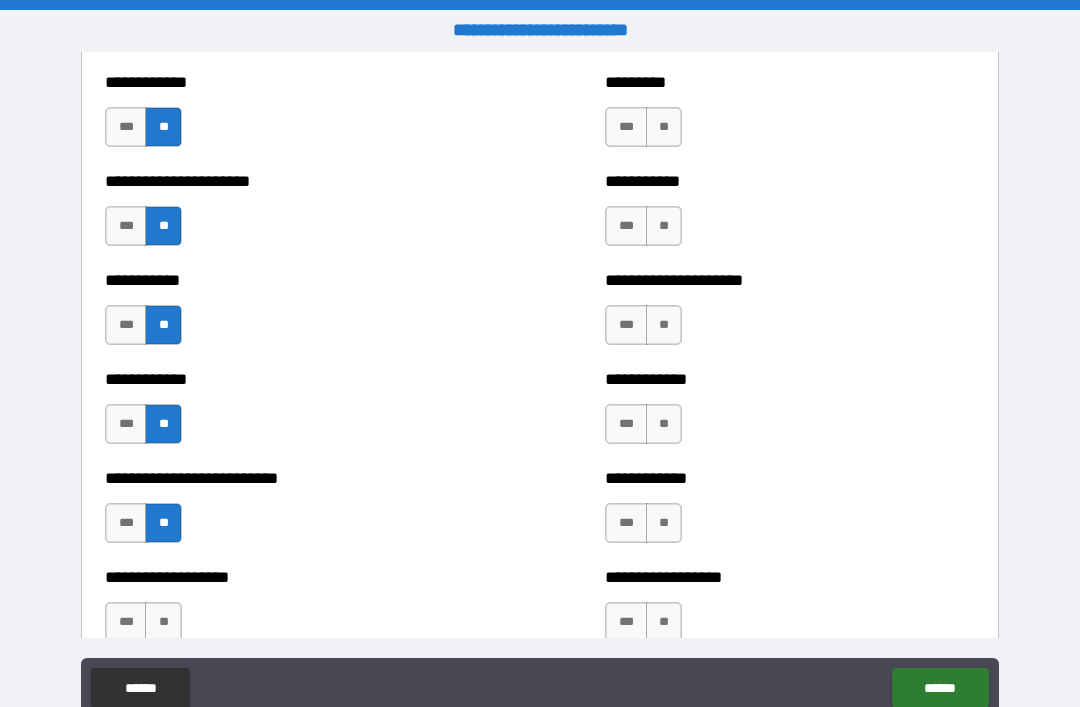 click on "**" at bounding box center (664, 226) 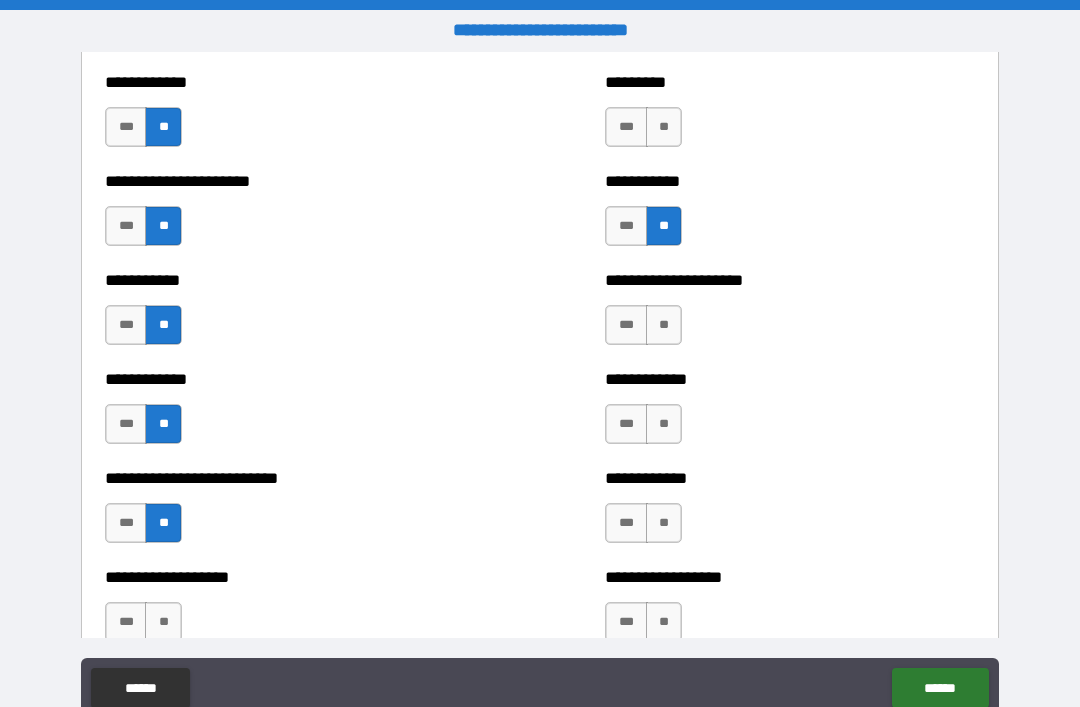 click on "**" at bounding box center [664, 325] 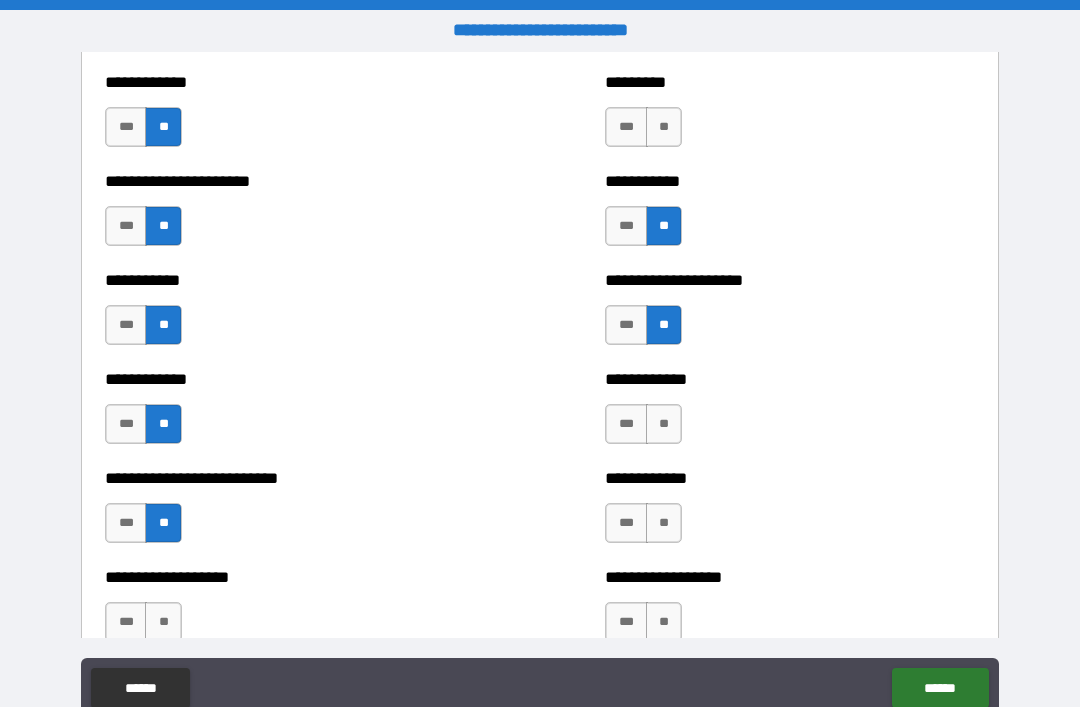 click on "**" at bounding box center [664, 424] 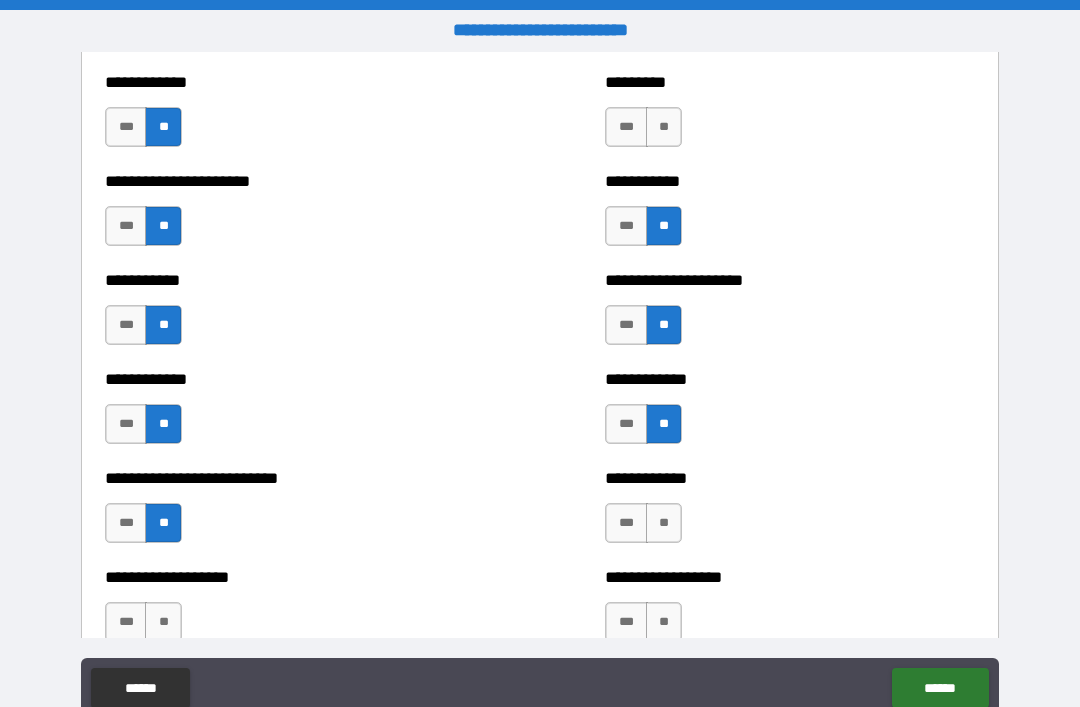 click on "**" at bounding box center [664, 523] 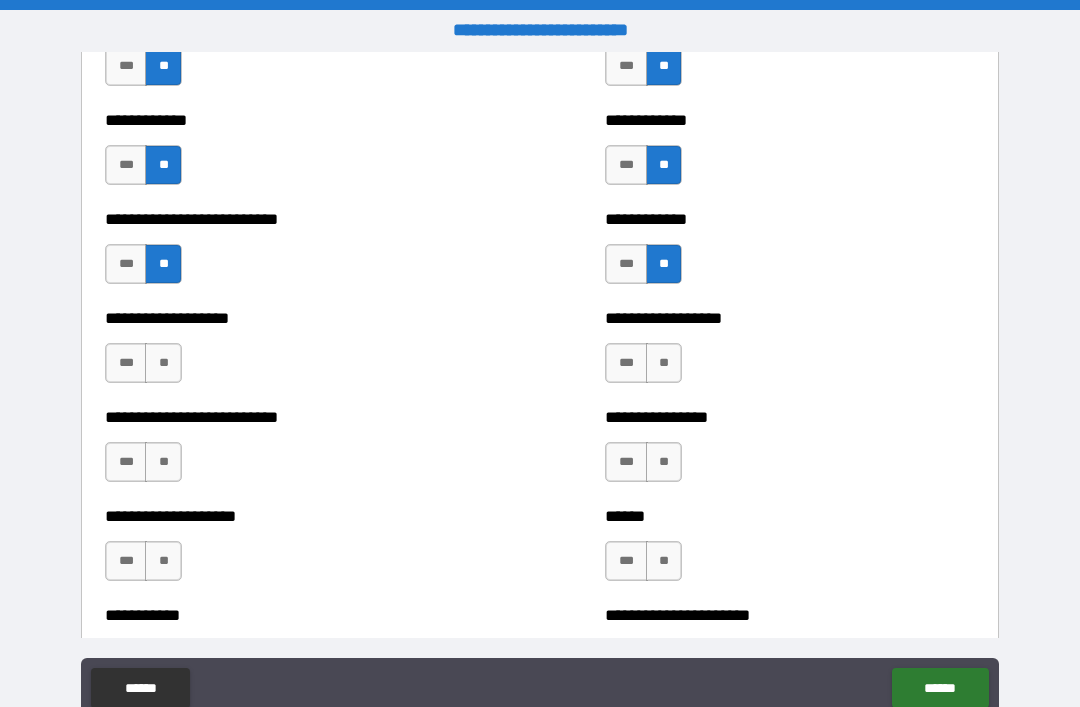 scroll, scrollTop: 5469, scrollLeft: 0, axis: vertical 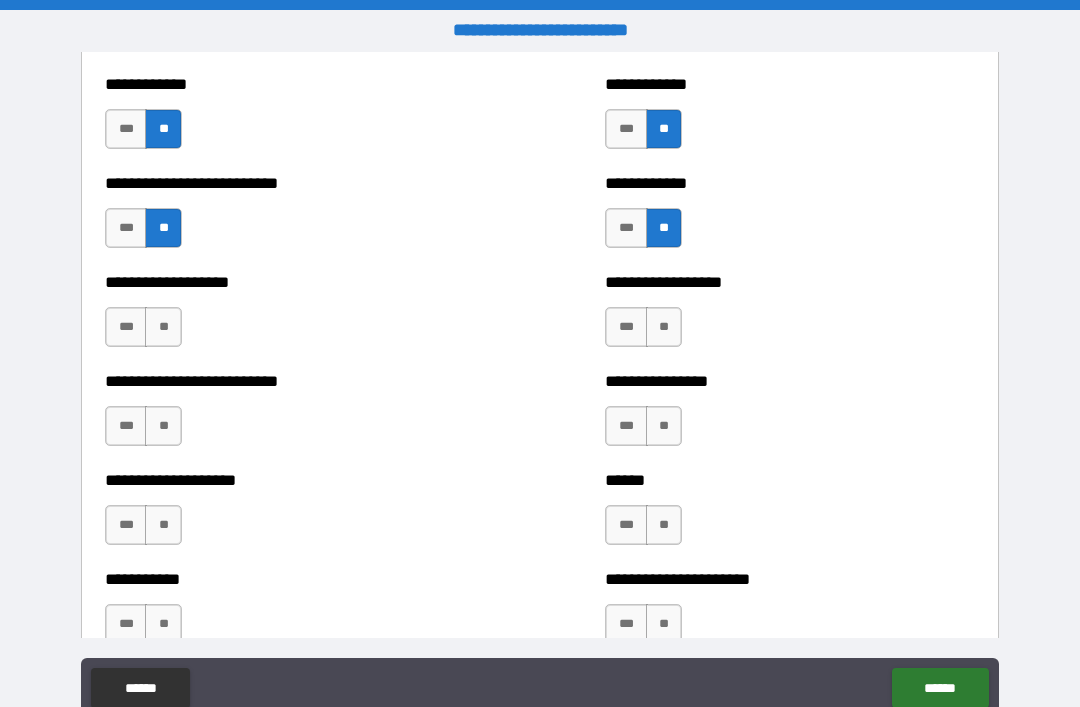 click on "**" at bounding box center [664, 327] 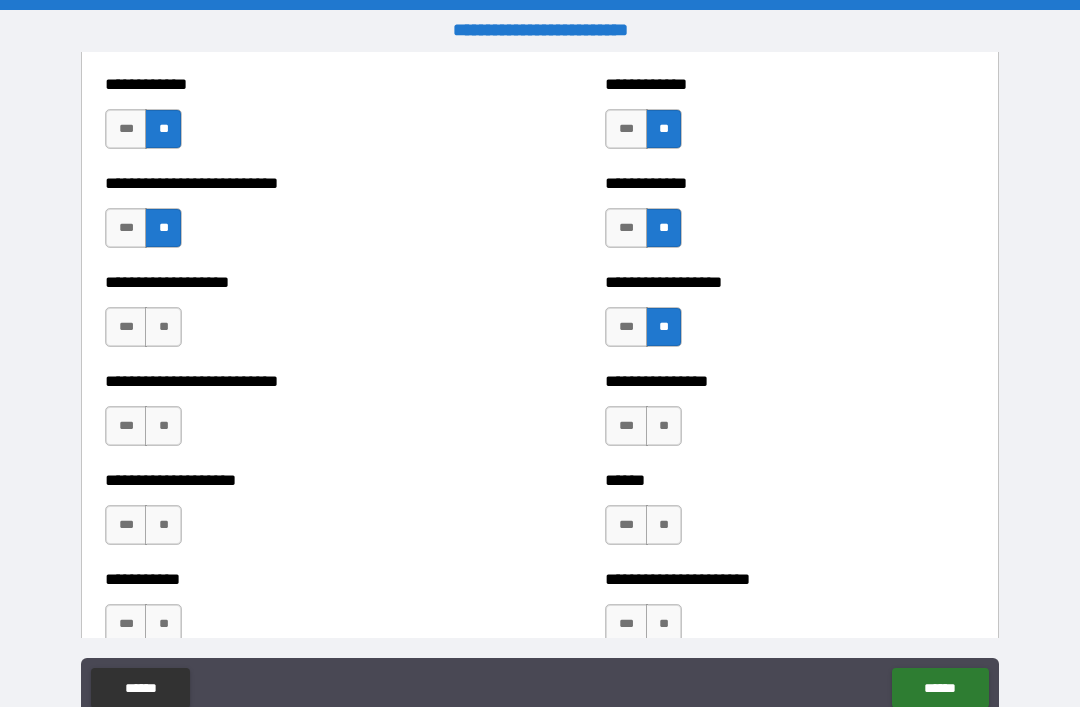 click on "**" at bounding box center (163, 327) 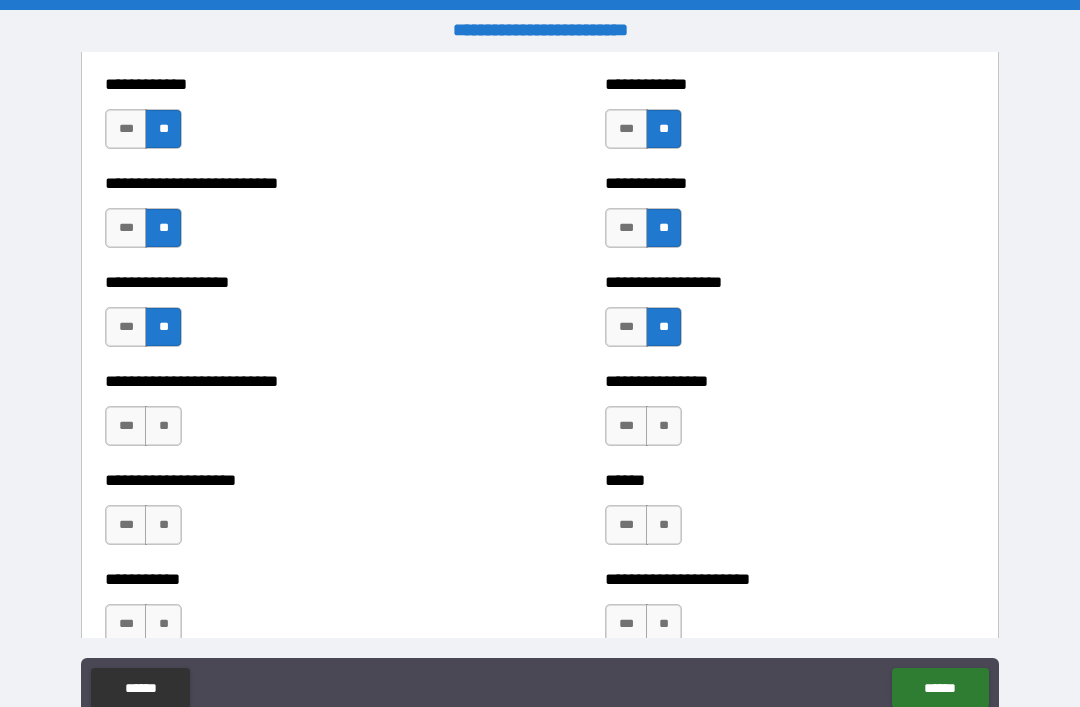 click on "**" at bounding box center [163, 426] 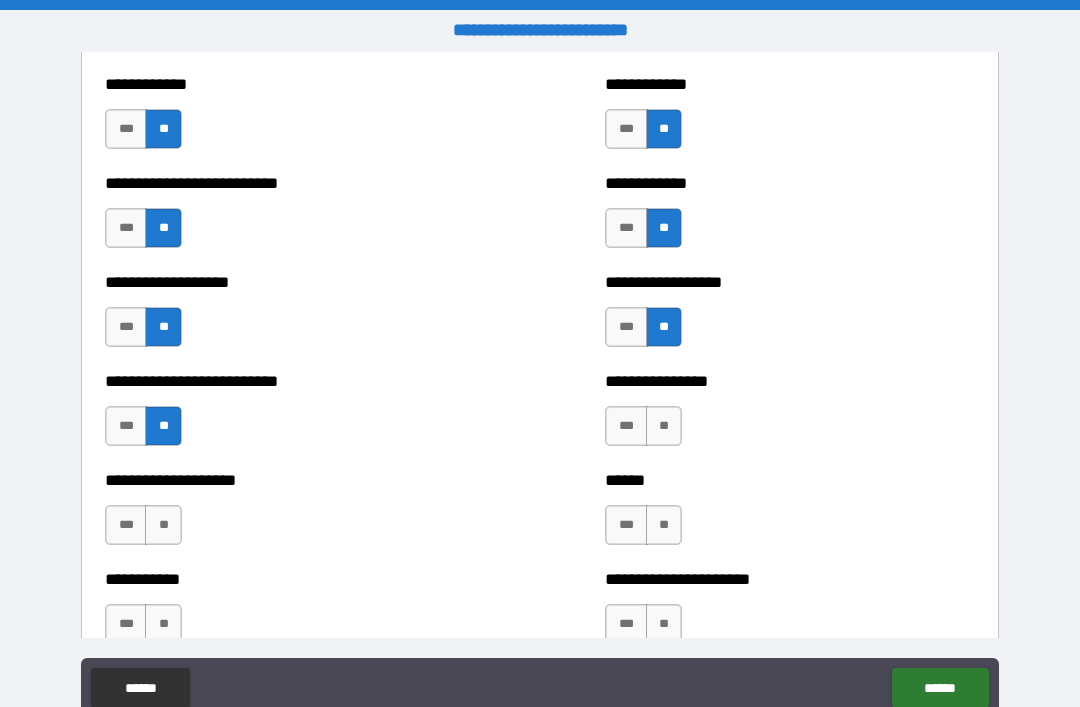 click on "**" at bounding box center [163, 525] 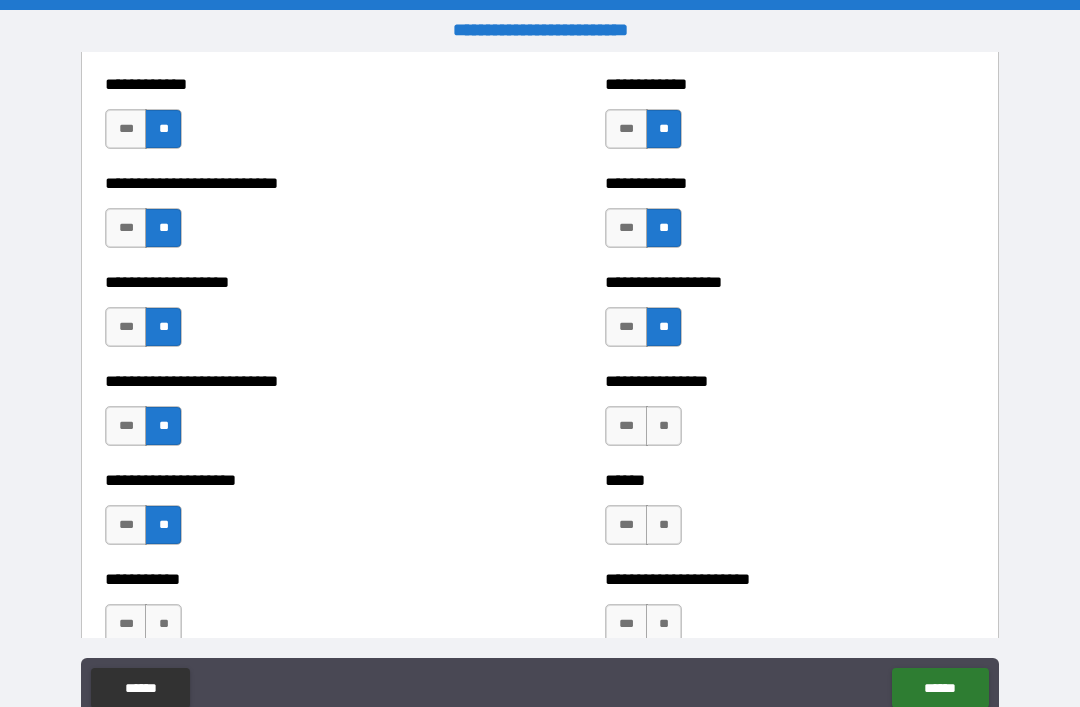 click on "**" at bounding box center [664, 426] 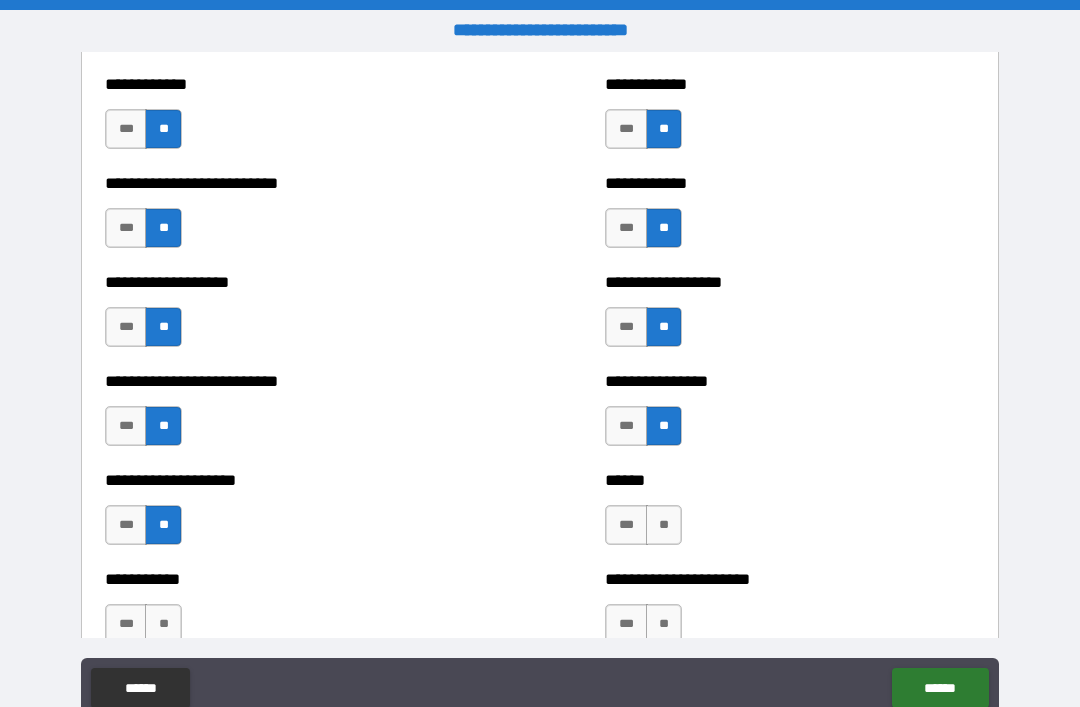 click on "**" at bounding box center [664, 525] 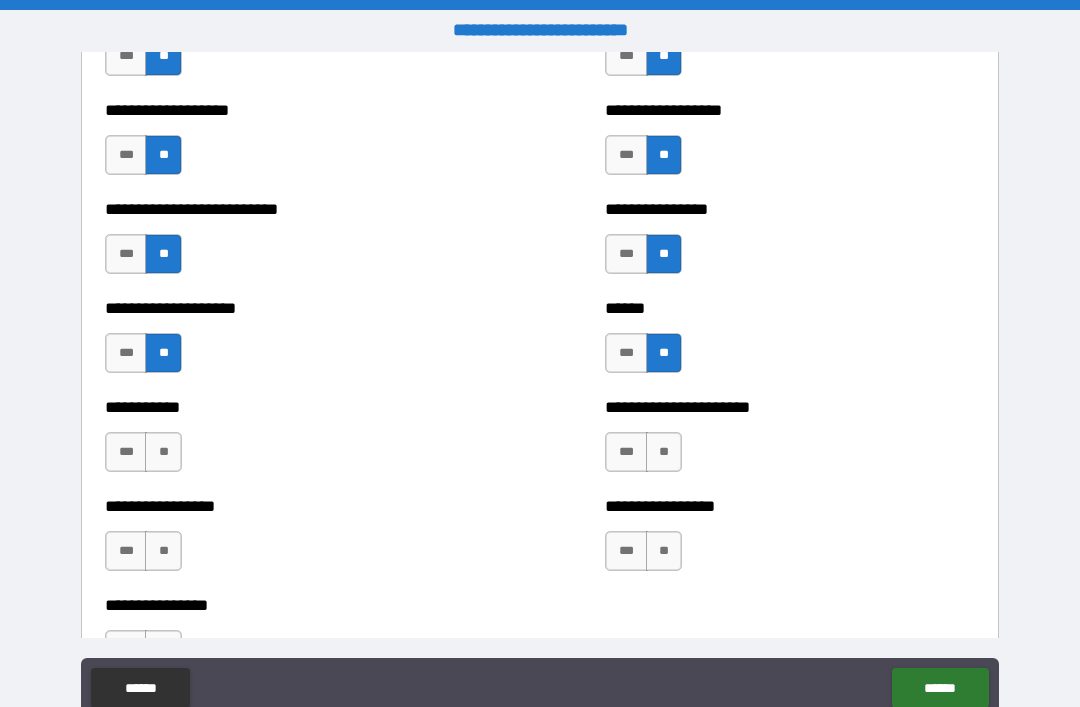 scroll, scrollTop: 5711, scrollLeft: 0, axis: vertical 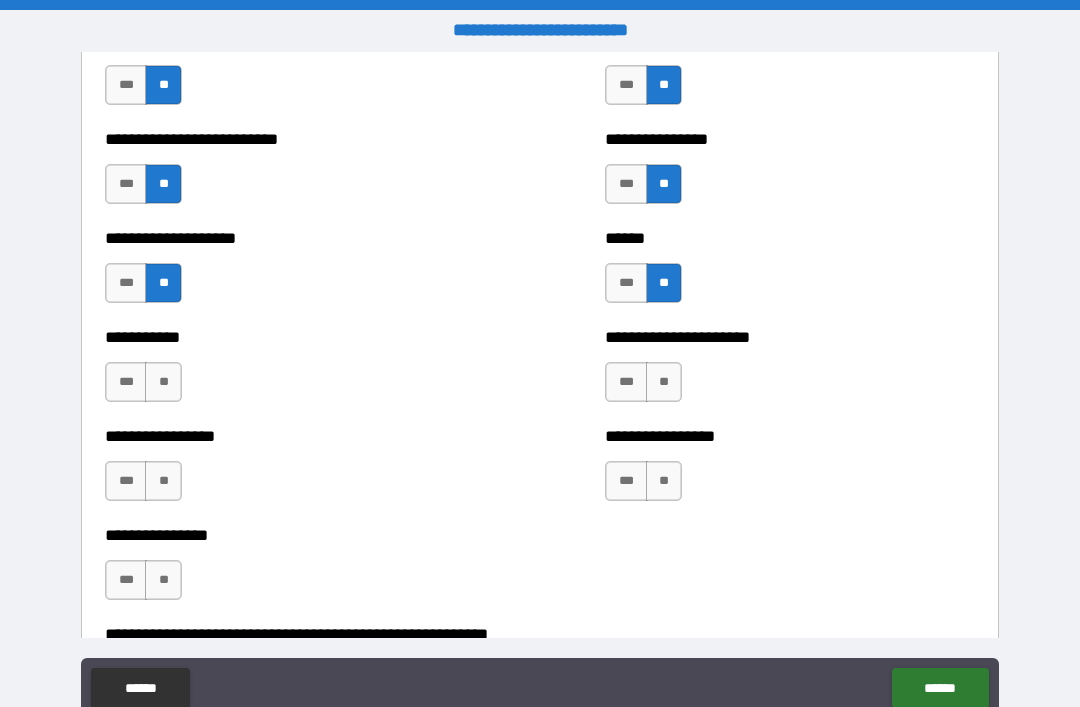 click on "**" at bounding box center [664, 382] 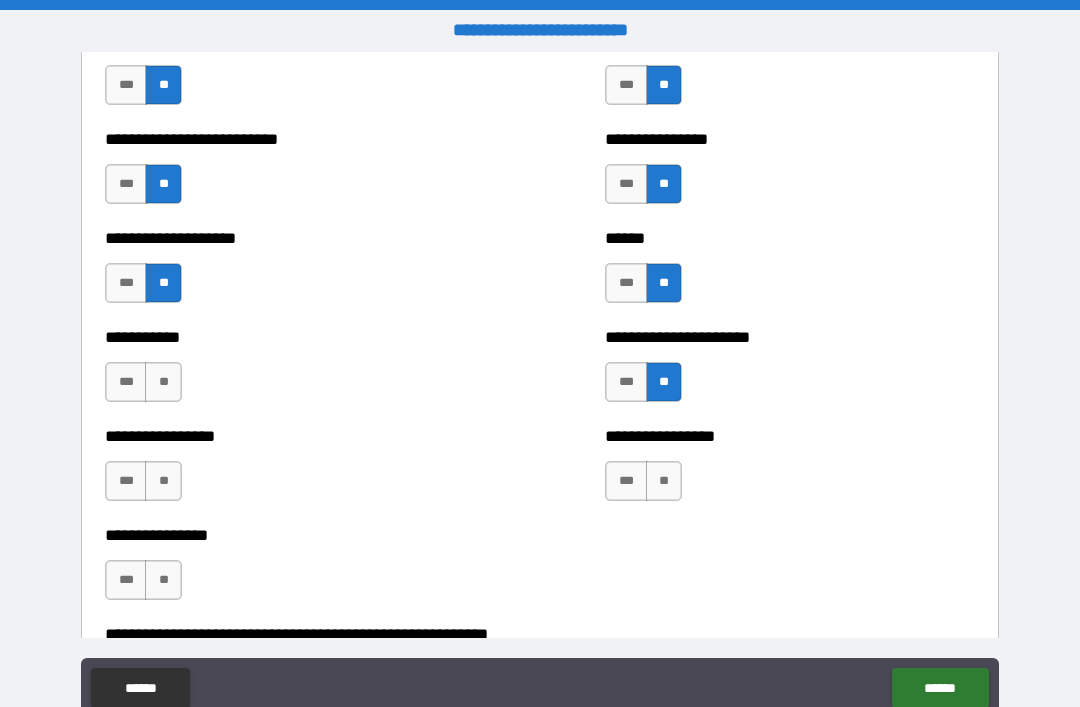 click on "**" at bounding box center [664, 481] 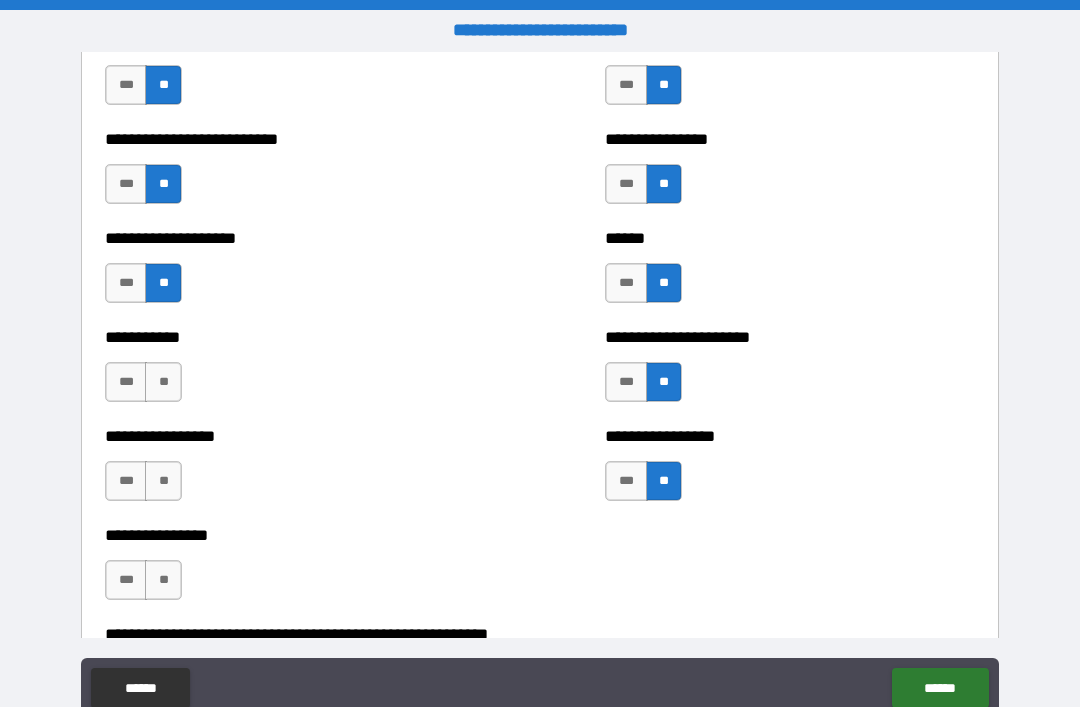 click on "**" at bounding box center (163, 382) 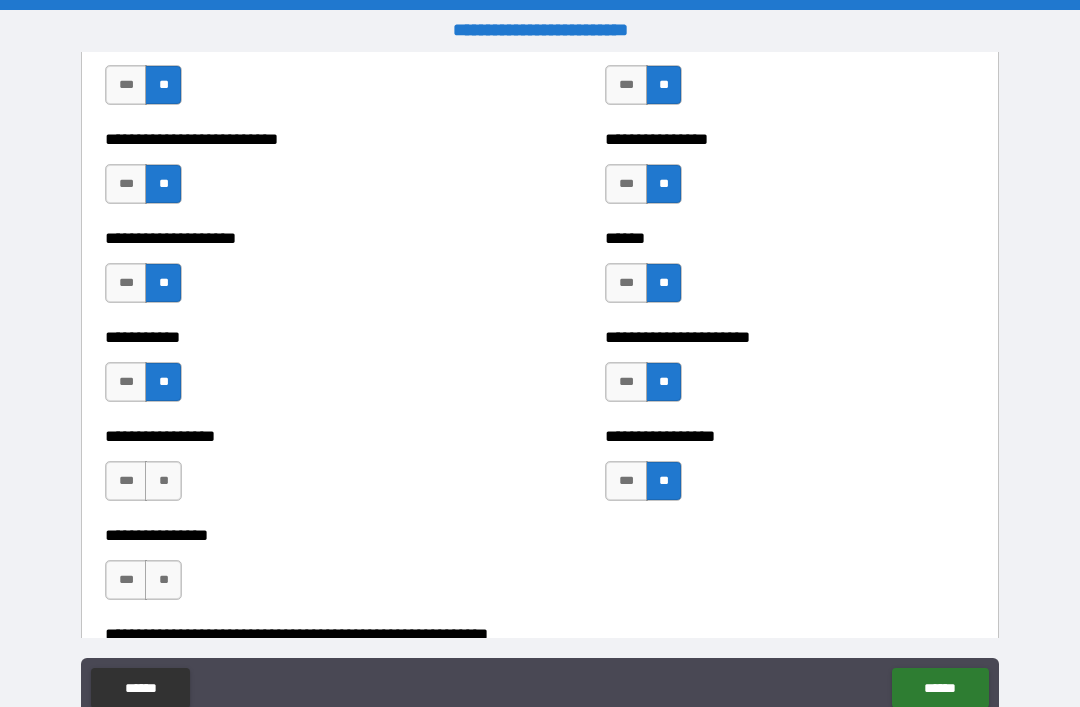 click on "**" at bounding box center (163, 481) 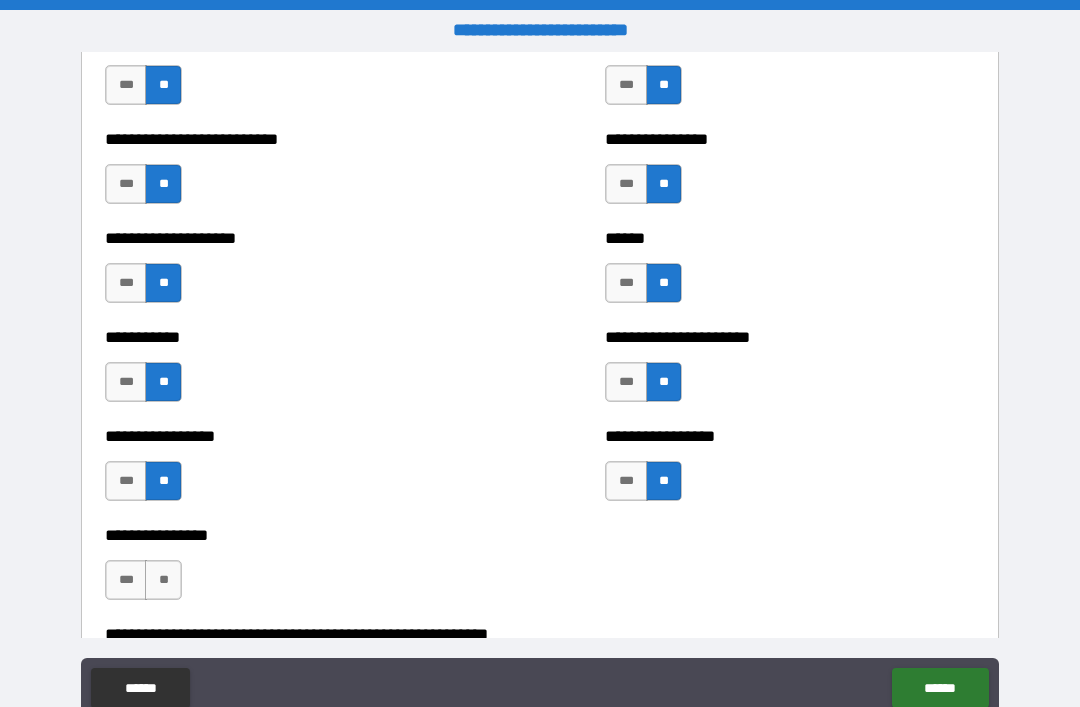 click on "**" at bounding box center (163, 580) 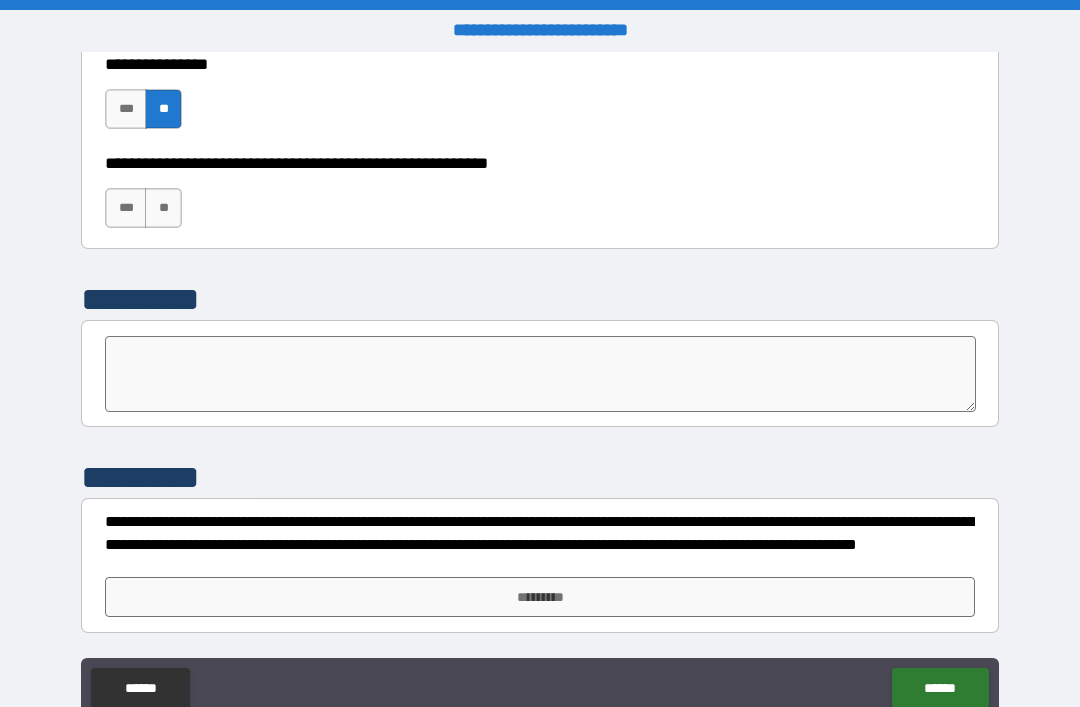 click on "**********" at bounding box center (540, 388) 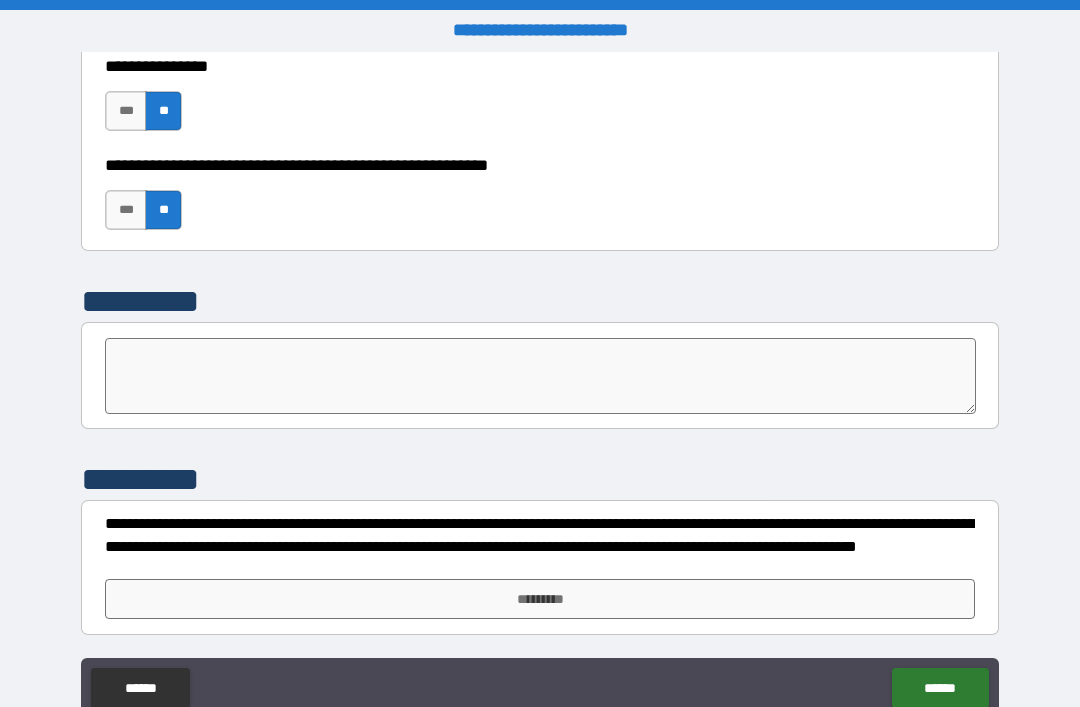 scroll, scrollTop: 6182, scrollLeft: 0, axis: vertical 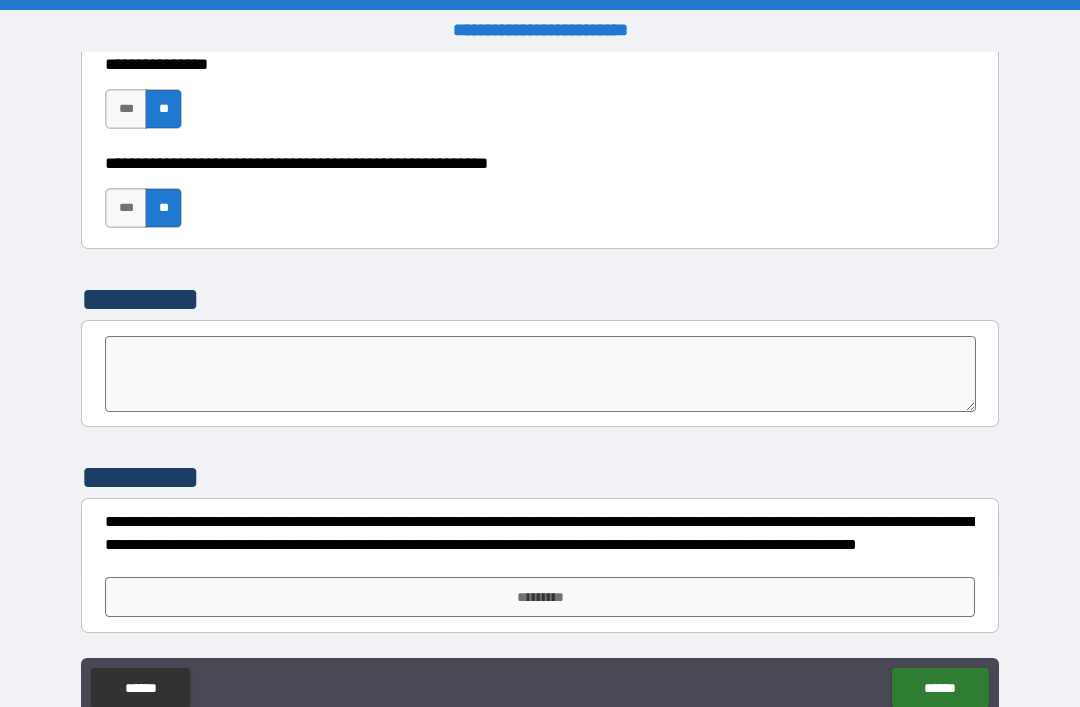 click on "*********" at bounding box center (540, 597) 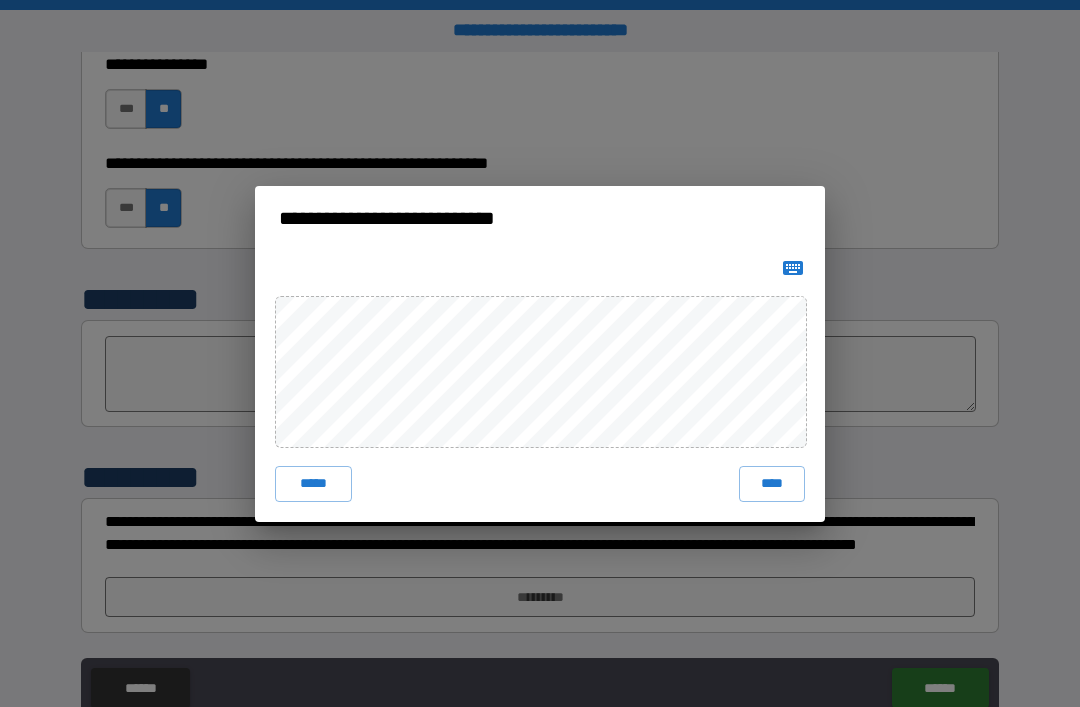 click on "****" at bounding box center (772, 484) 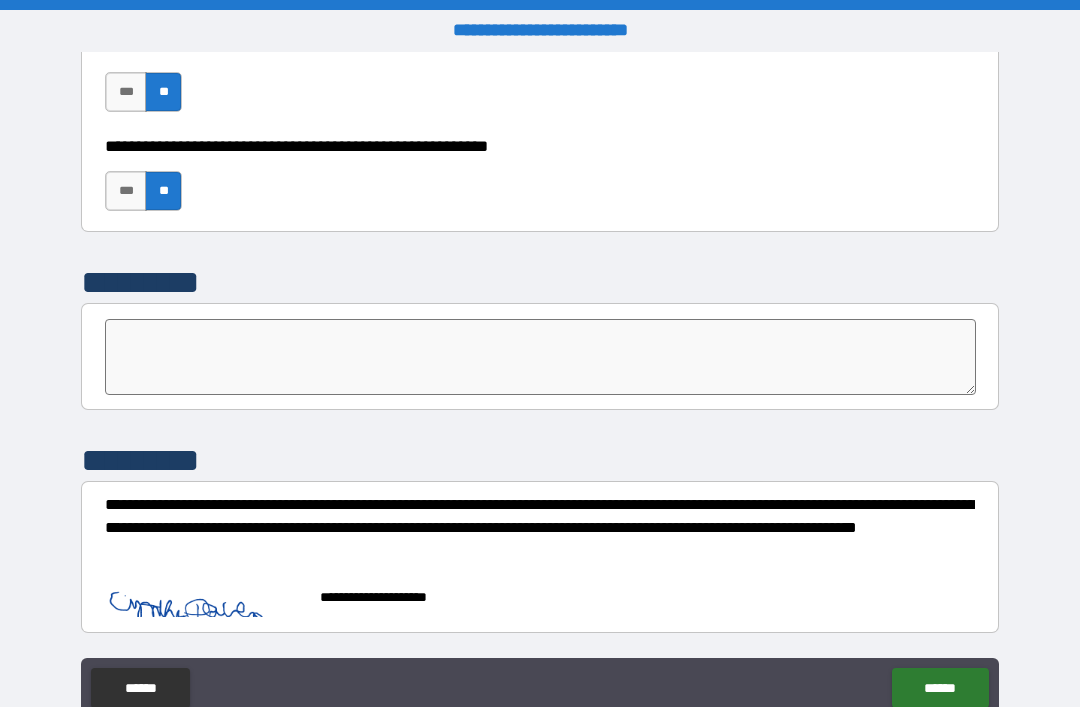 scroll, scrollTop: 6199, scrollLeft: 0, axis: vertical 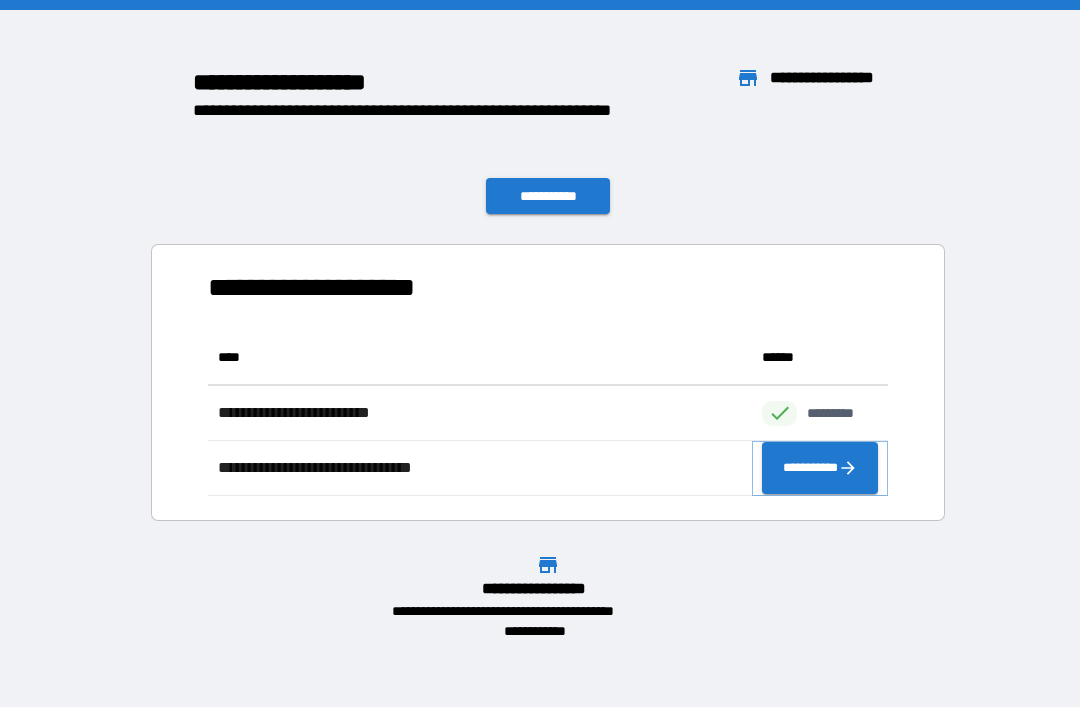 click on "**********" at bounding box center (820, 468) 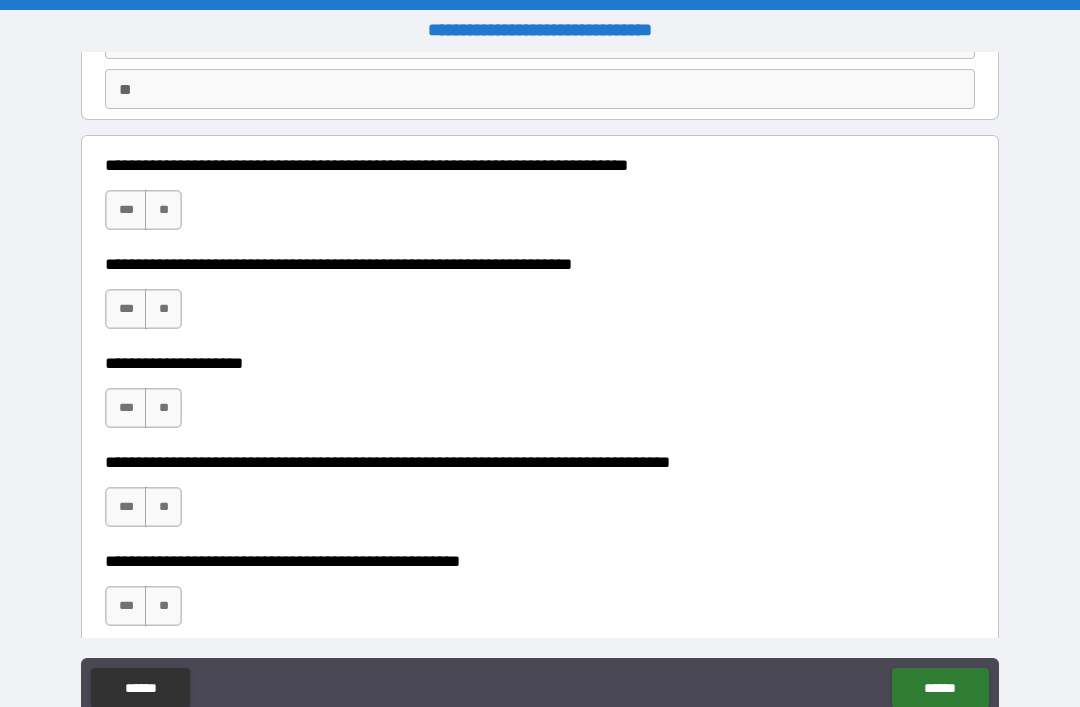 scroll, scrollTop: 177, scrollLeft: 0, axis: vertical 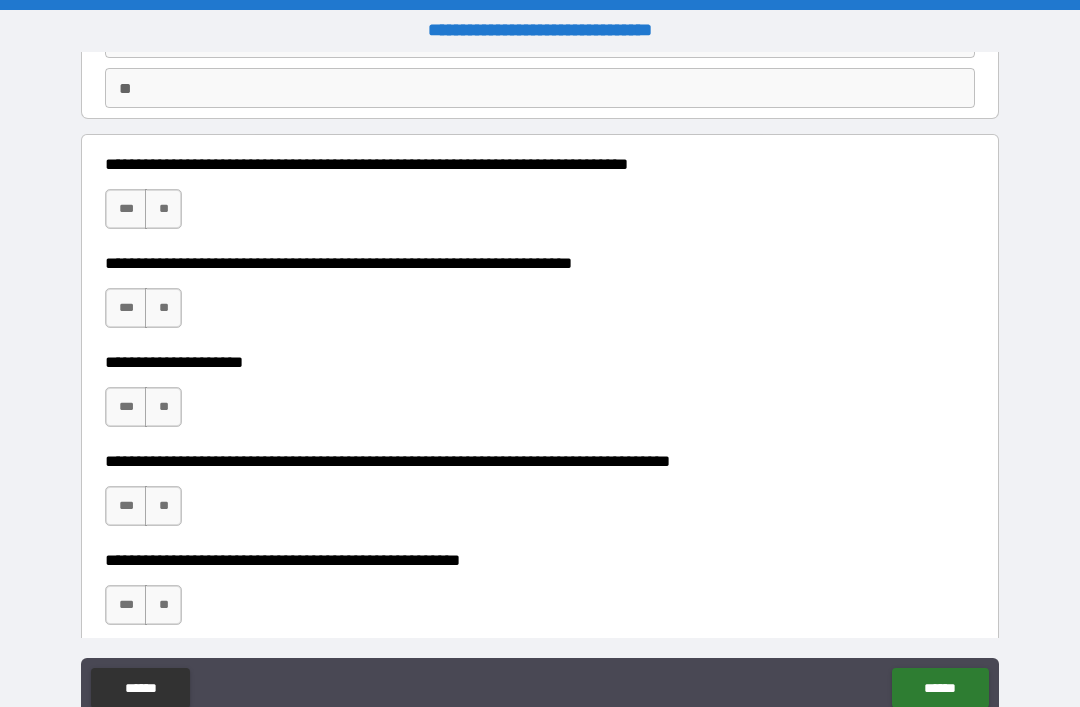 click on "**" at bounding box center [163, 209] 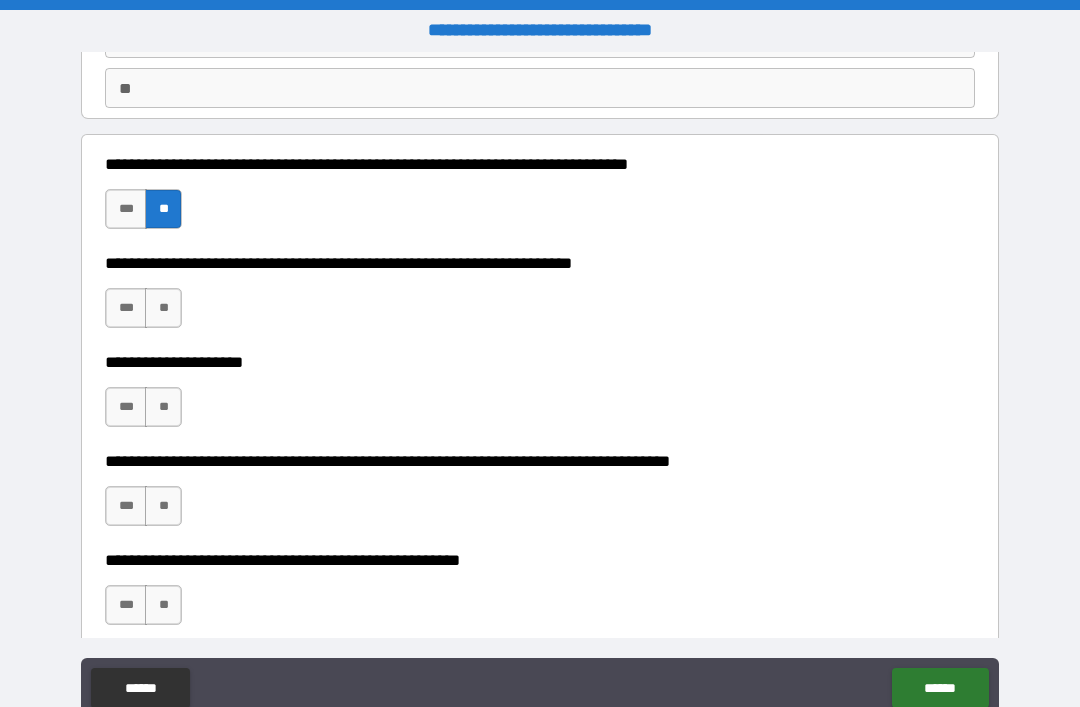 click on "**" at bounding box center [163, 308] 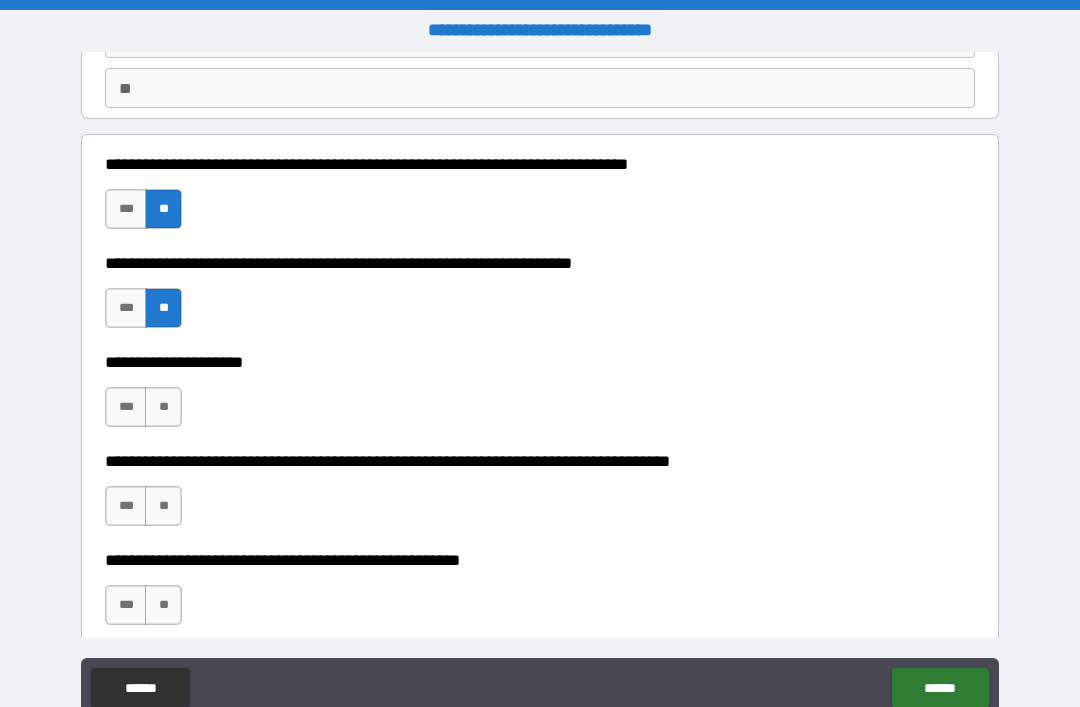 click on "**" at bounding box center [163, 407] 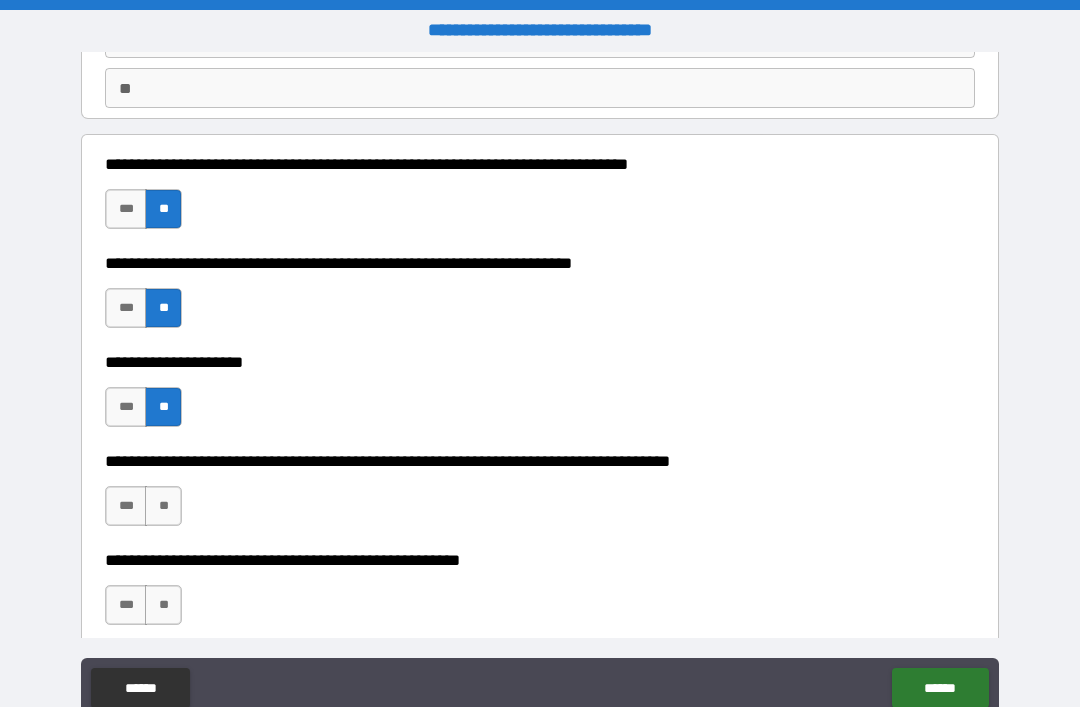 click on "**" at bounding box center (163, 506) 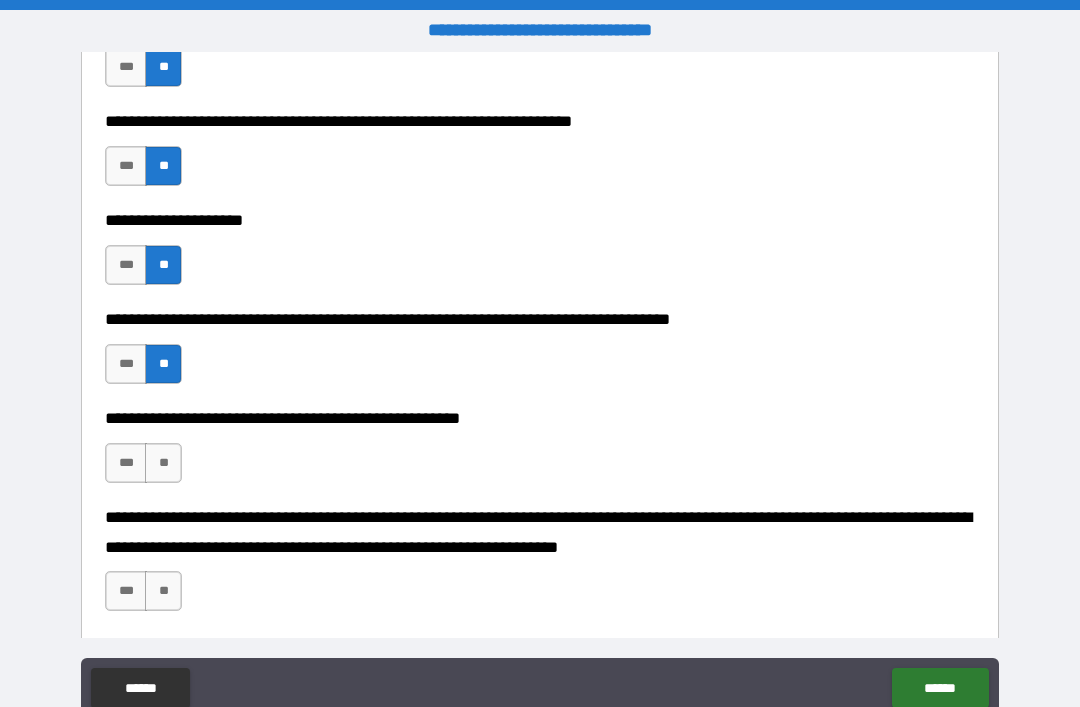 scroll, scrollTop: 341, scrollLeft: 0, axis: vertical 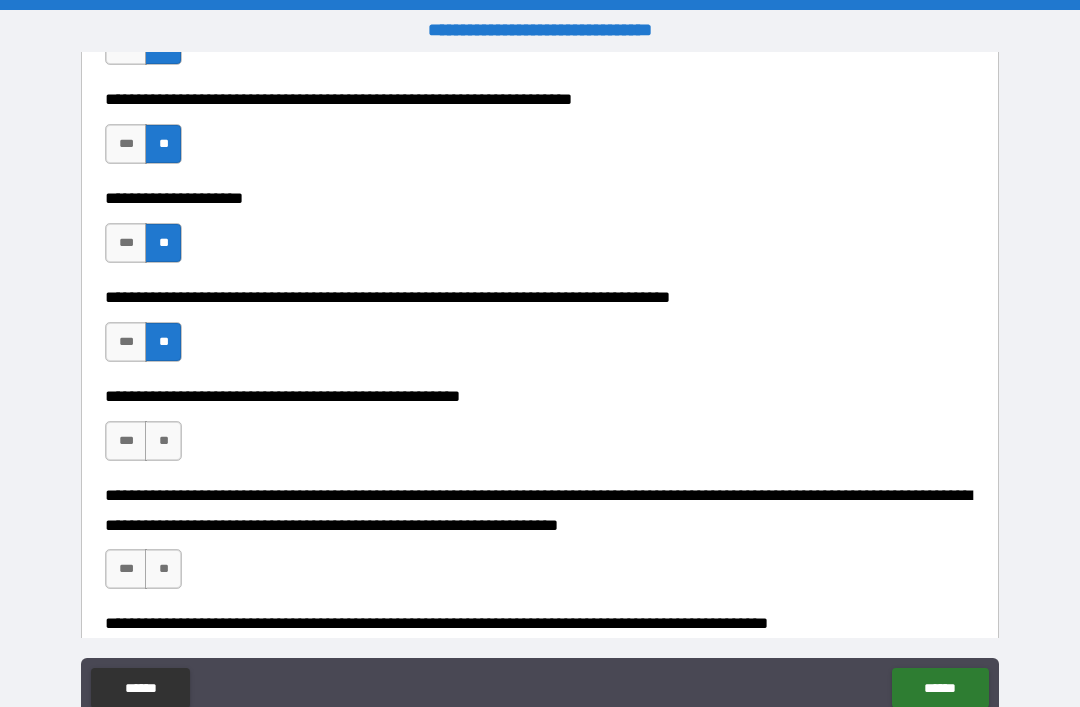 click on "**" at bounding box center (163, 441) 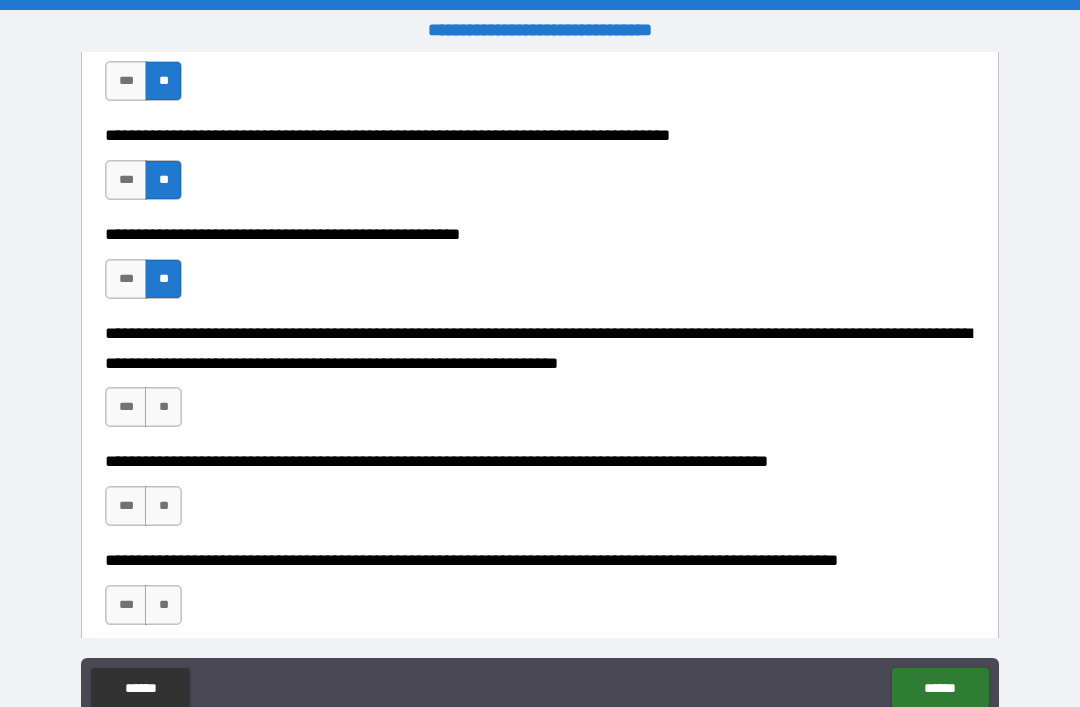 scroll, scrollTop: 504, scrollLeft: 0, axis: vertical 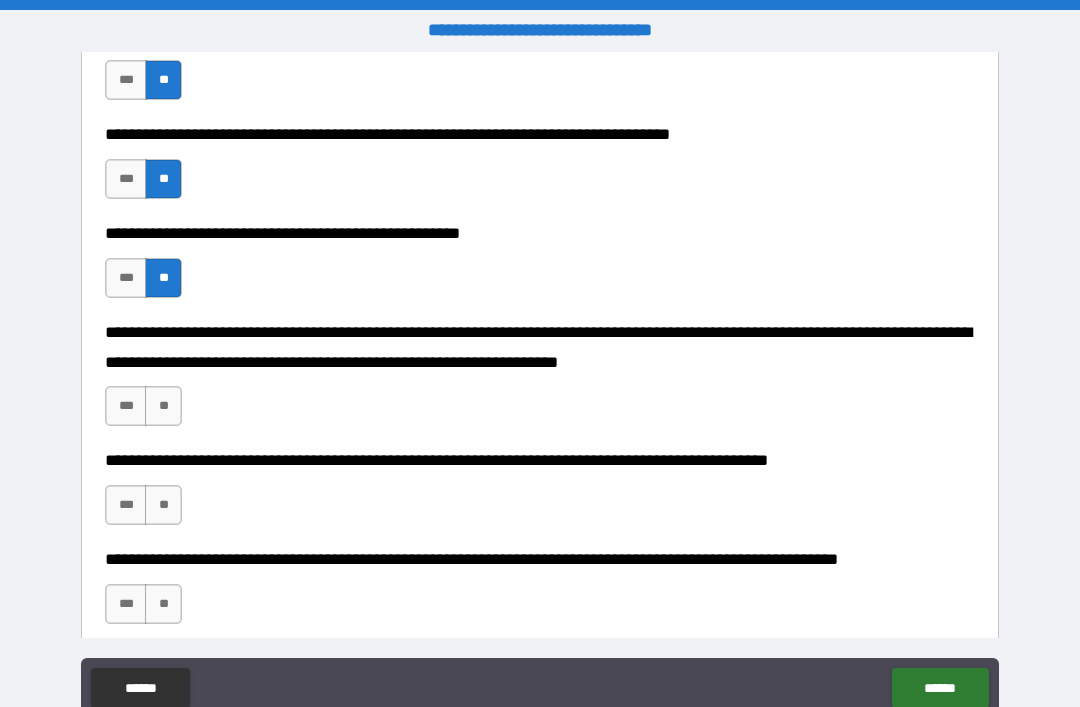 click on "**" at bounding box center [163, 406] 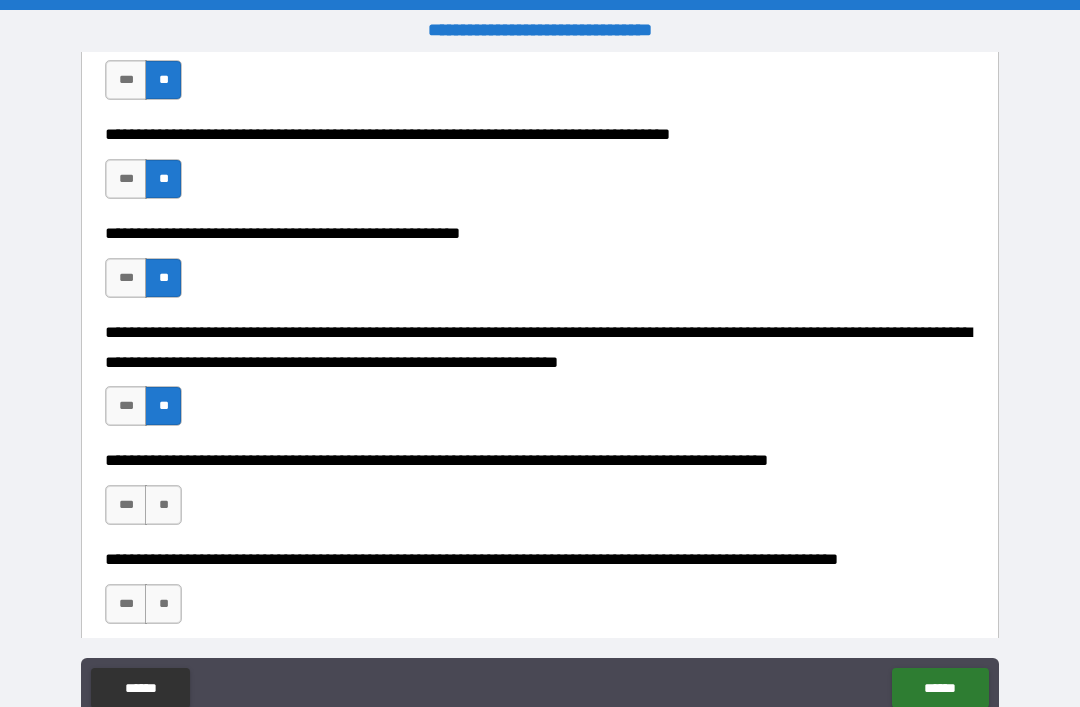 click on "**" at bounding box center [163, 505] 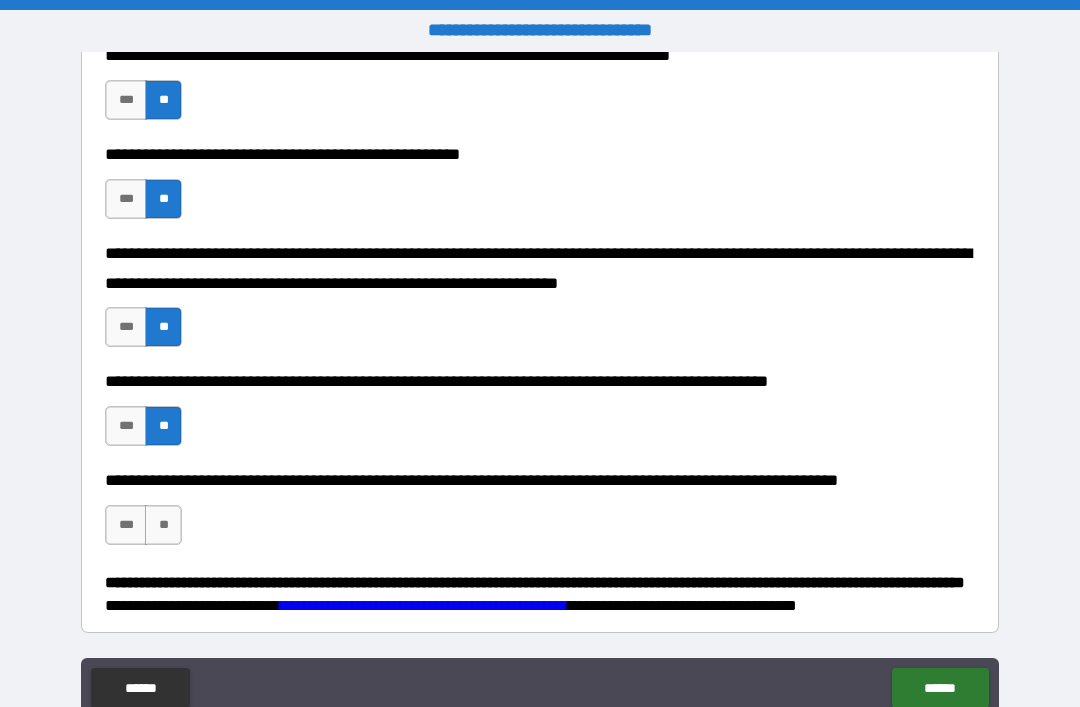 scroll, scrollTop: 604, scrollLeft: 0, axis: vertical 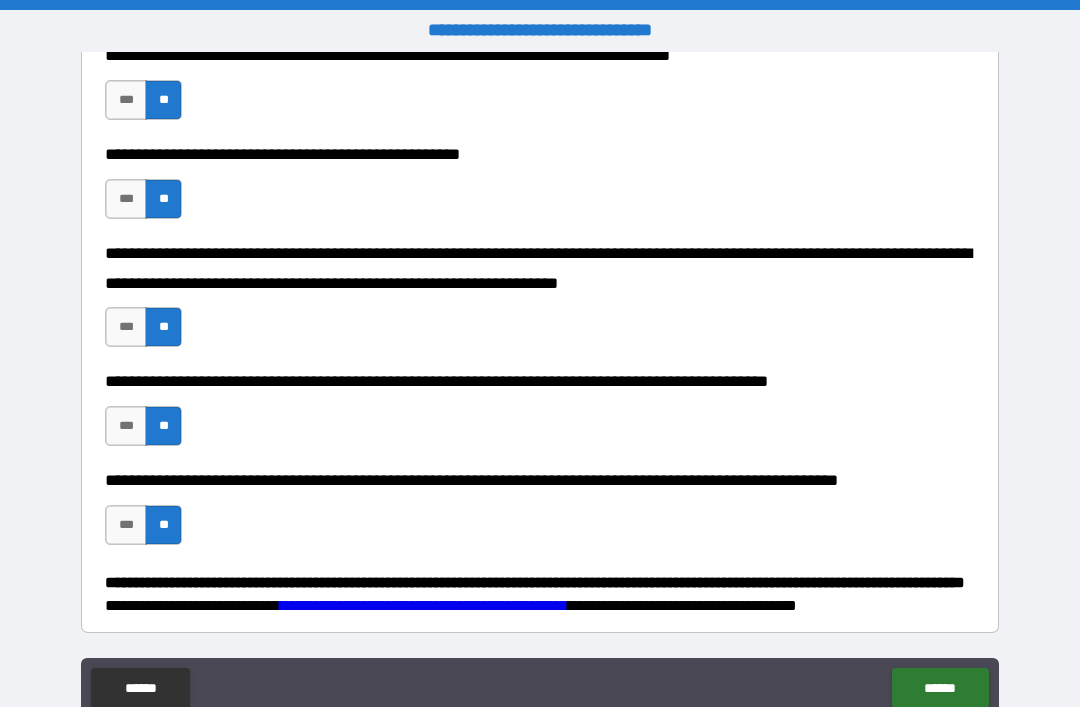 click on "******" at bounding box center [940, 688] 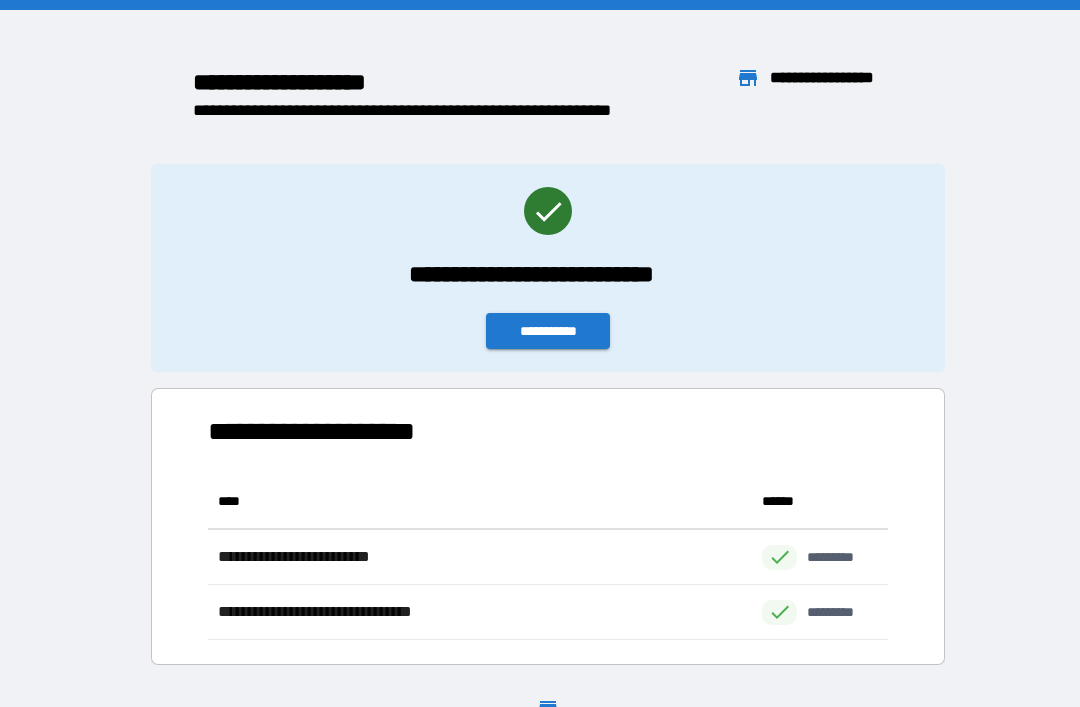 scroll, scrollTop: 1, scrollLeft: 1, axis: both 